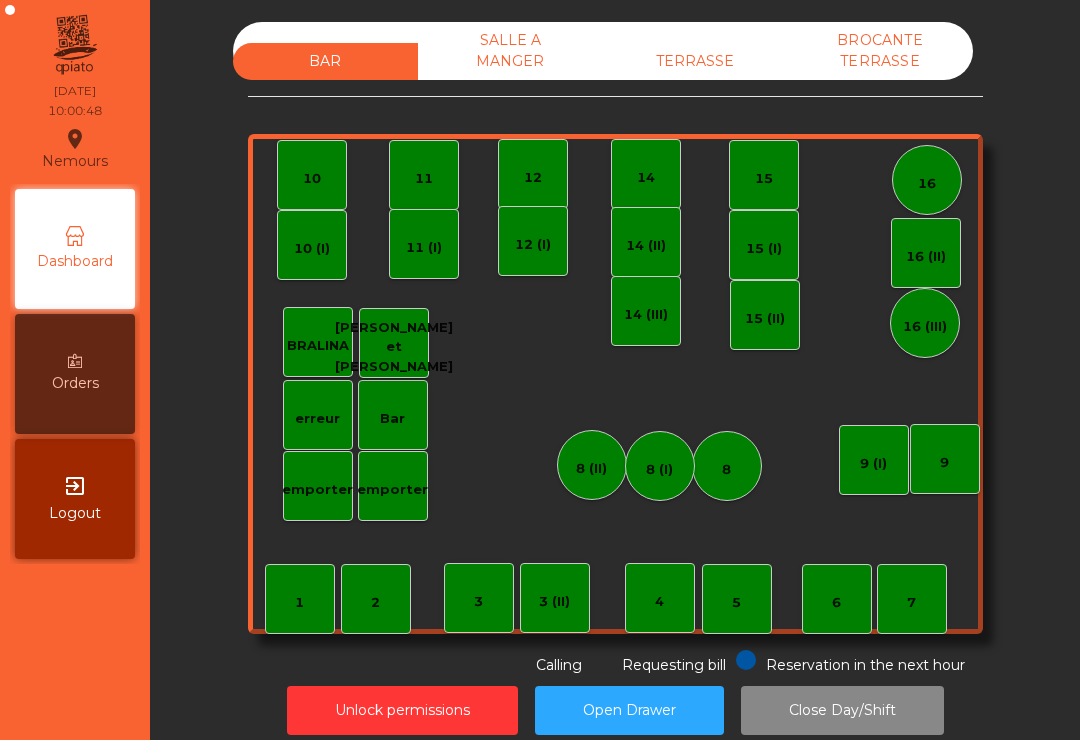 scroll, scrollTop: 0, scrollLeft: 0, axis: both 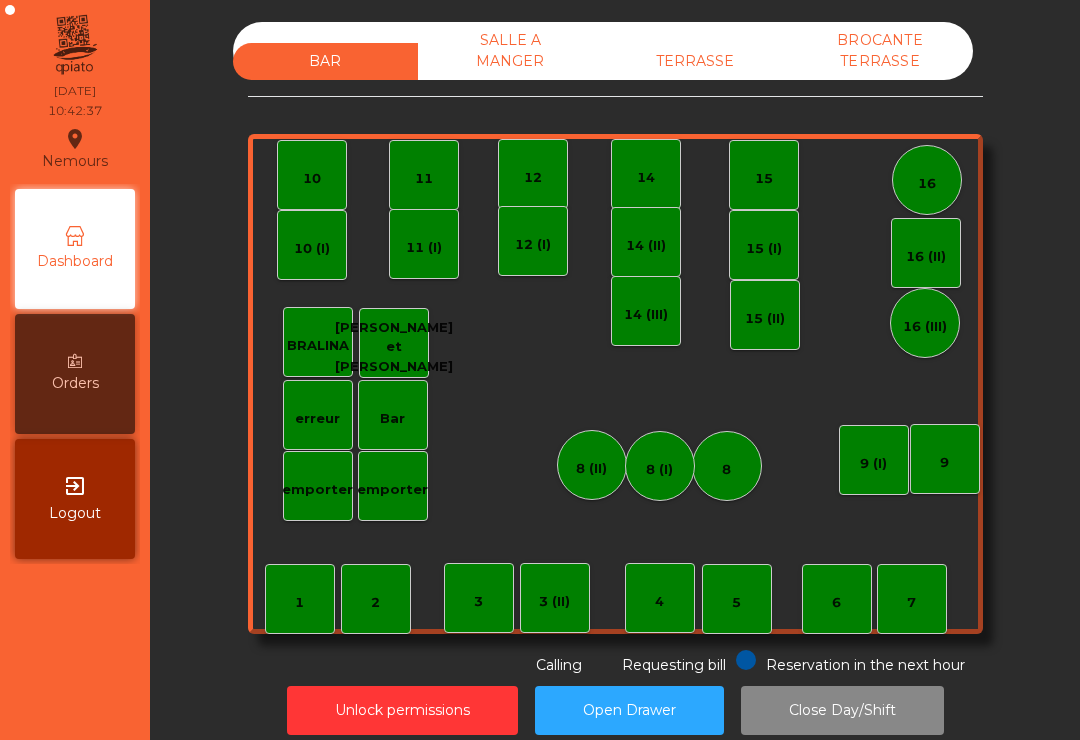 click on "TERRASSE" 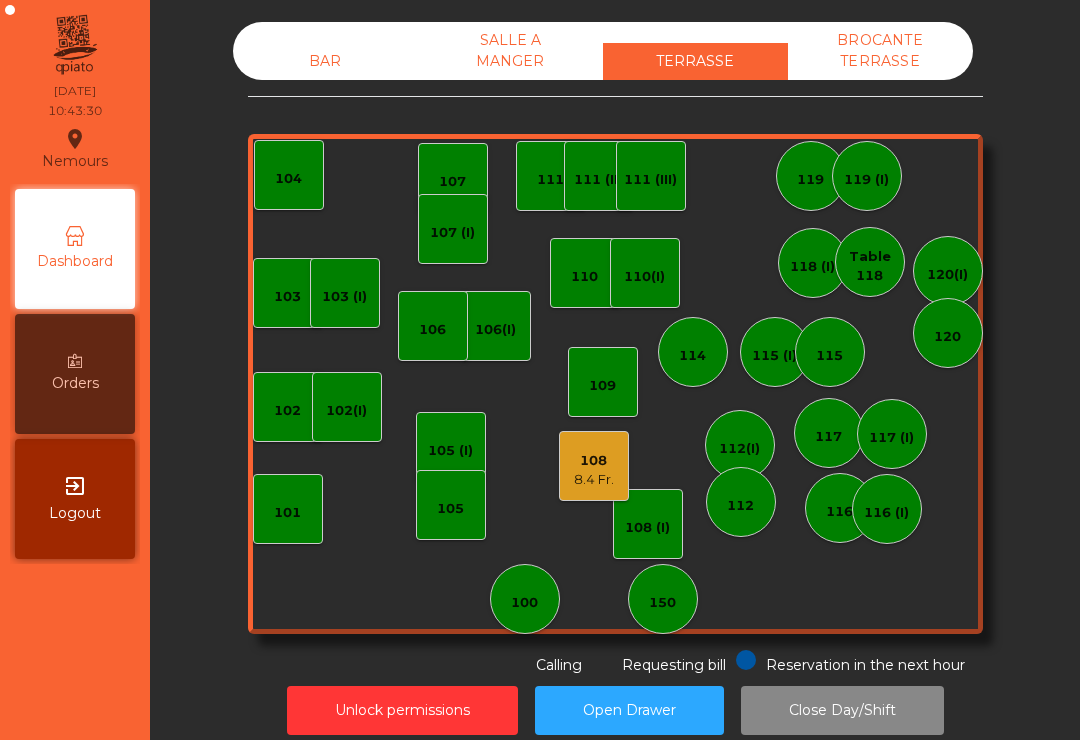 click on "108   8.4 Fr." 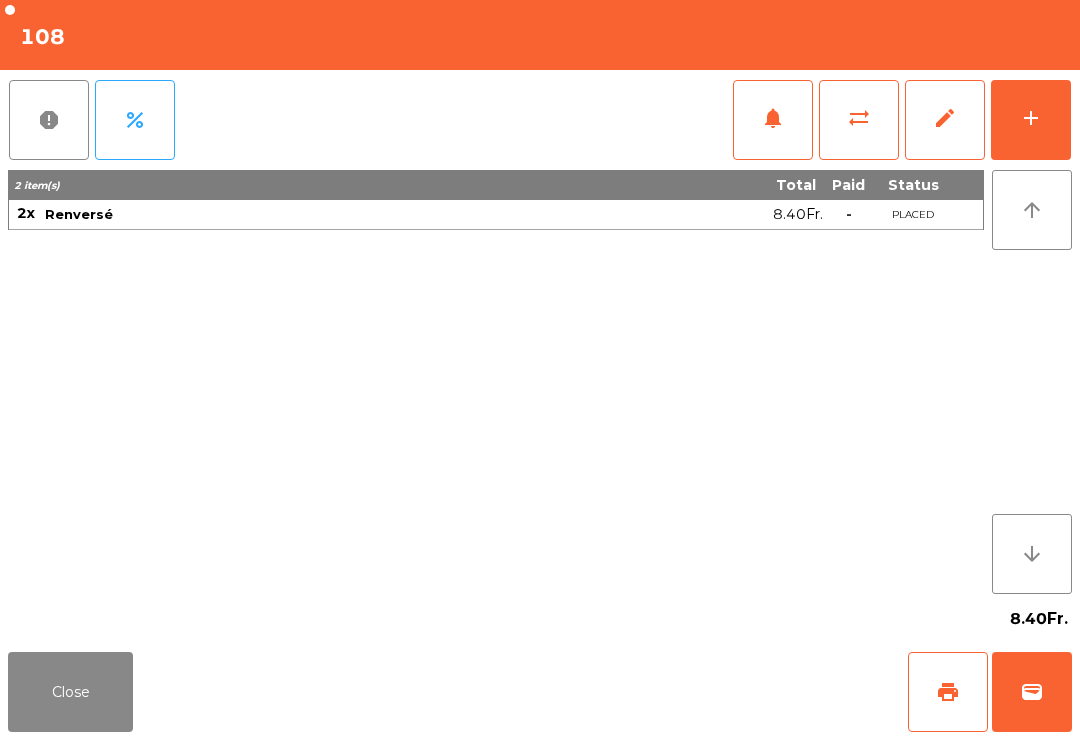 click on "wallet" 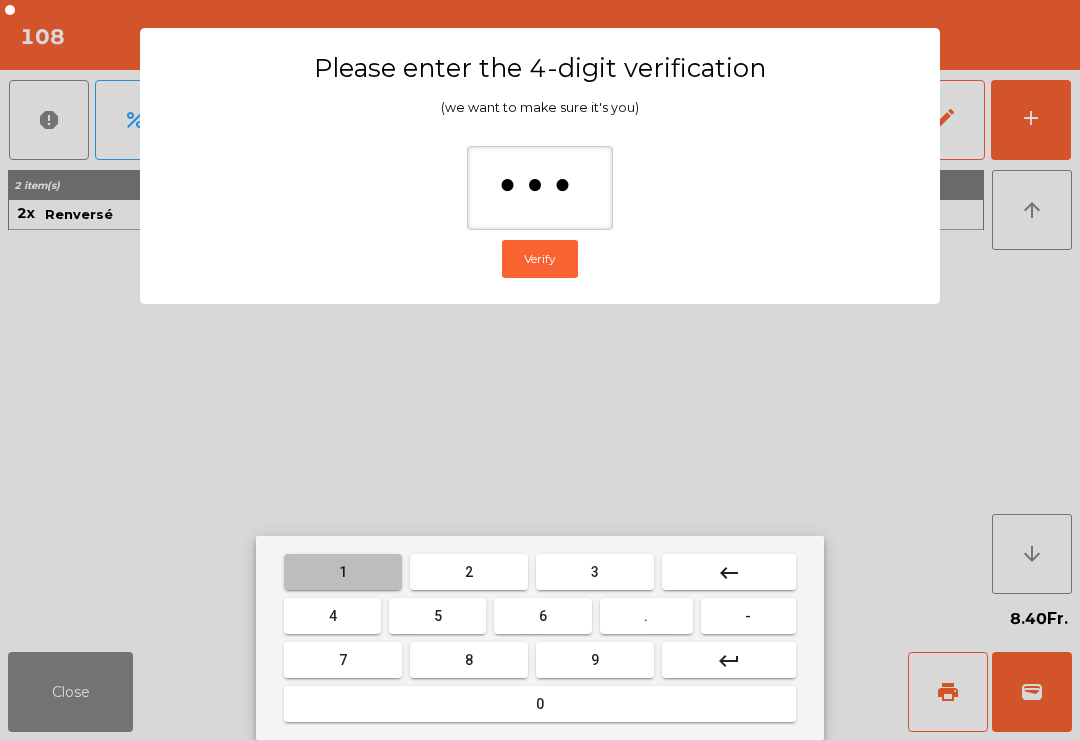 type on "****" 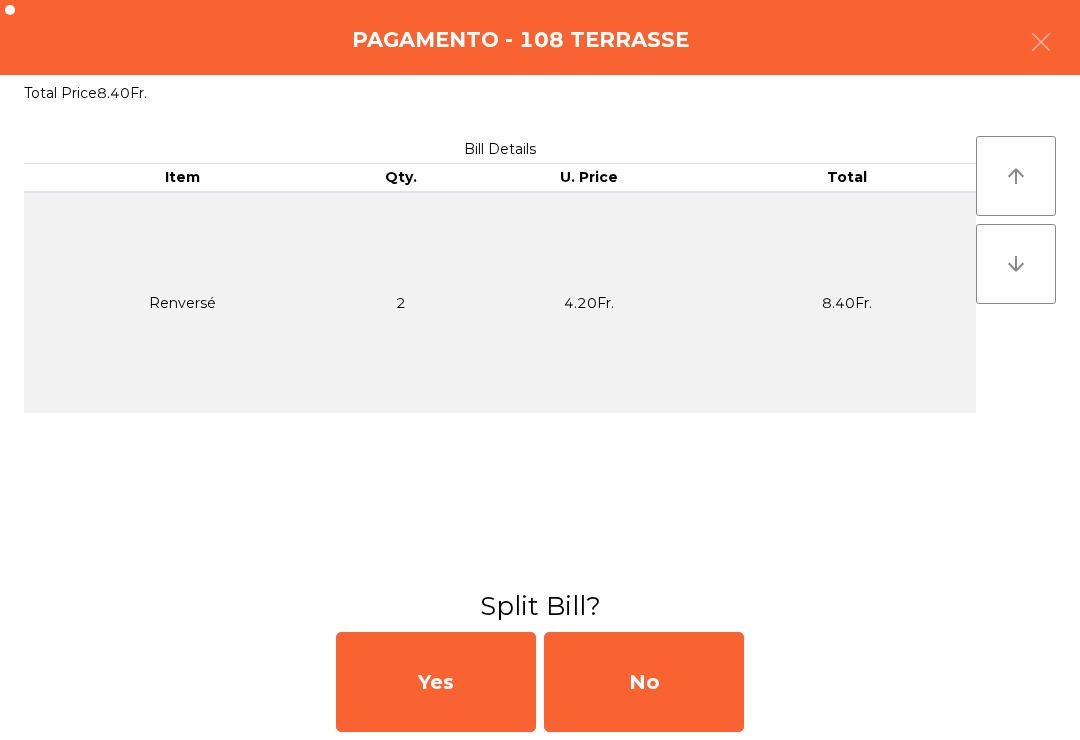 click on "No" 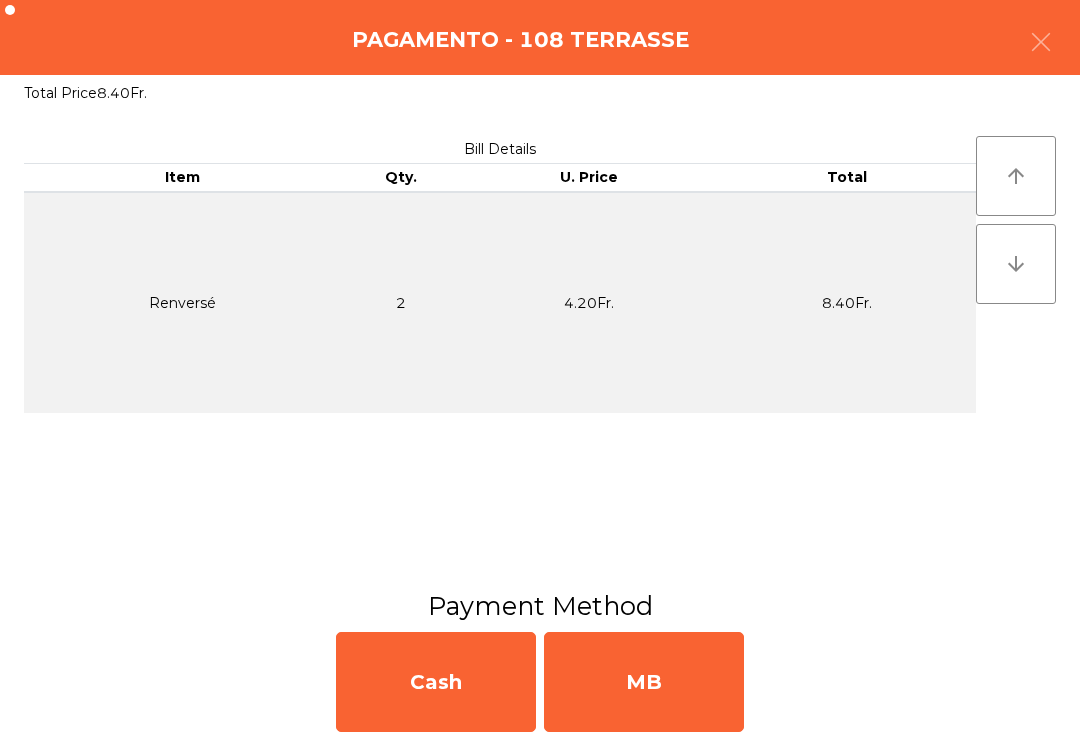 click on "MB" 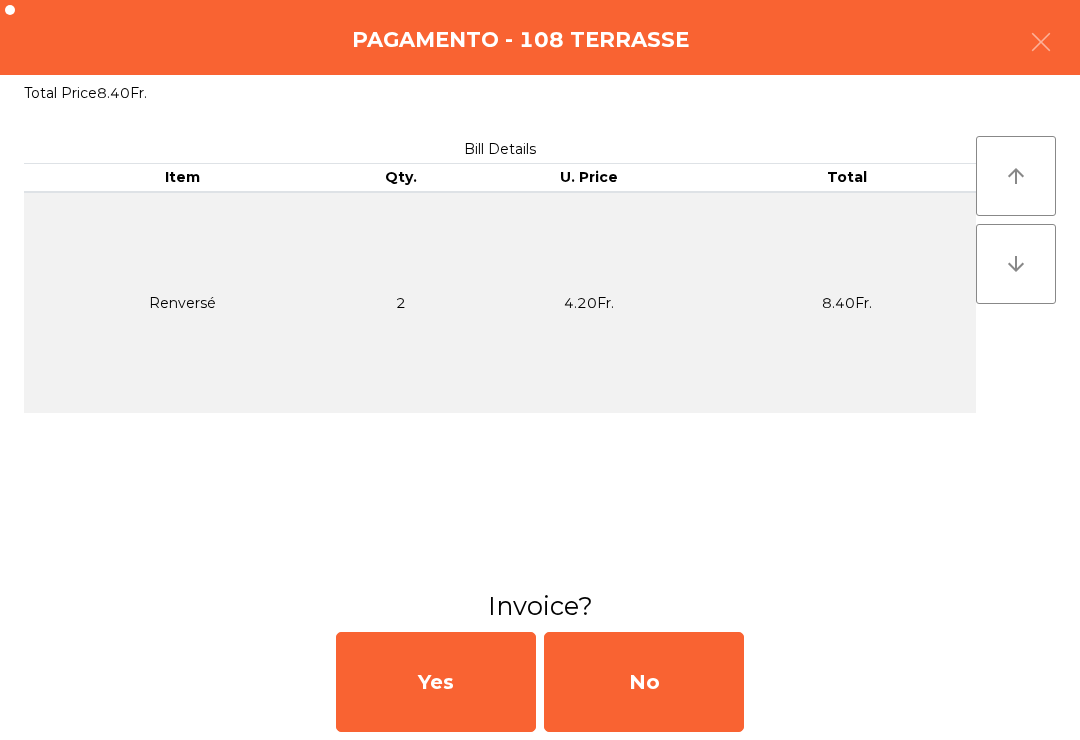 click on "No" 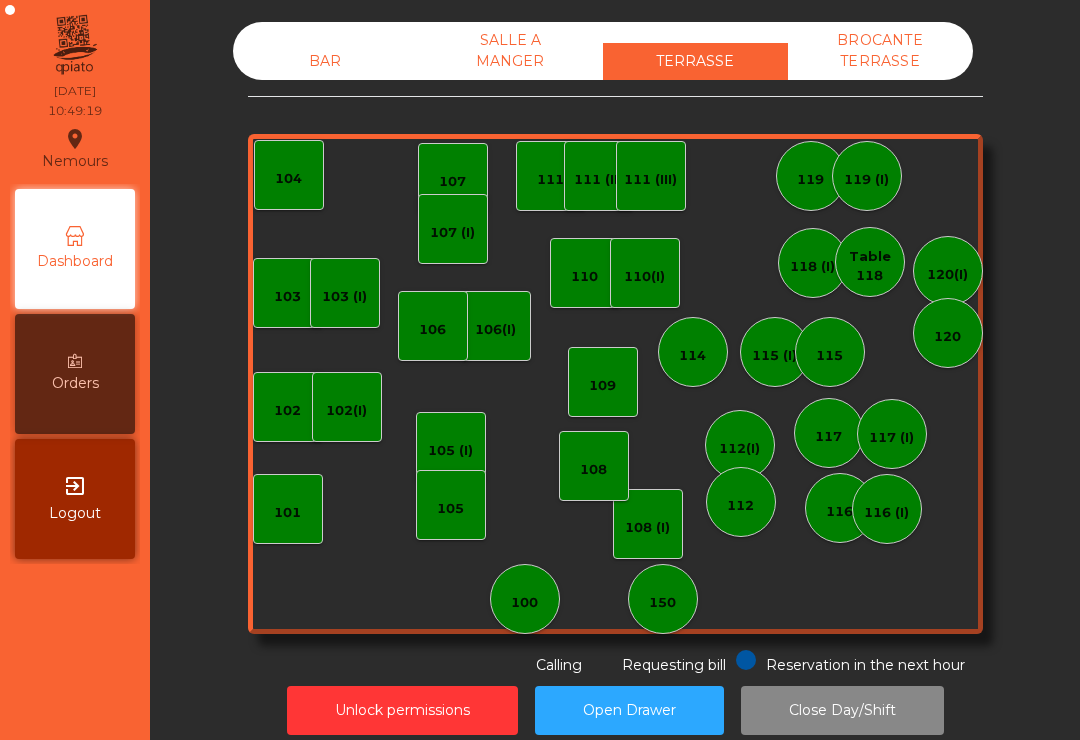 click on "109" 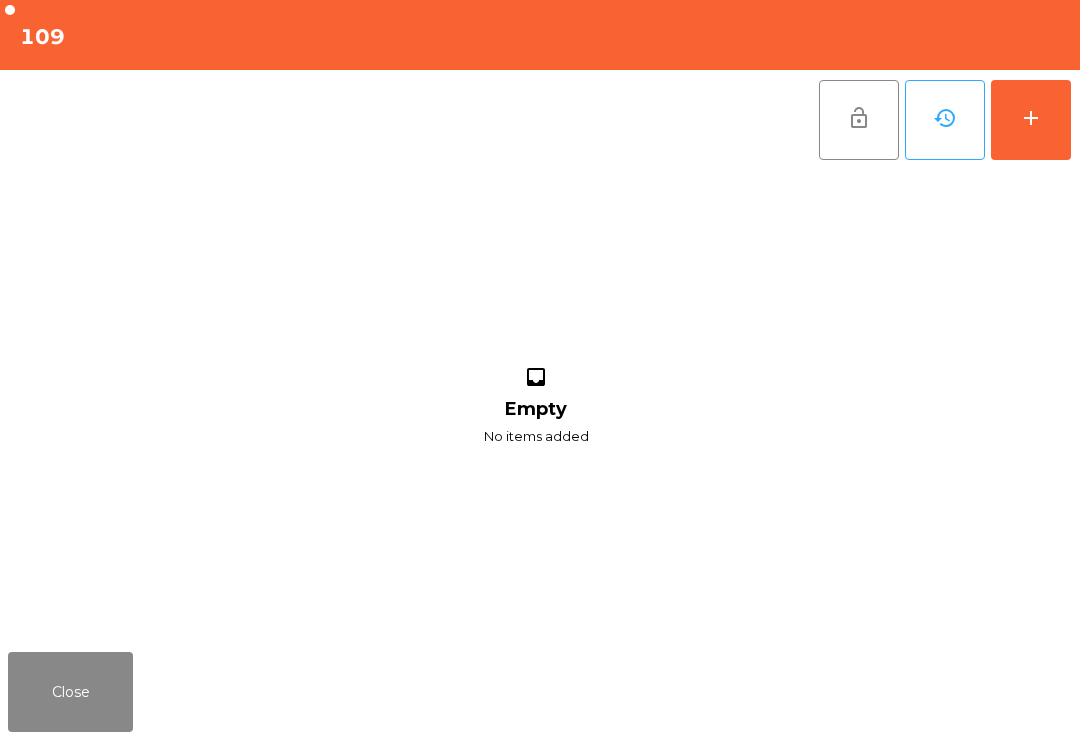 click on "add" 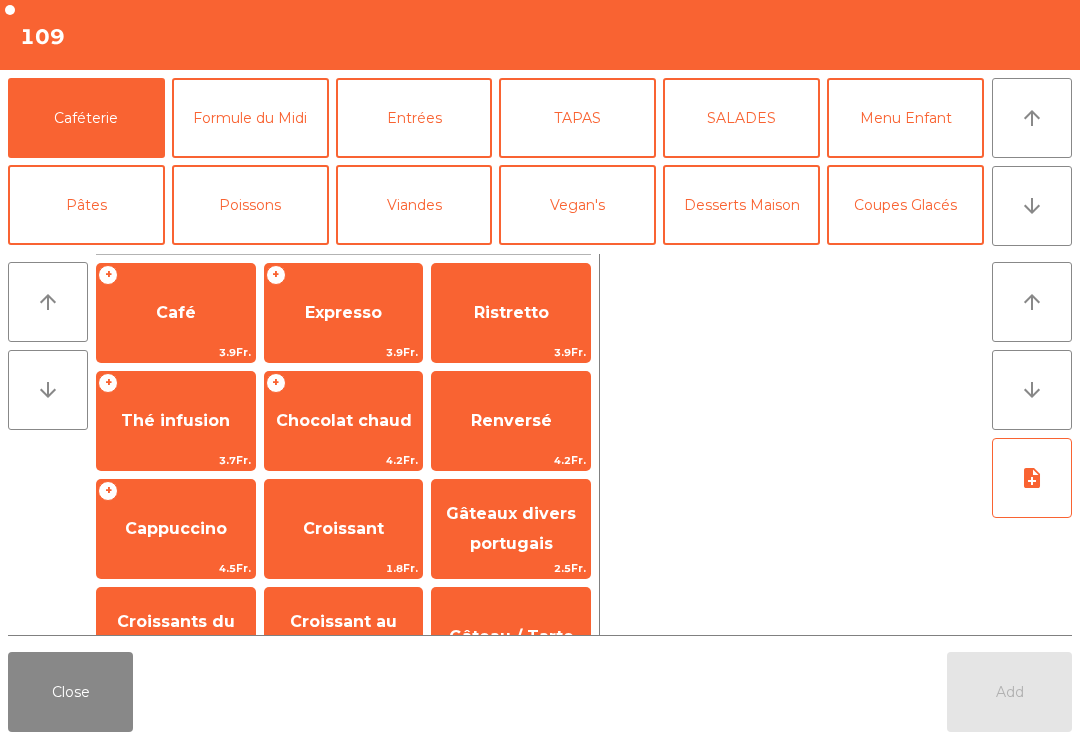 click on "arrow_downward" 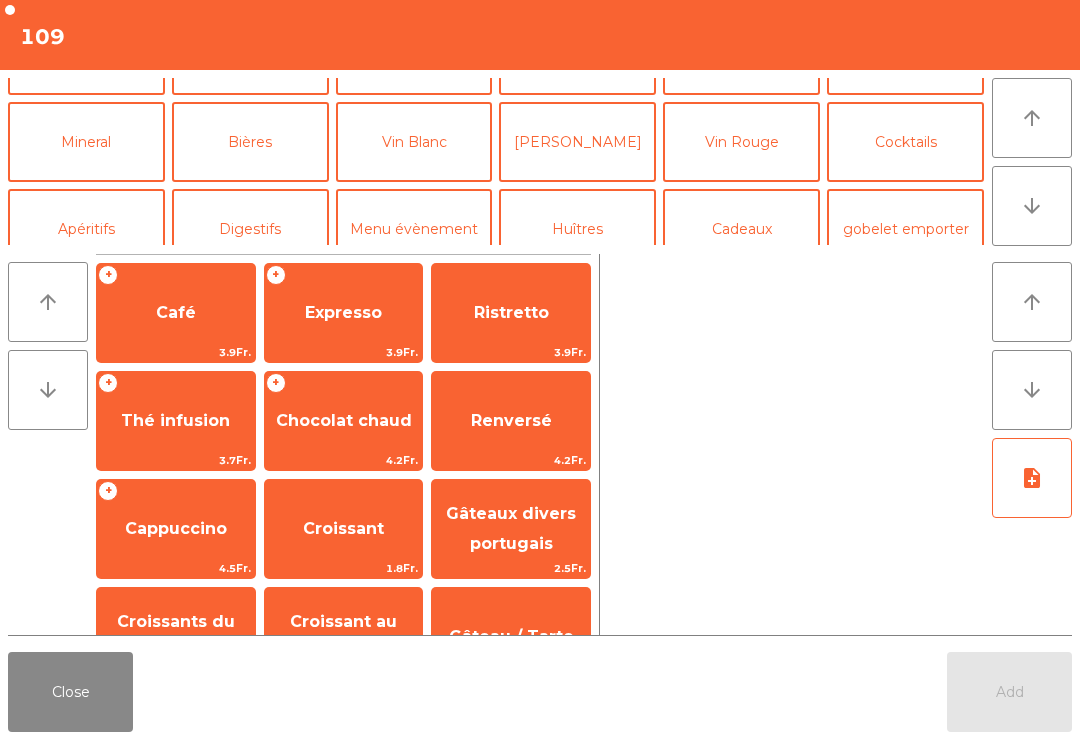 scroll, scrollTop: 174, scrollLeft: 0, axis: vertical 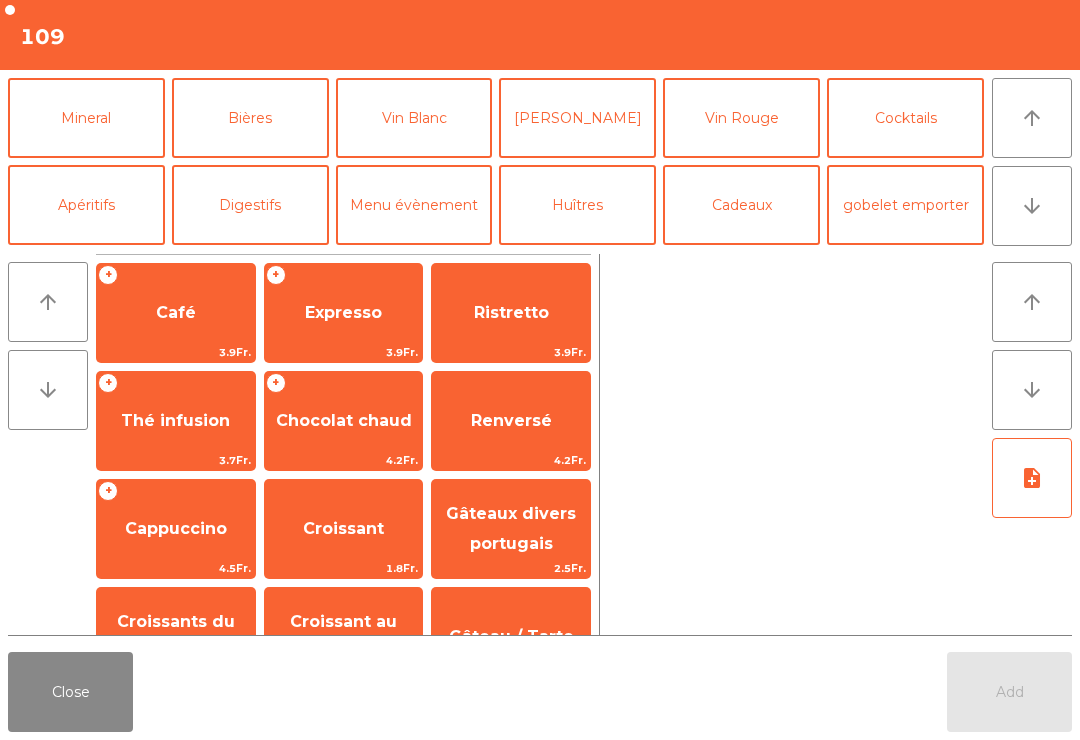 click on "Bières" 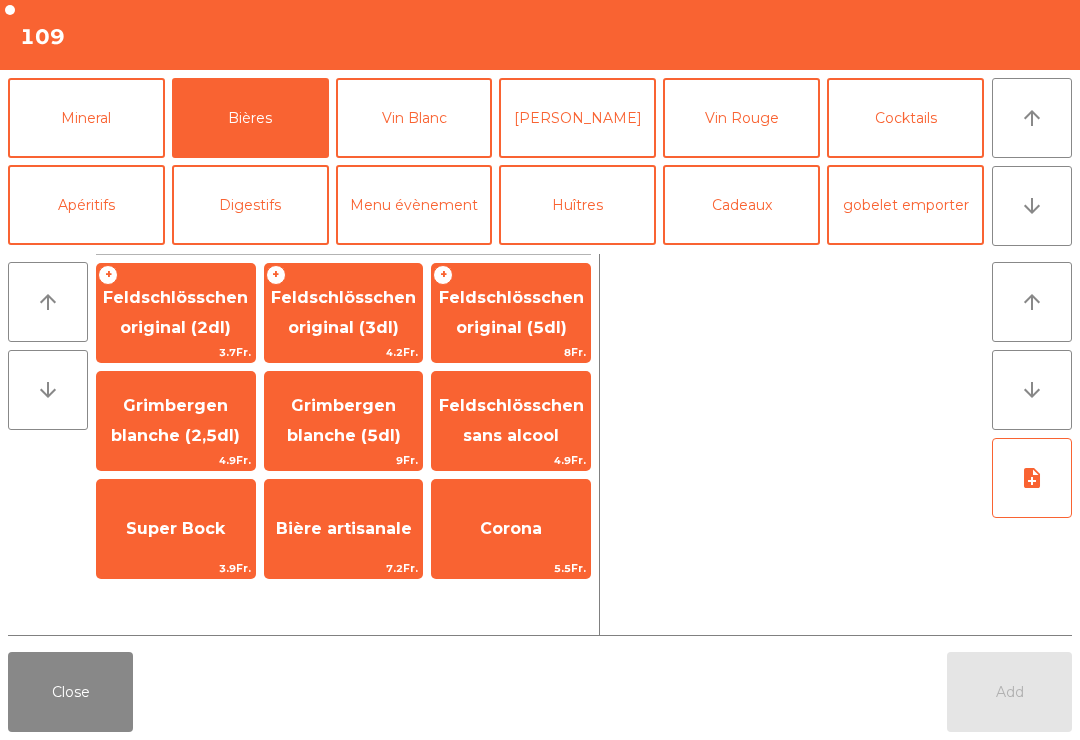 click on "Feldschlösschen original (3dl)" 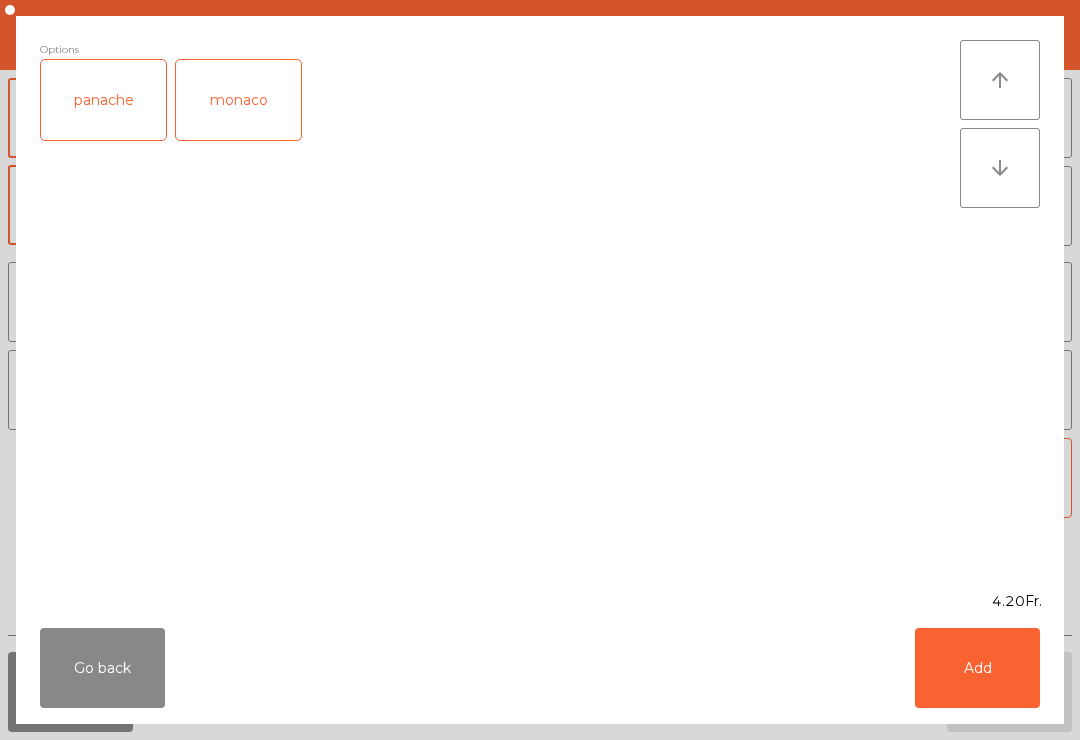 click on "Add" 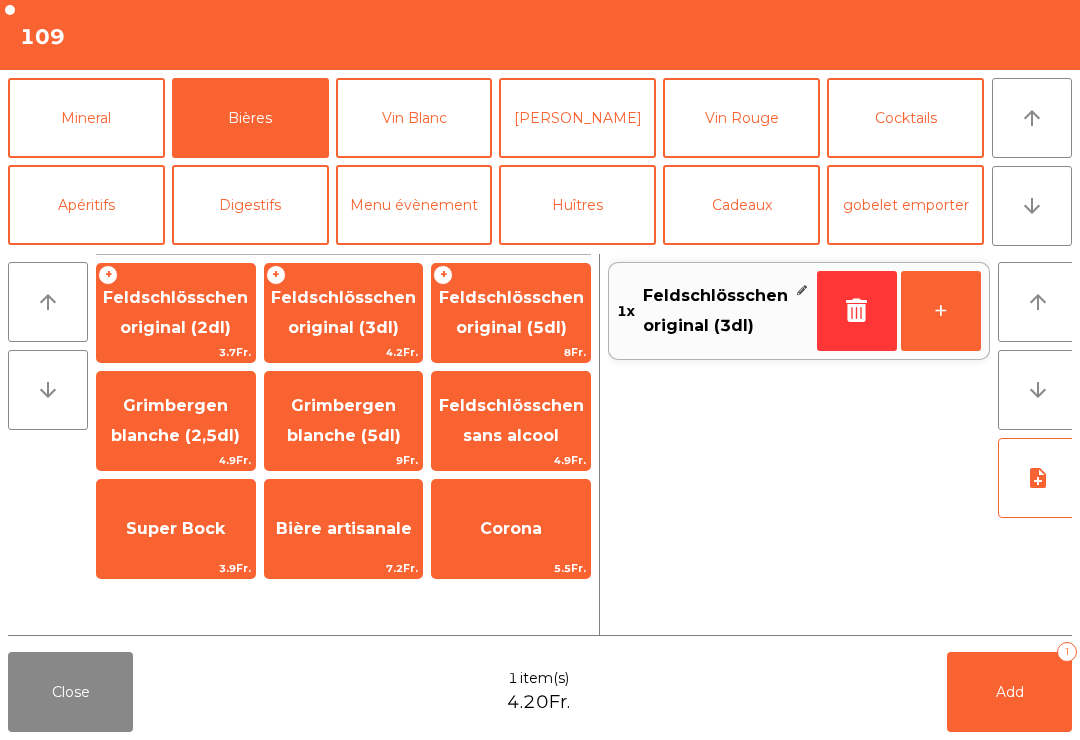 click on "Mineral" 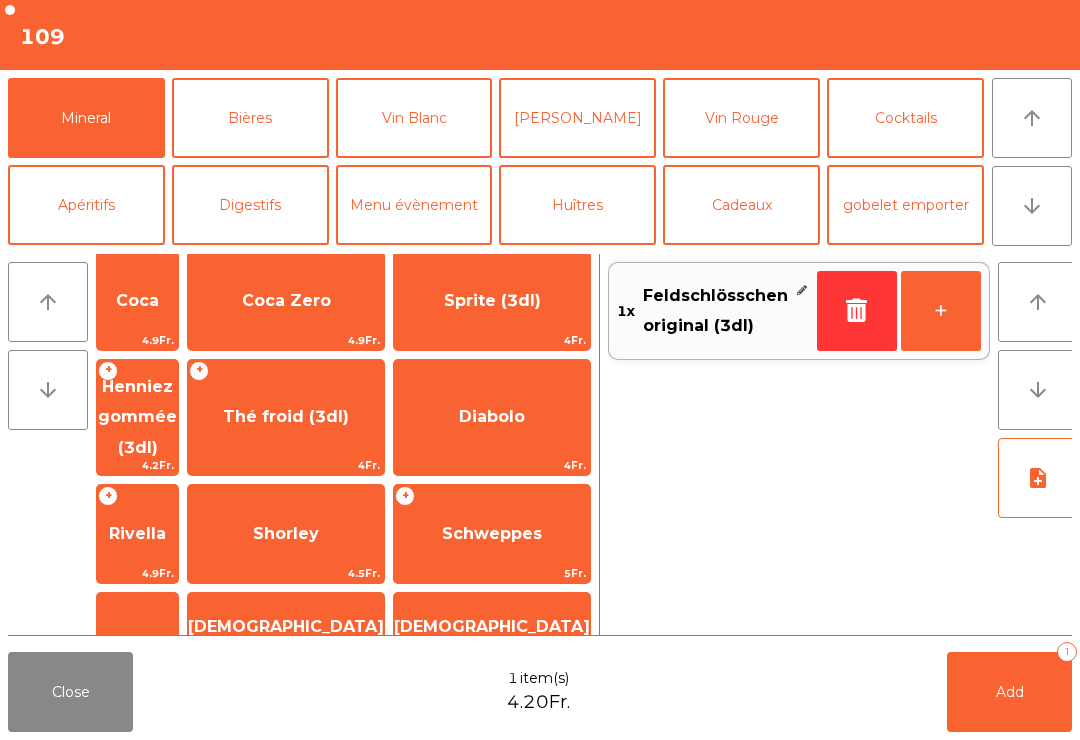 scroll, scrollTop: 304, scrollLeft: 0, axis: vertical 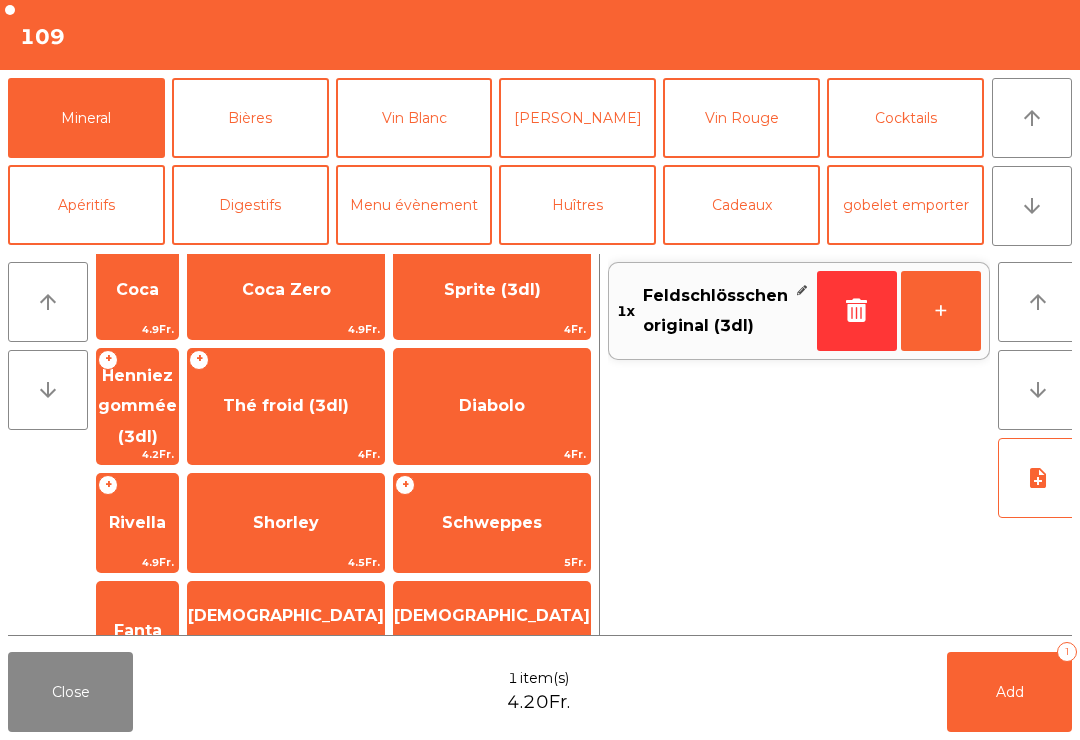 click on "Henniez gommée (3dl)" 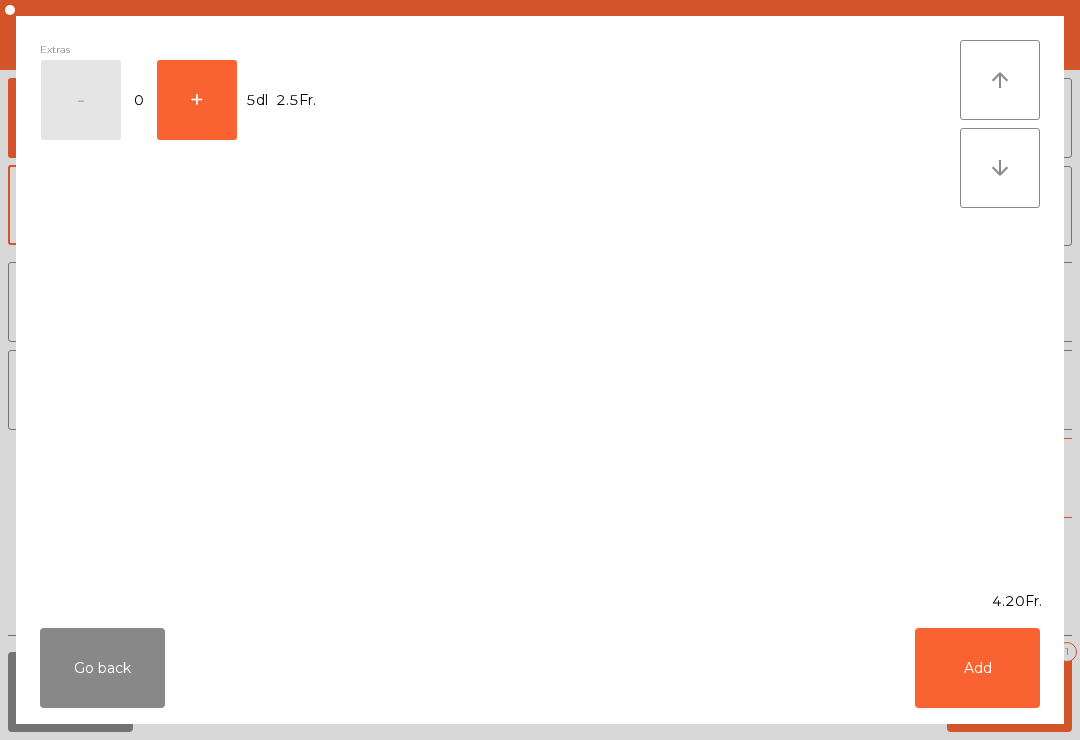 click on "Go back   Add" 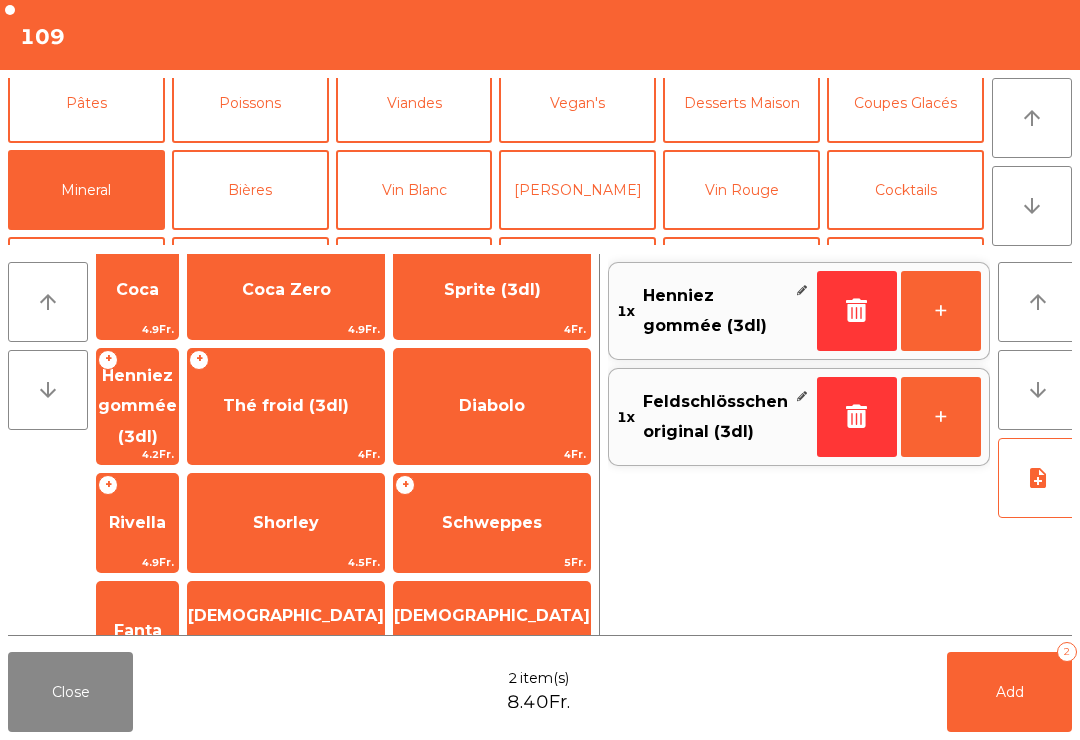 scroll, scrollTop: 102, scrollLeft: 0, axis: vertical 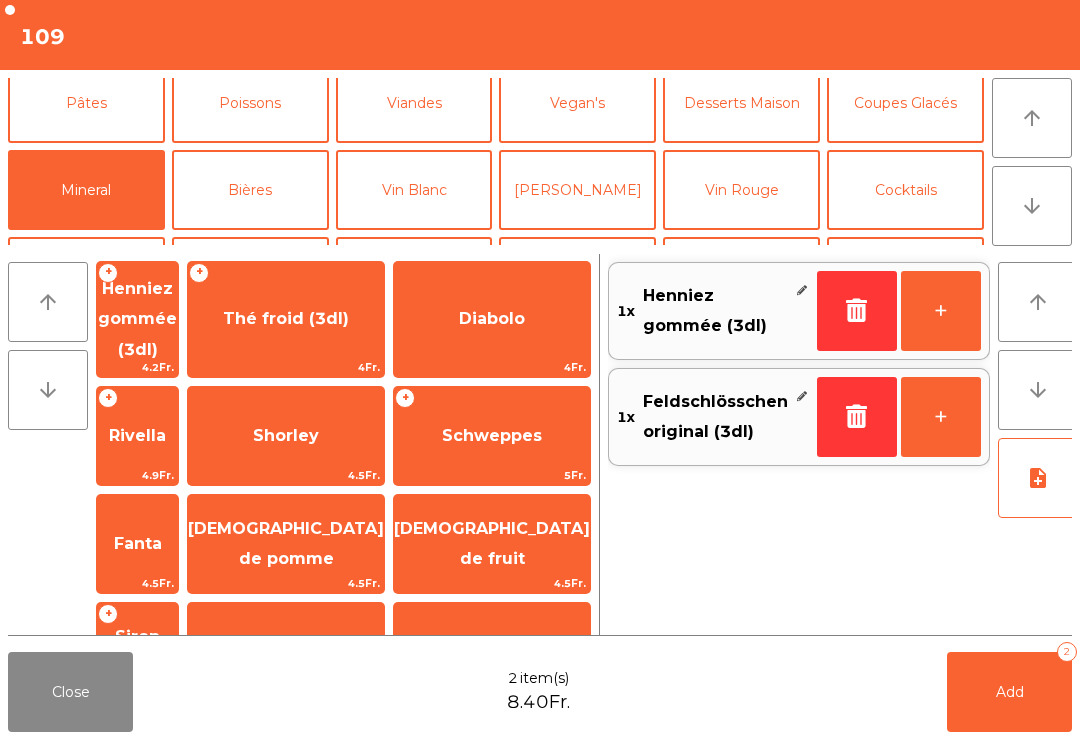 click on "Schweppes" 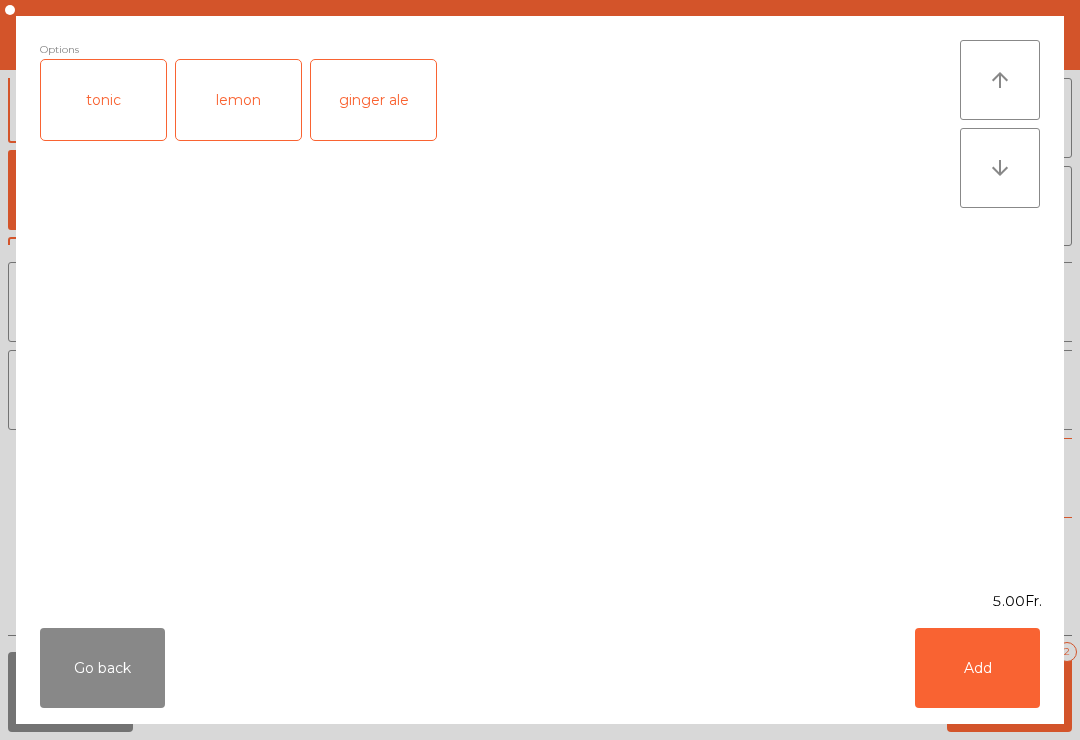 click on "Add" 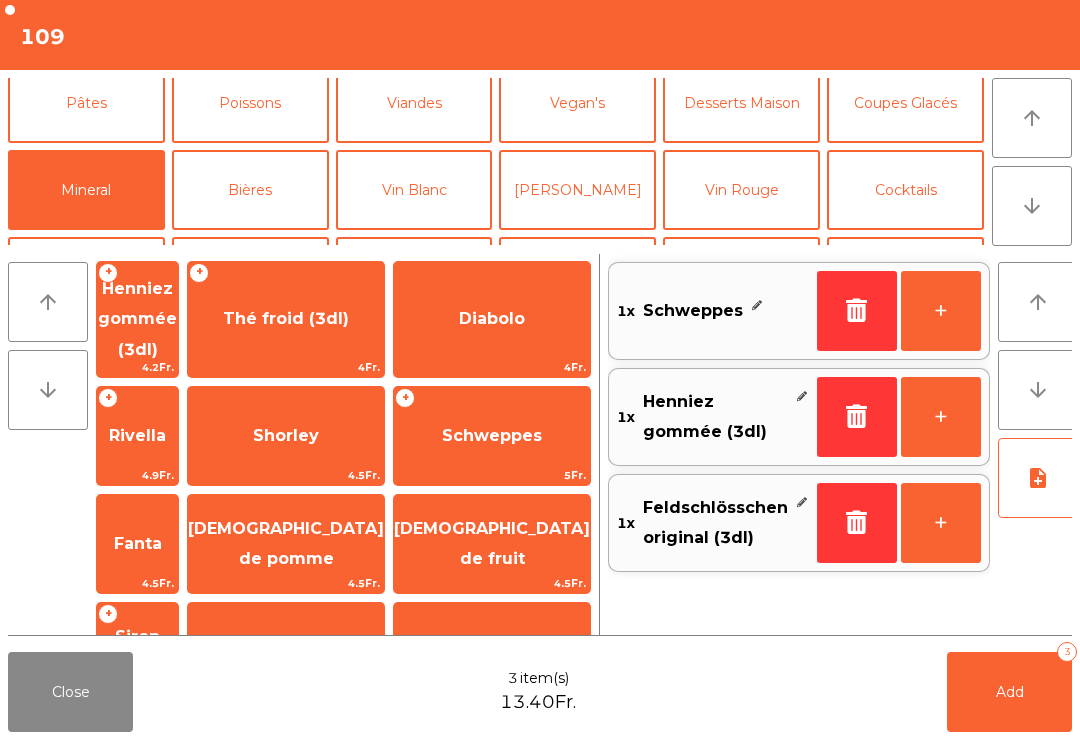 click on "+" 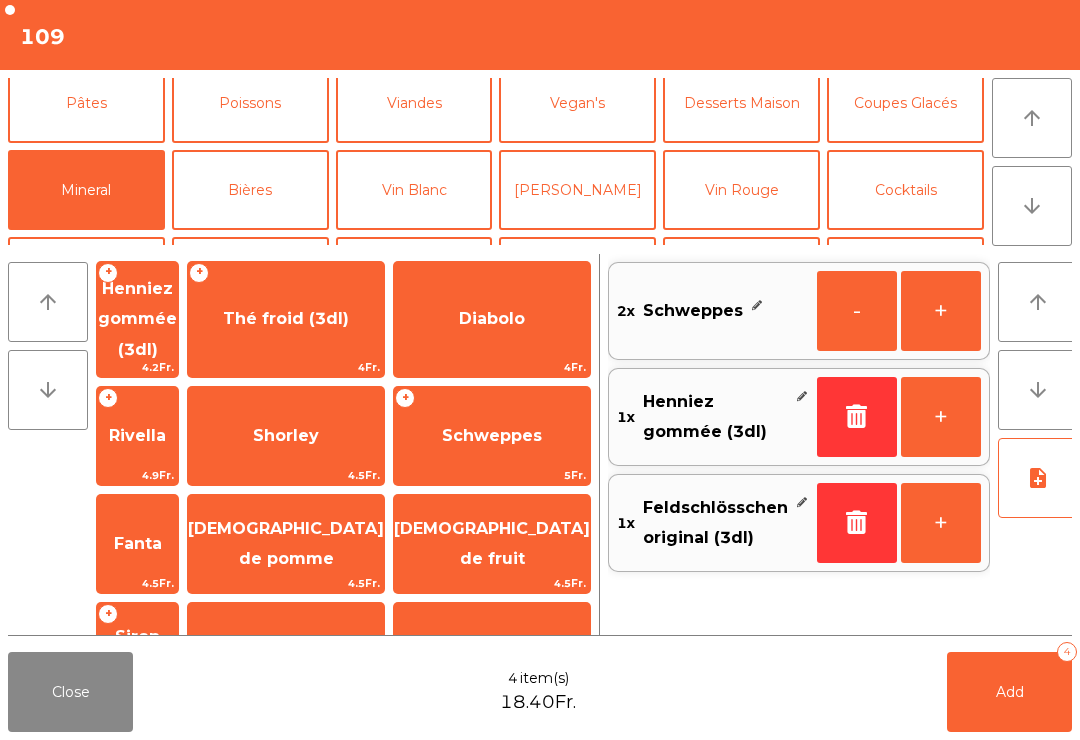 click on "Add   4" 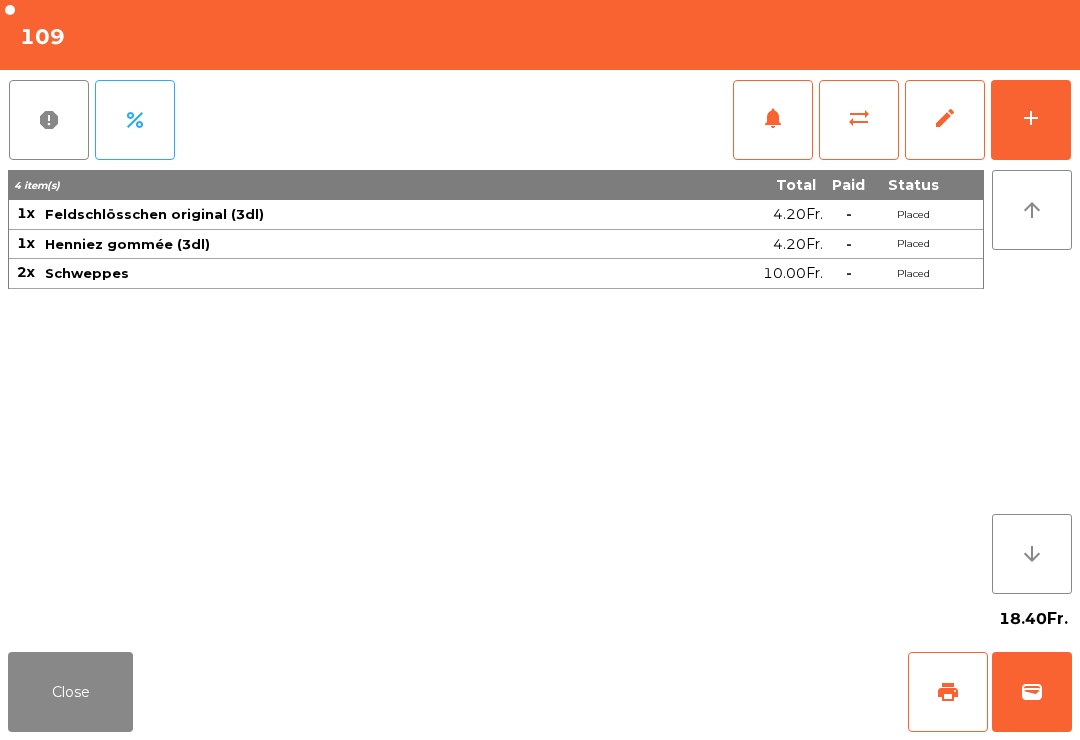click on "Close" 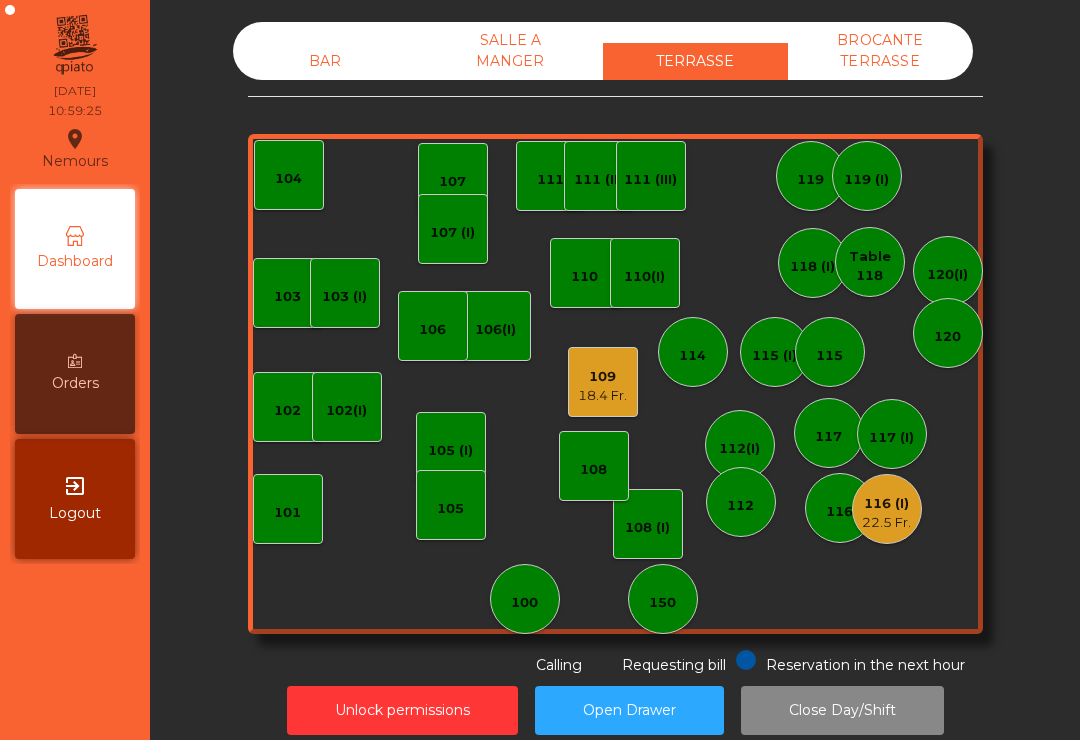 click on "103    102    101   102(I)   106(I)    104   105 (I)   108 (I)   105    107   100   150   110   107 (I)   103 (I)   108   116   116 (I)   22.5 Fr.   109   18.4 Fr.   106   111   111 (II)   111 (III)   117   117 (I)   118 (I)   119   119 (I)   115 (I)   [PHONE_NUMBER](I)   Table 118   120(I)   120" 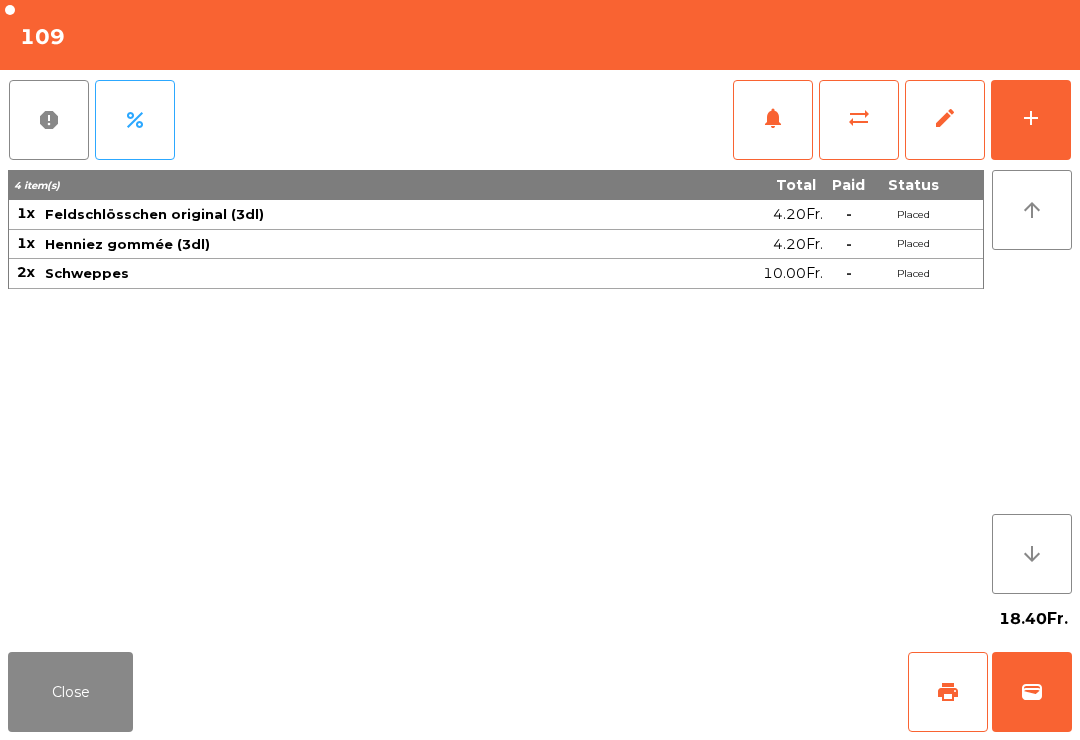 click on "print" 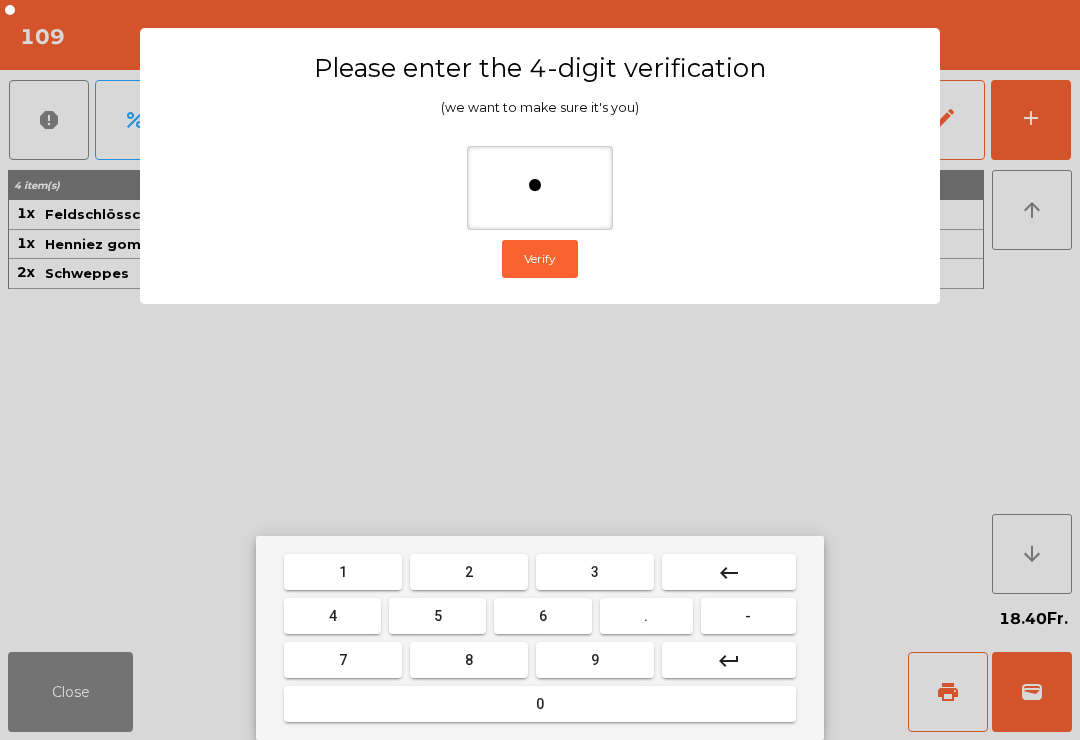 type on "**" 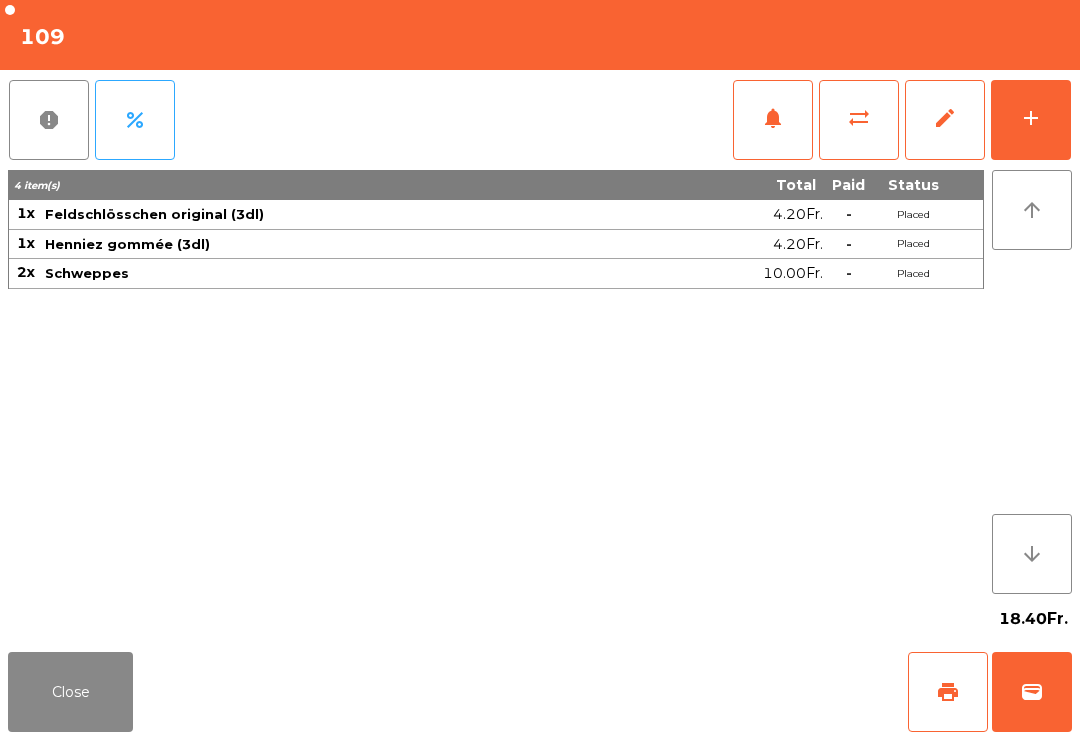 click on "Close   print   wallet" 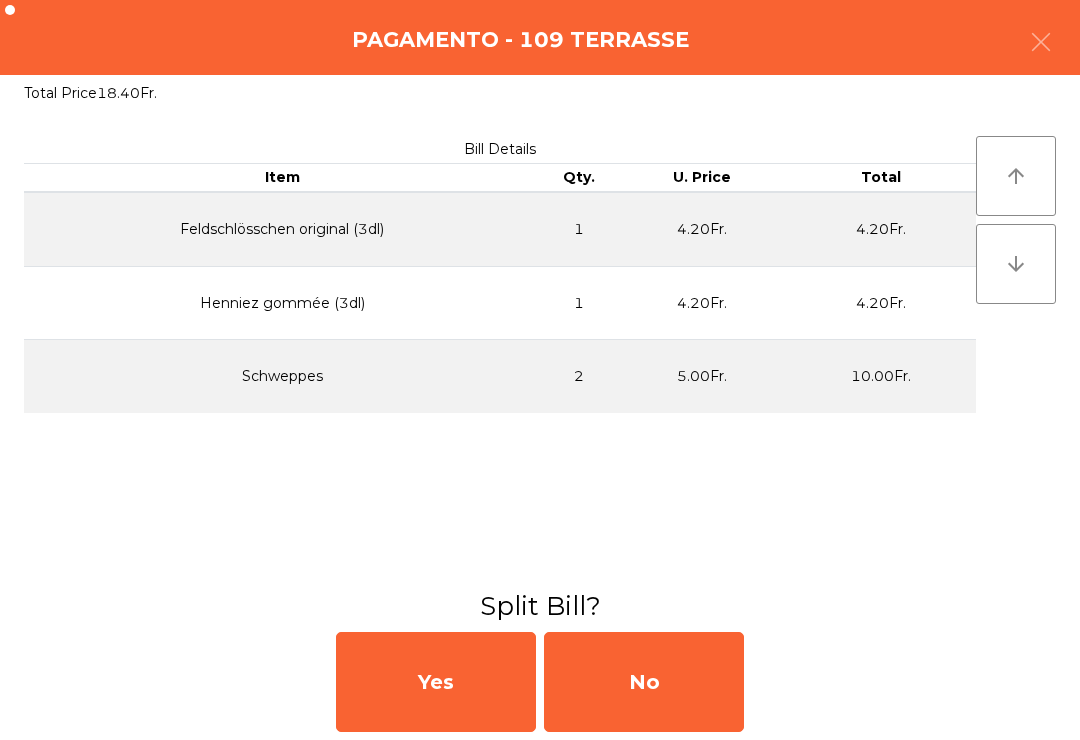 click on "No" 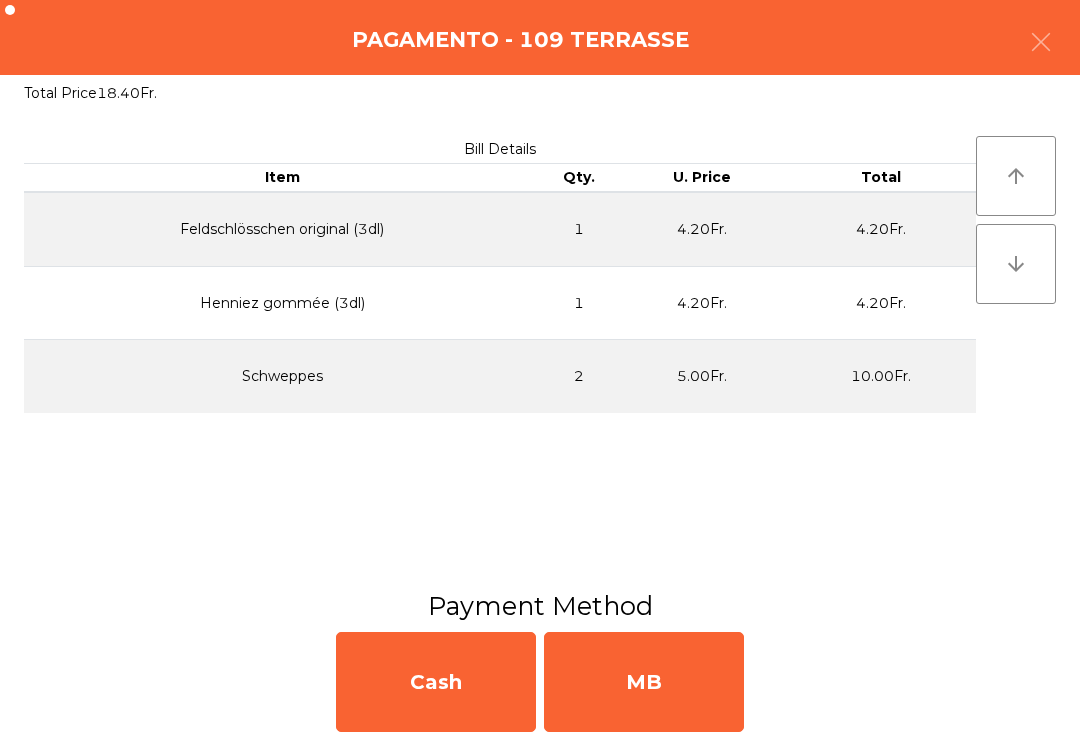 click on "MB" 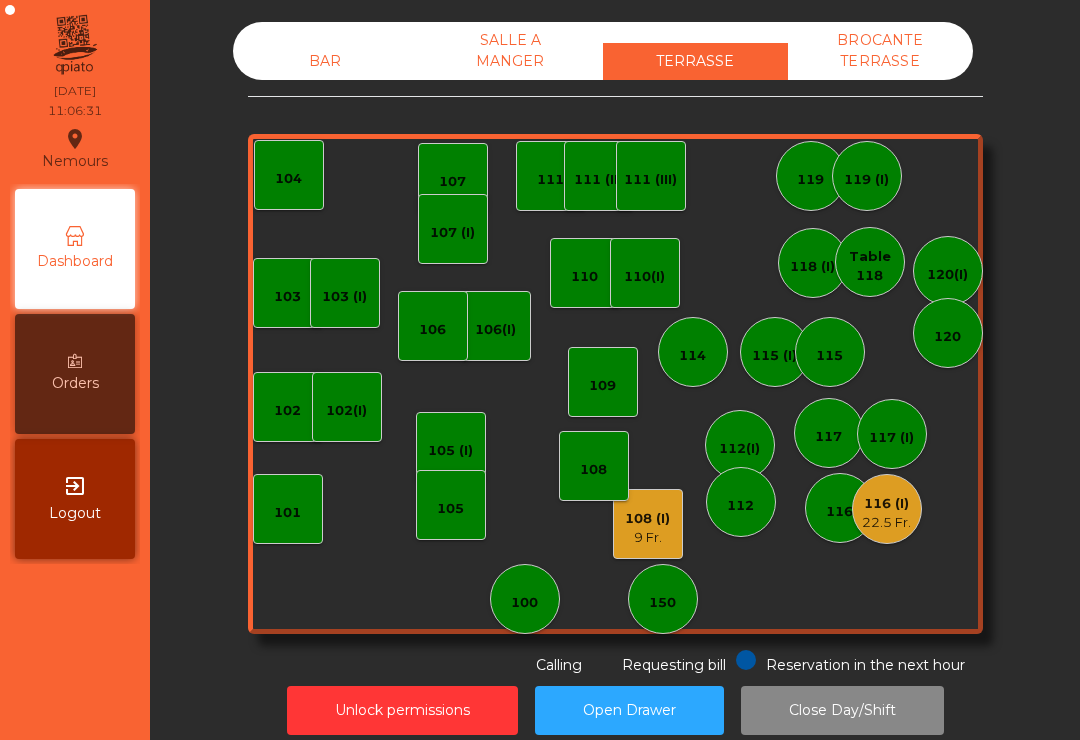 click on "9 Fr." 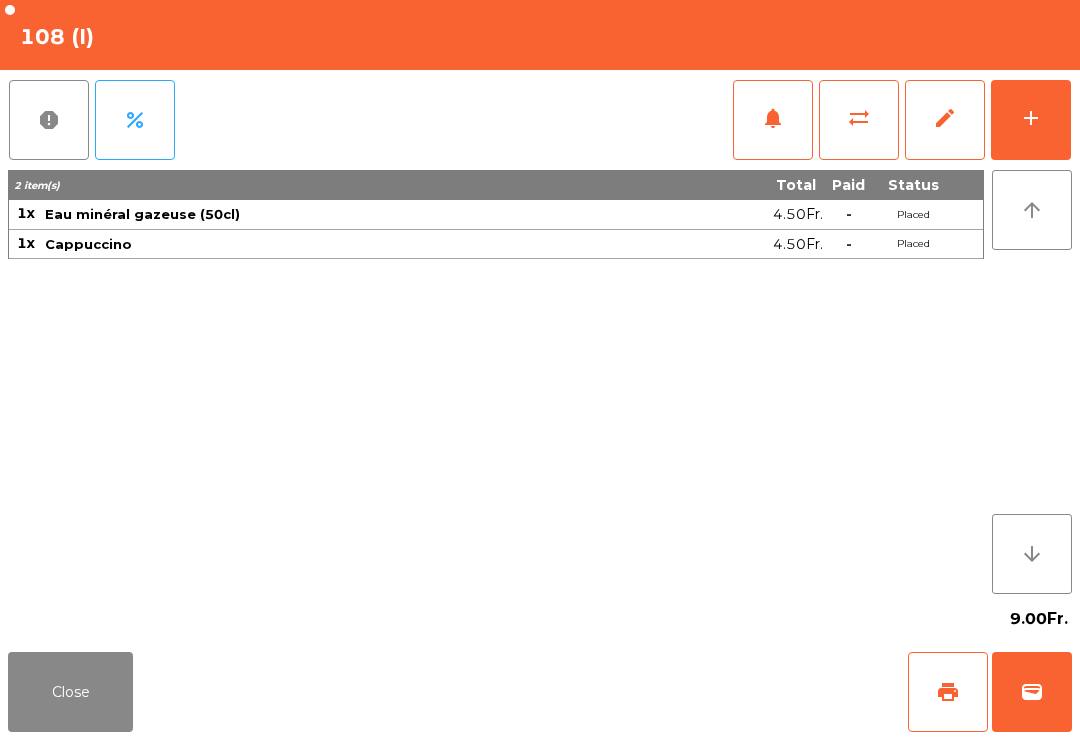 click on "sync_alt" 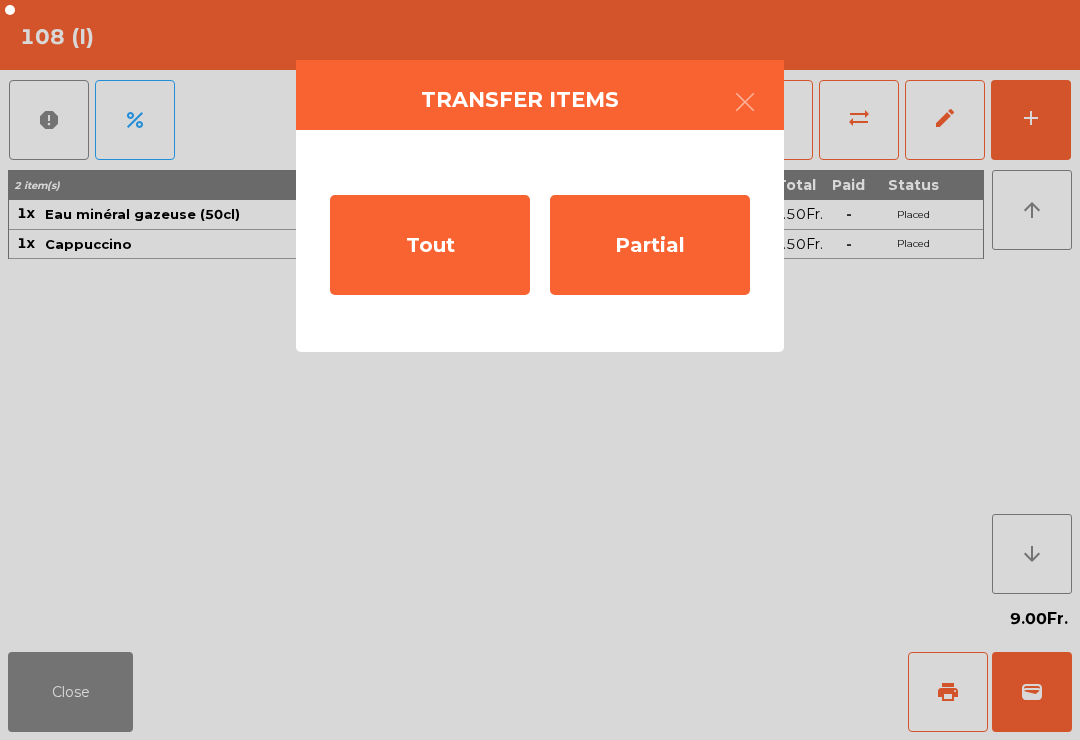 click on "Tout" 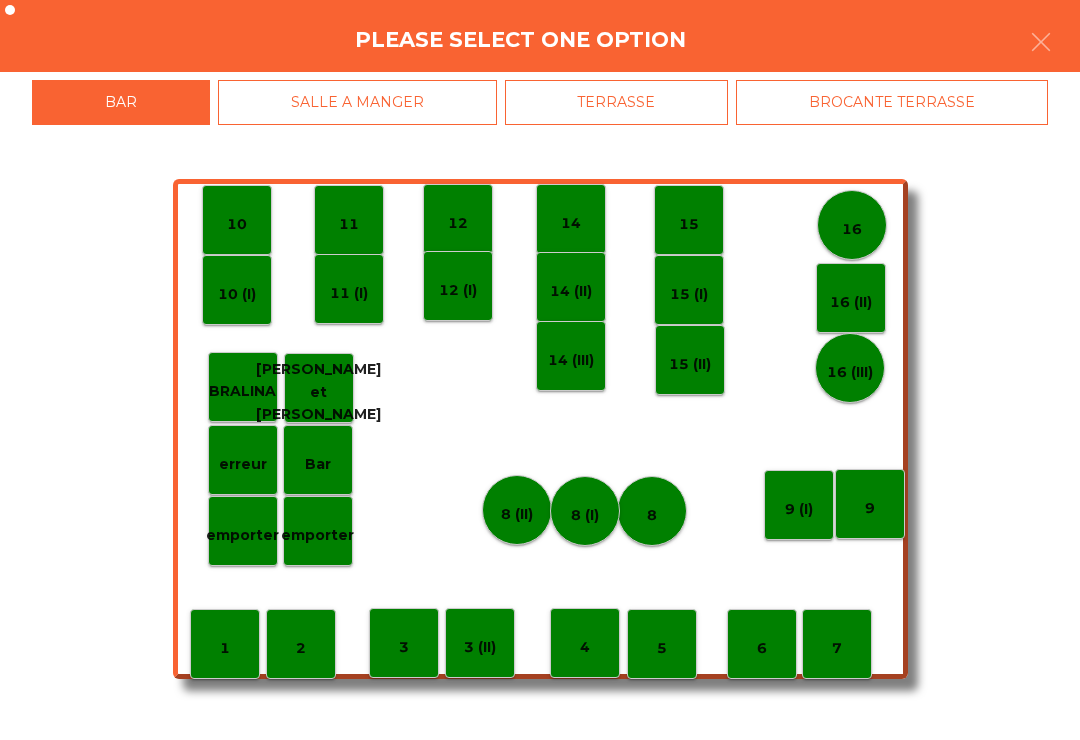 click on "TERRASSE" 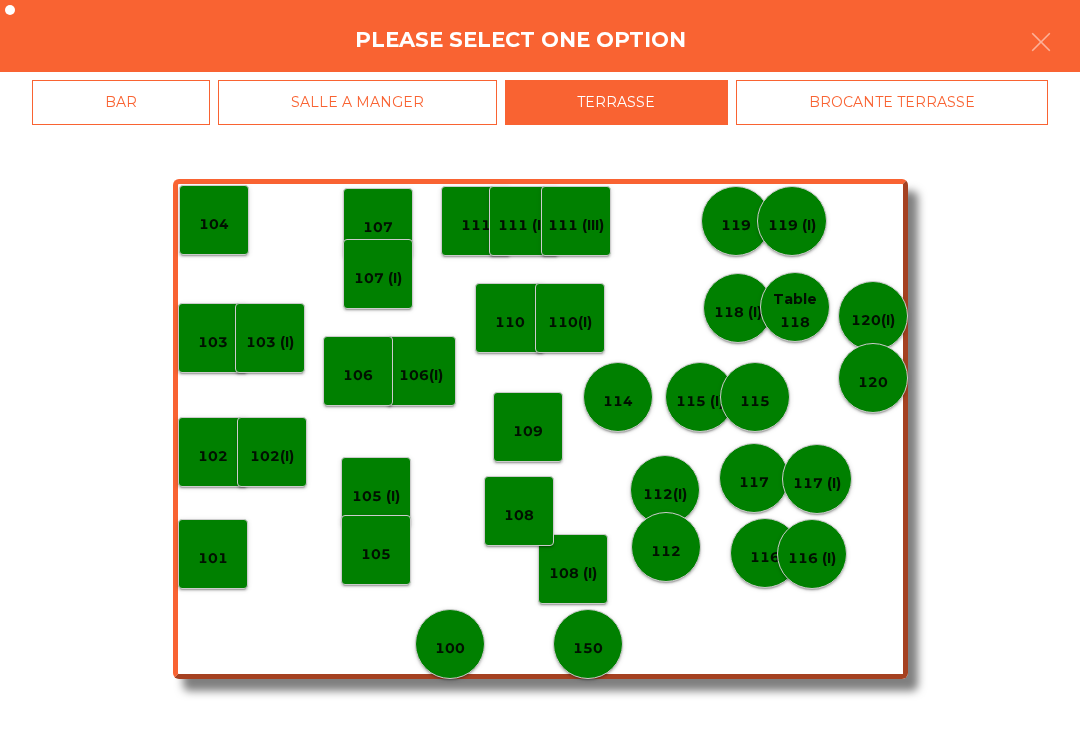 click on "107 (I)" 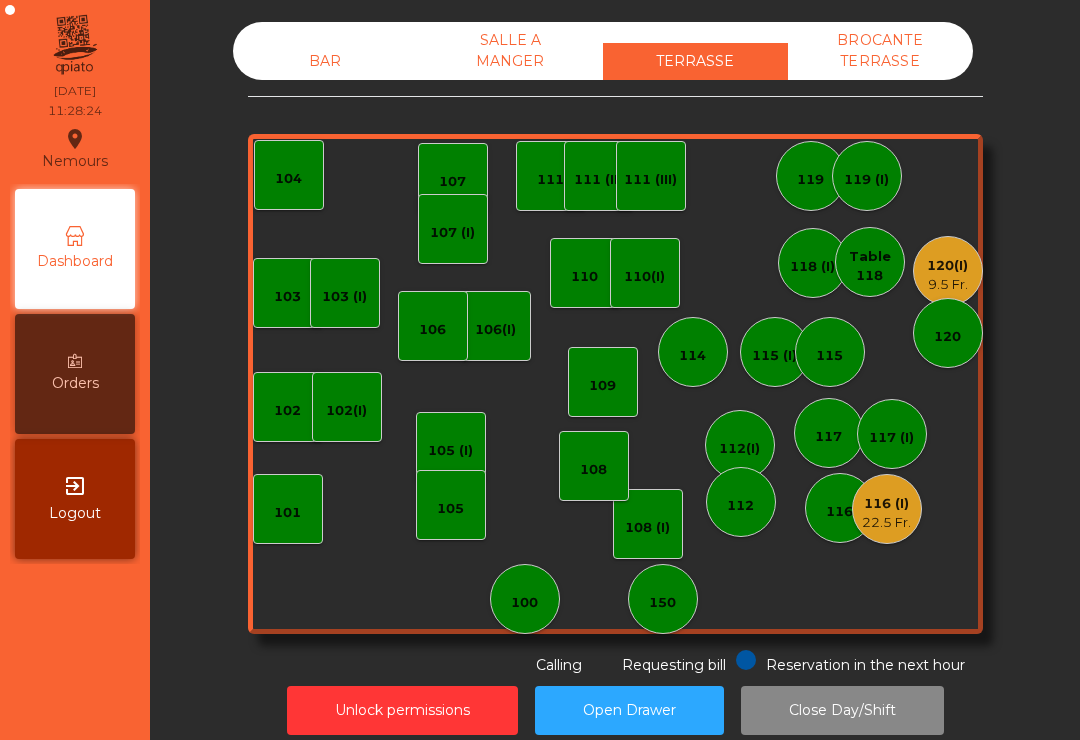 click on "120(I)" 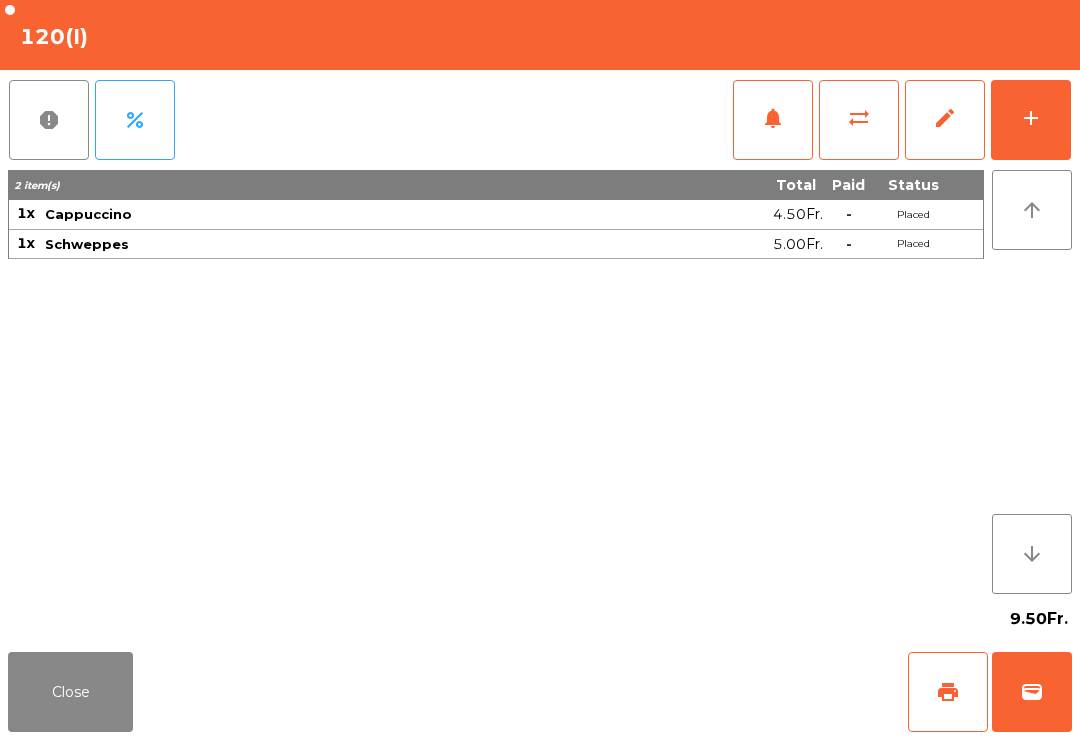 click on "print" 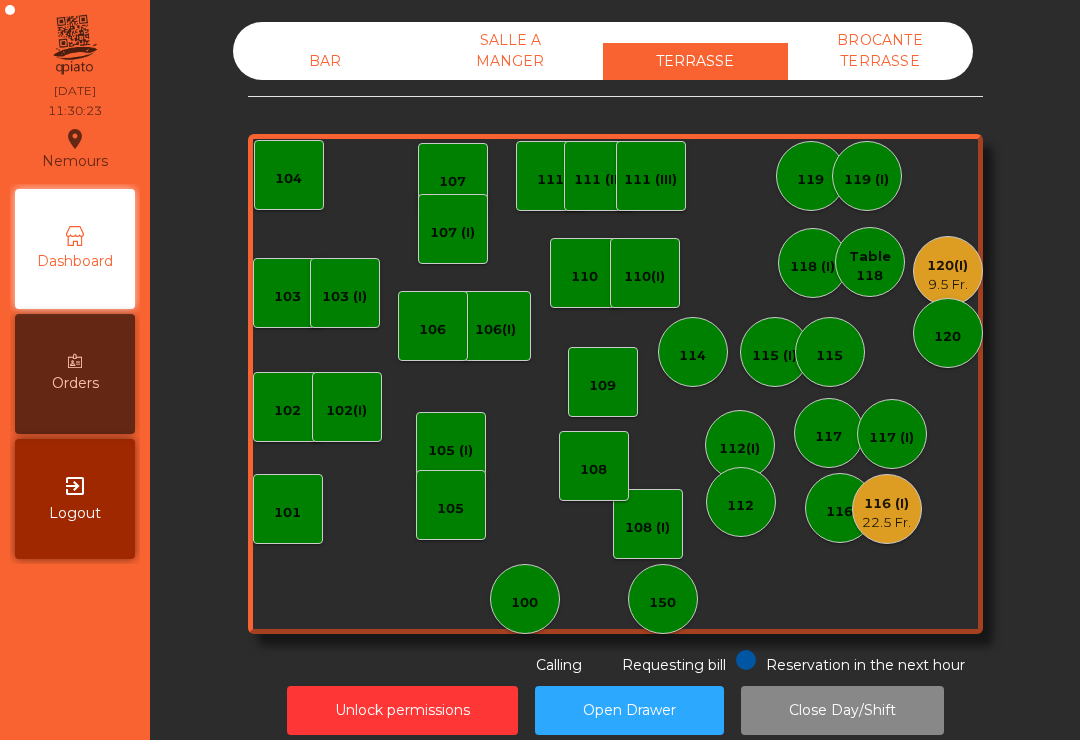 click on "120(I)" 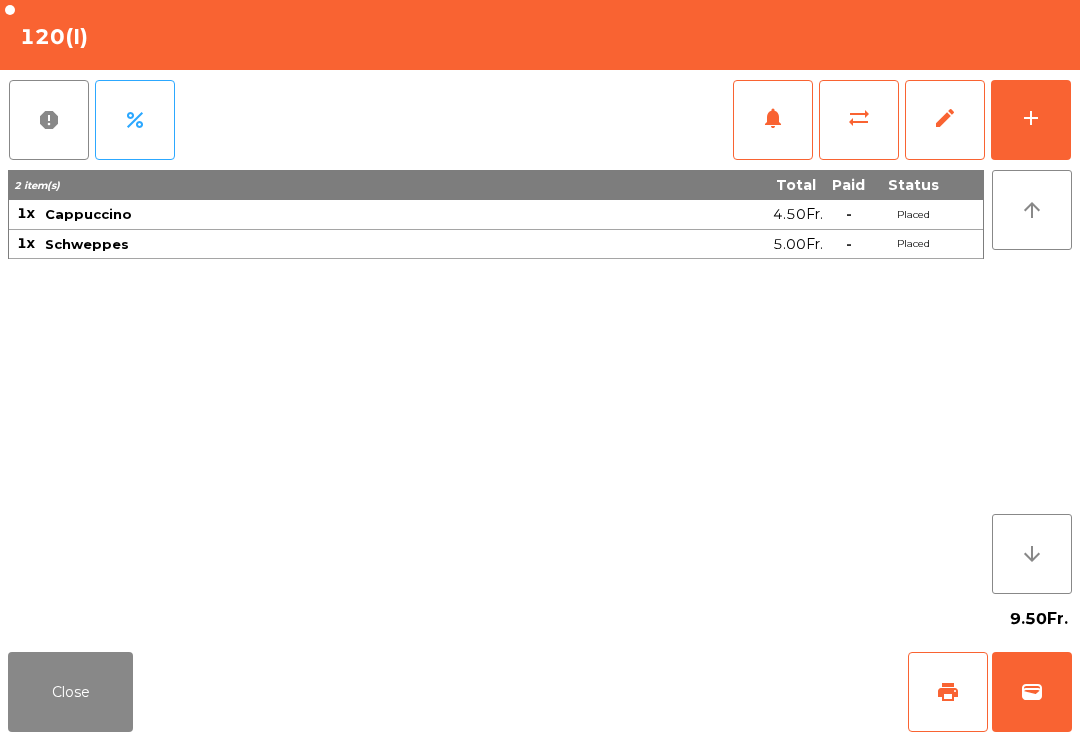 click on "wallet" 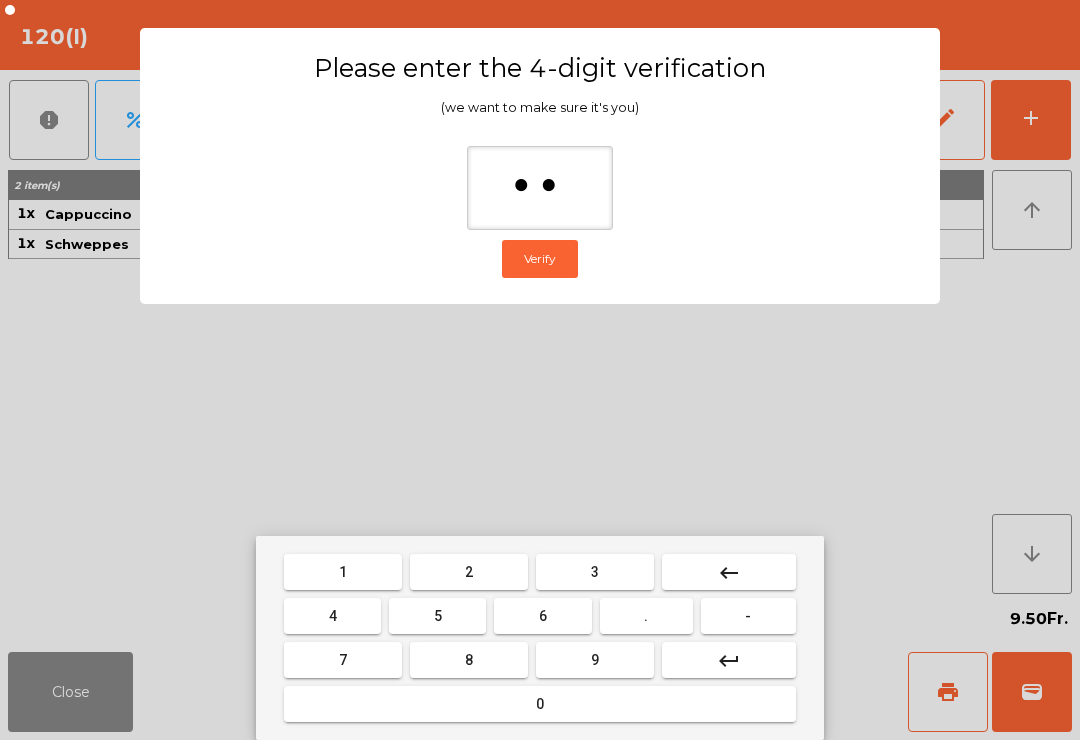 type on "***" 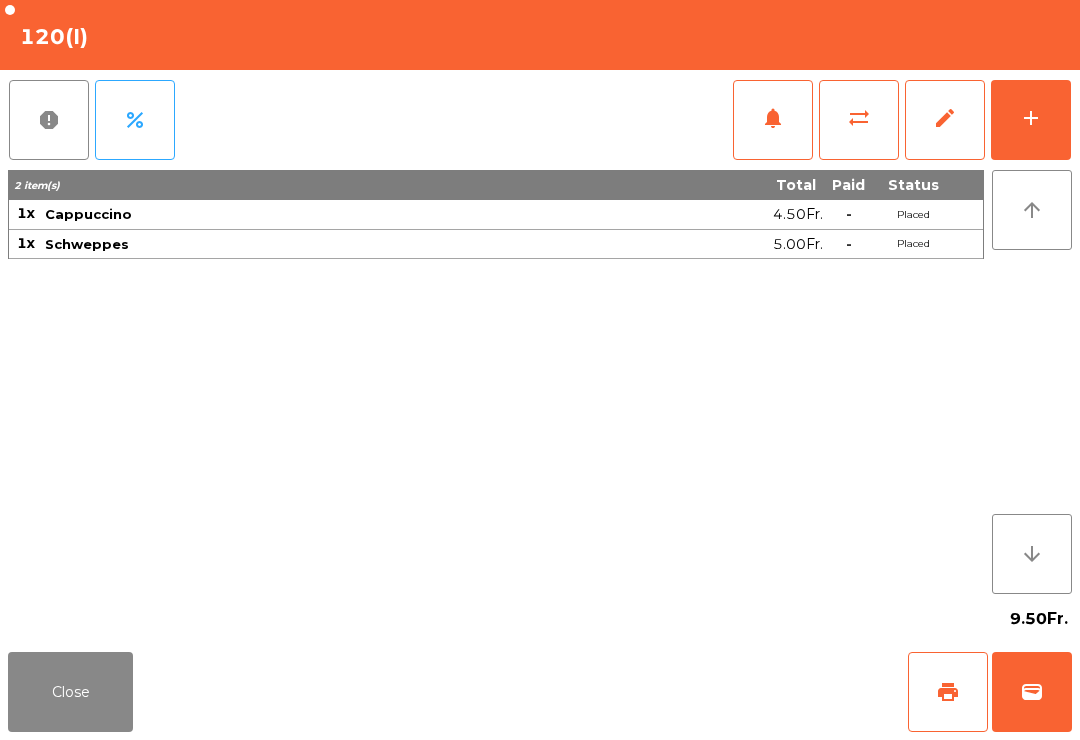 click on "Close   print   wallet" 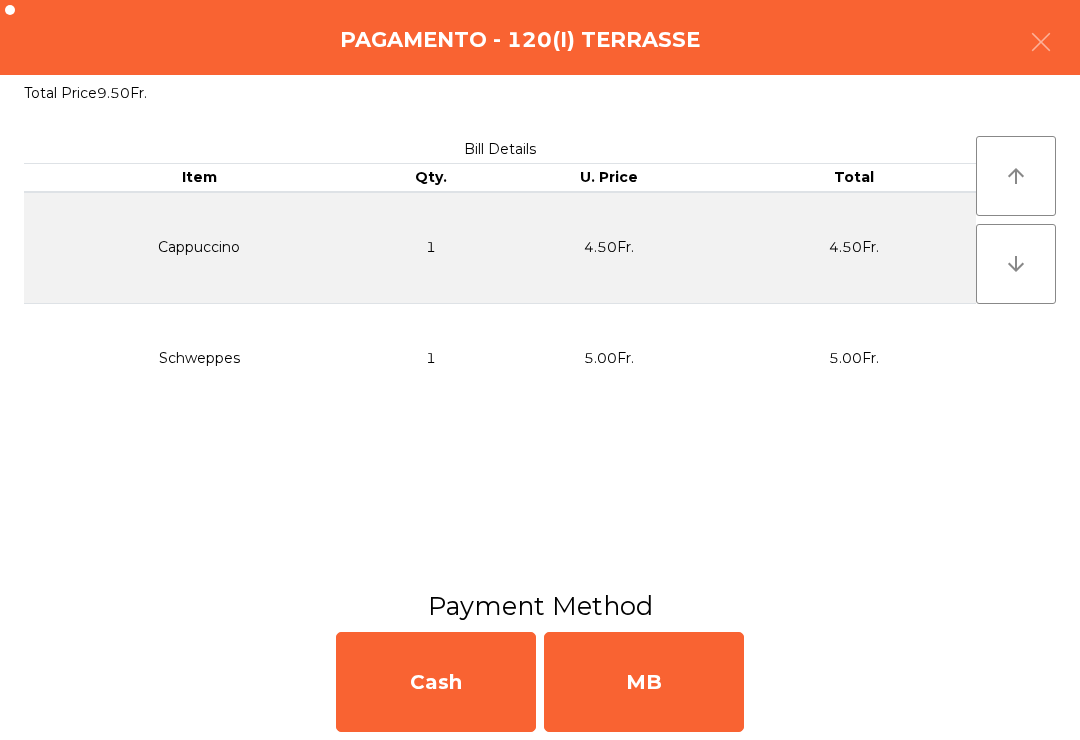 click on "MB" 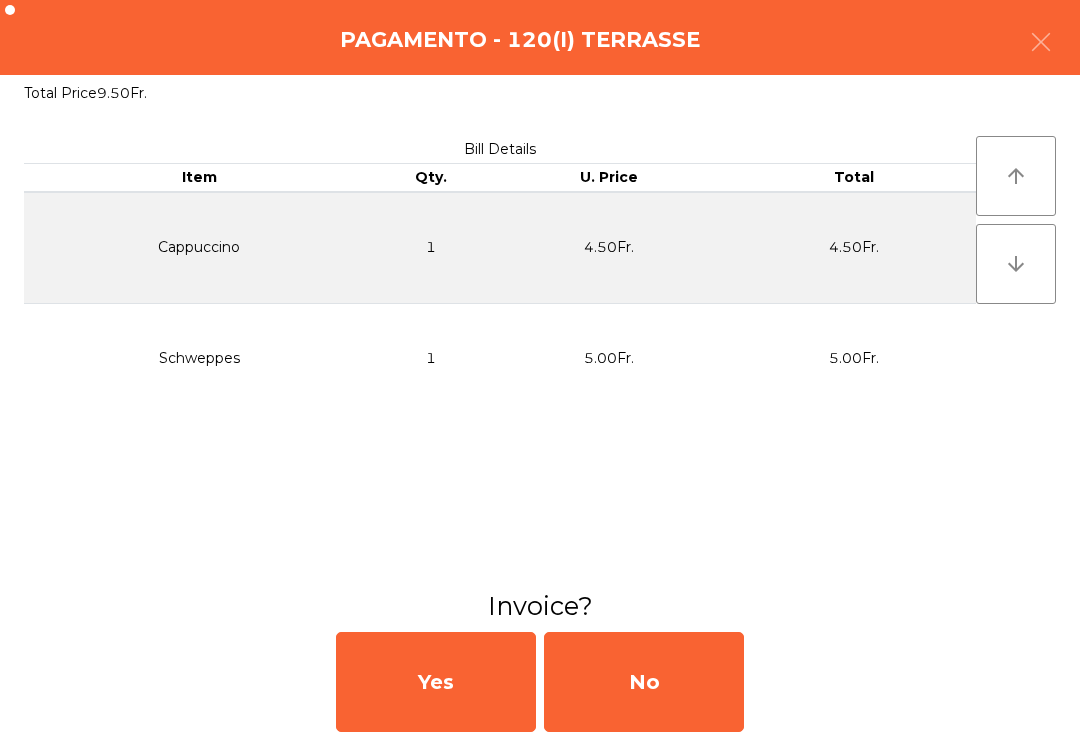 click on "No" 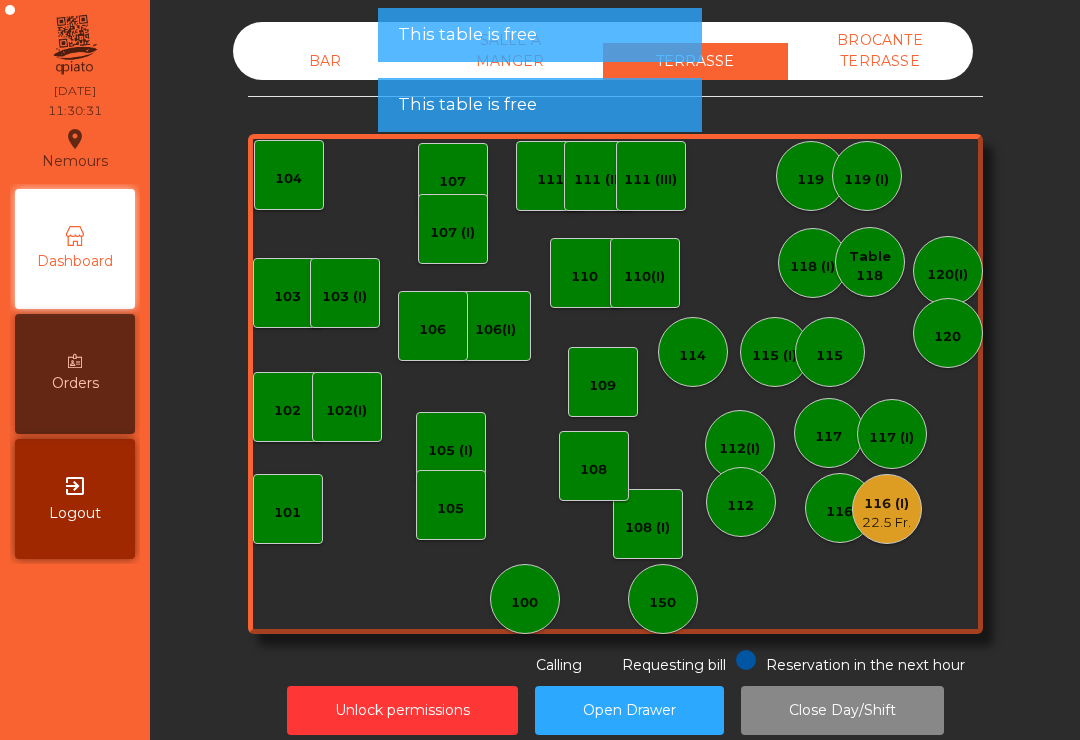 click on "22.5 Fr." 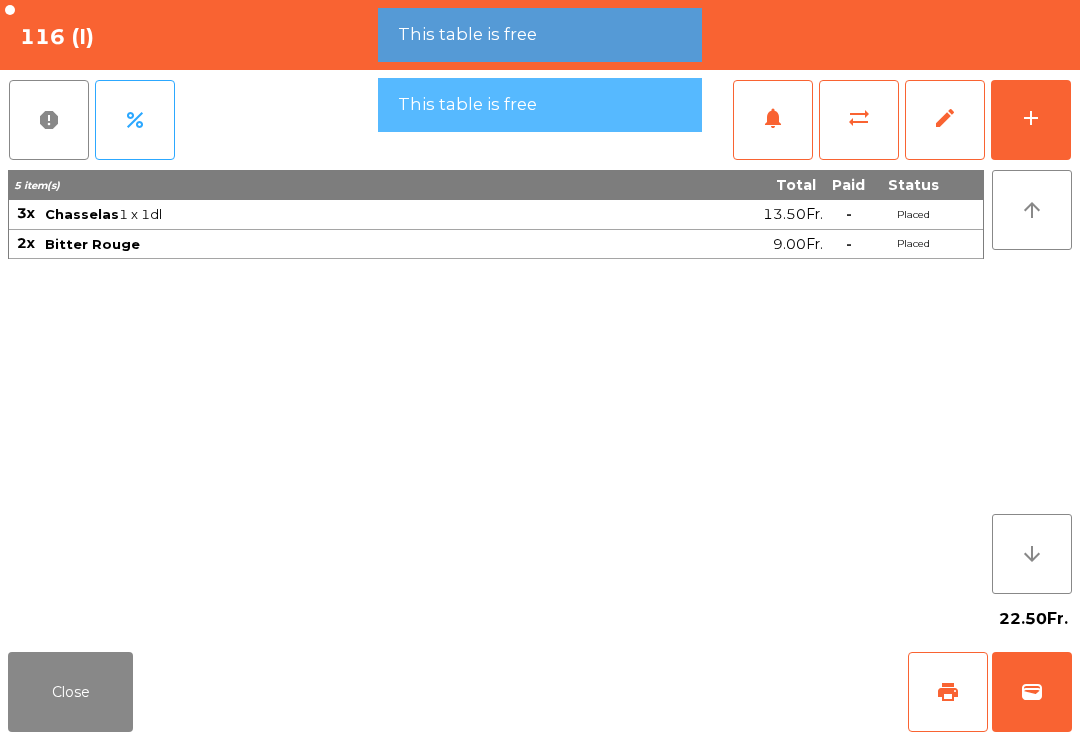 click on "print" 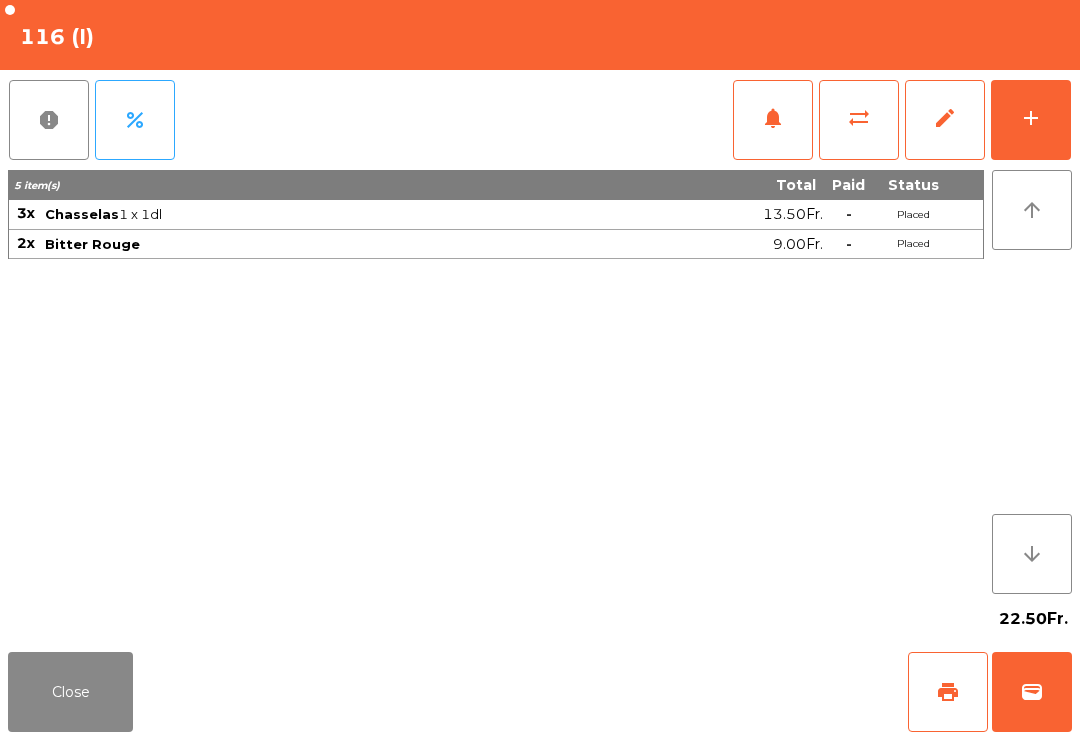 click on "wallet" 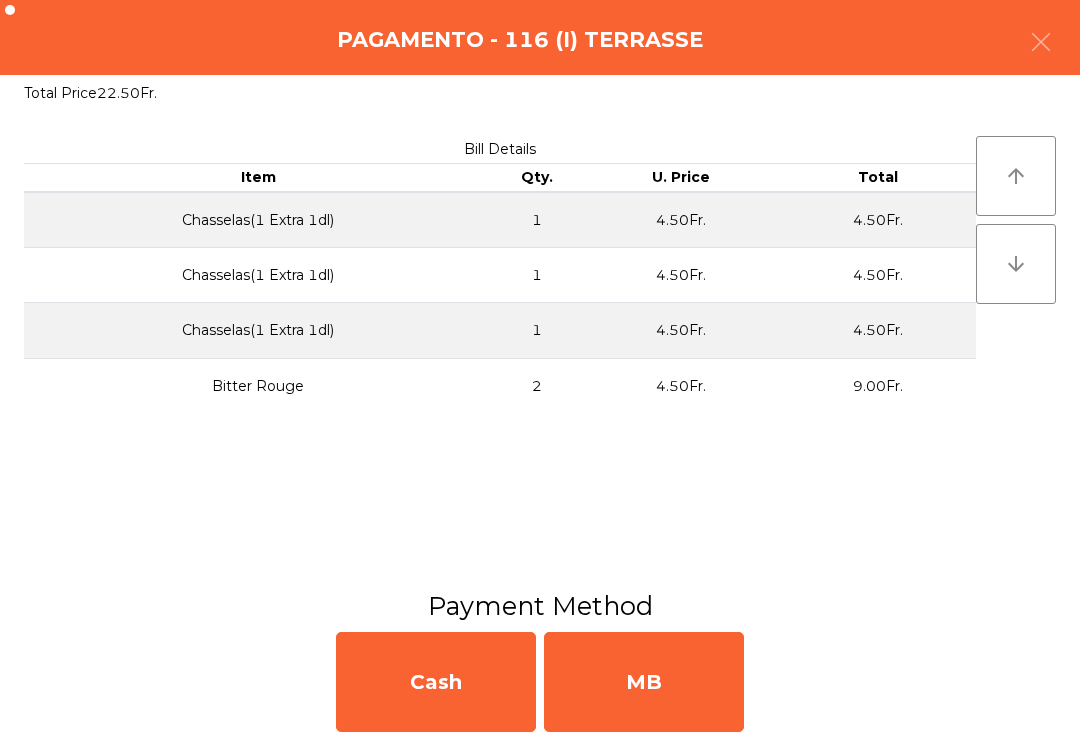 click on "MB" 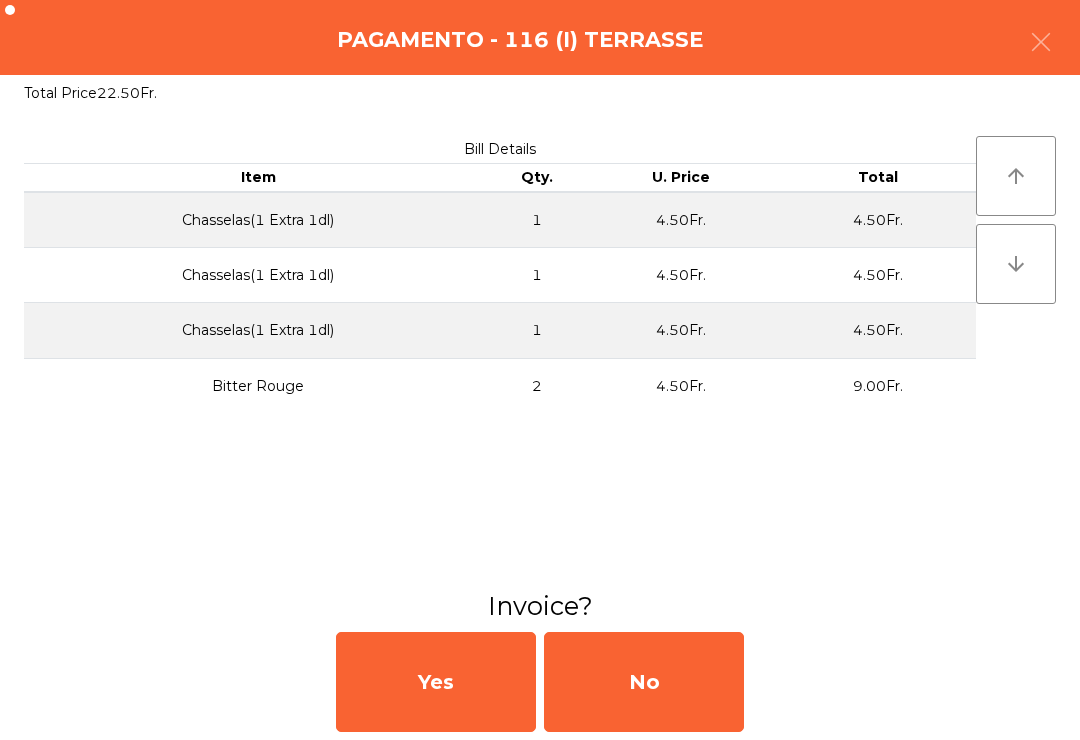 click on "No" 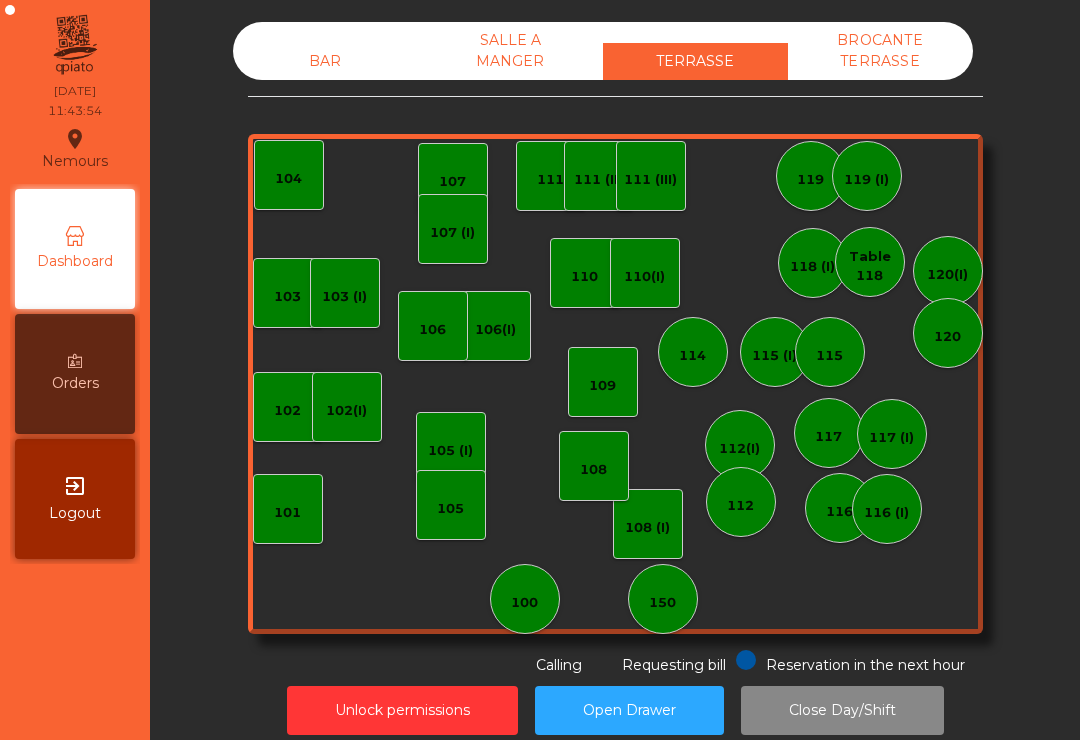 click on "BAR" 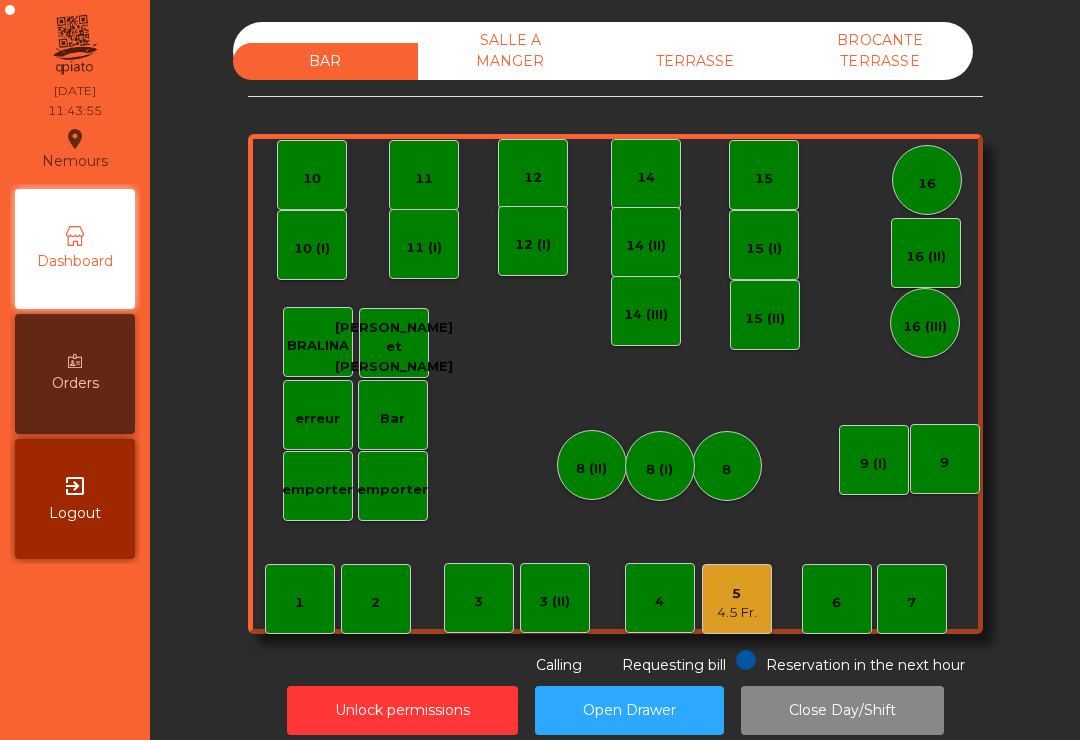 click on "5   4.5 Fr." 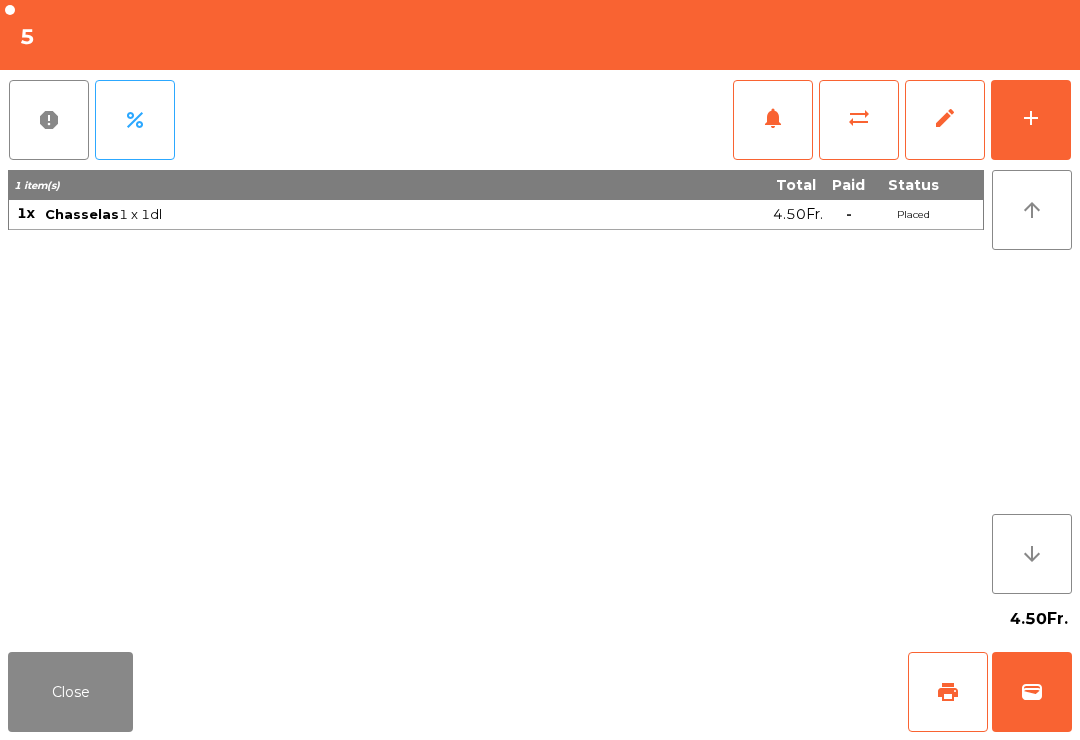 click on "add" 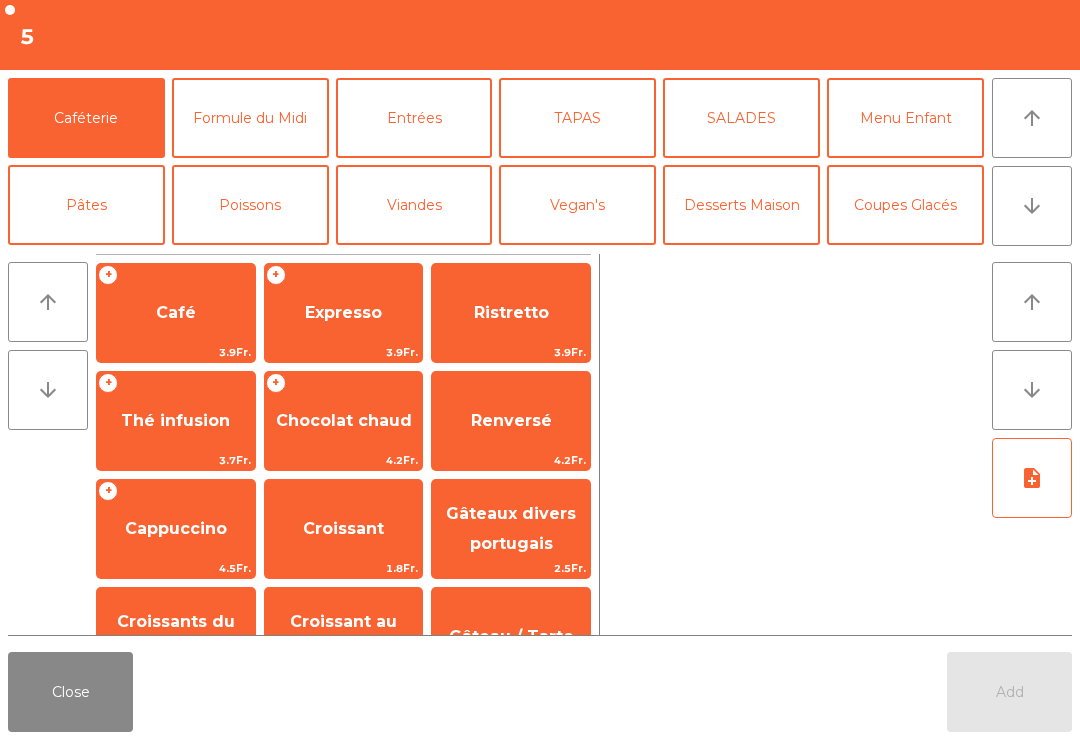 click on "arrow_upward" 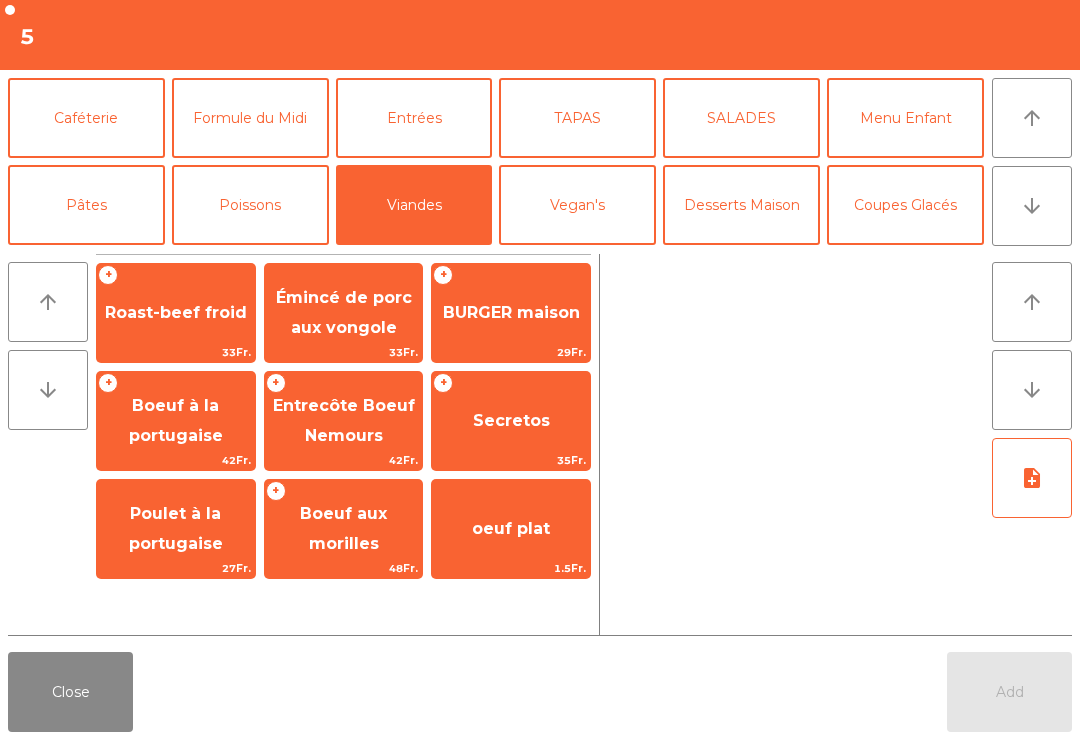 click on "Poulet à la portugaise" 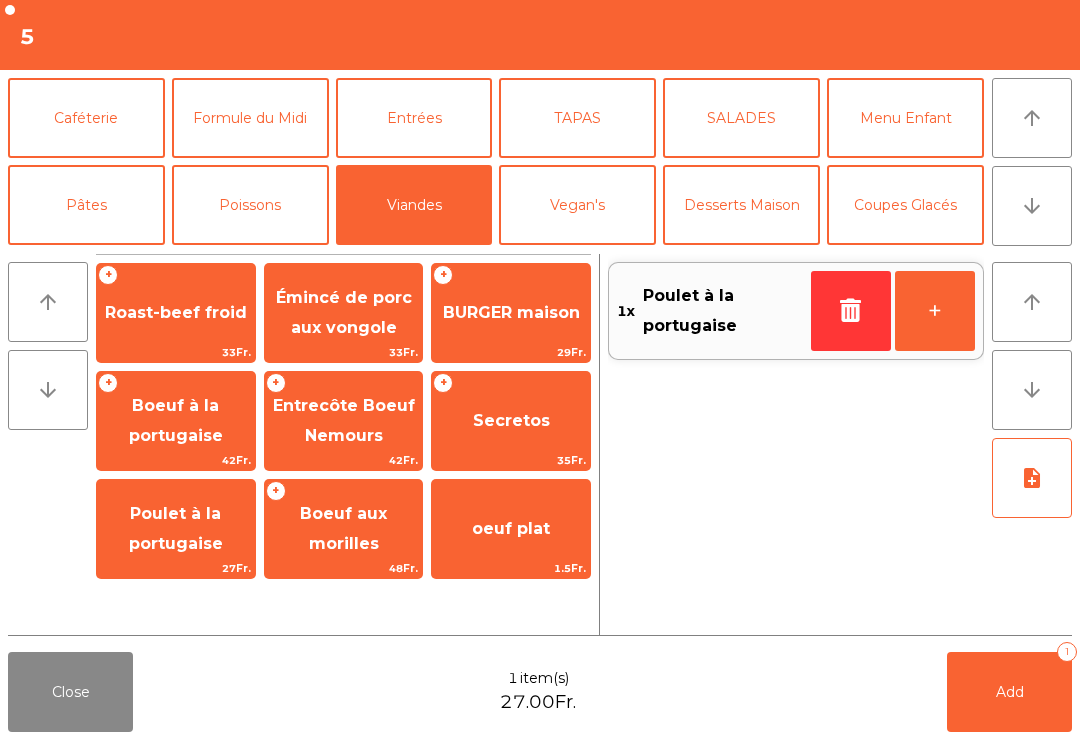 click on "note_add" 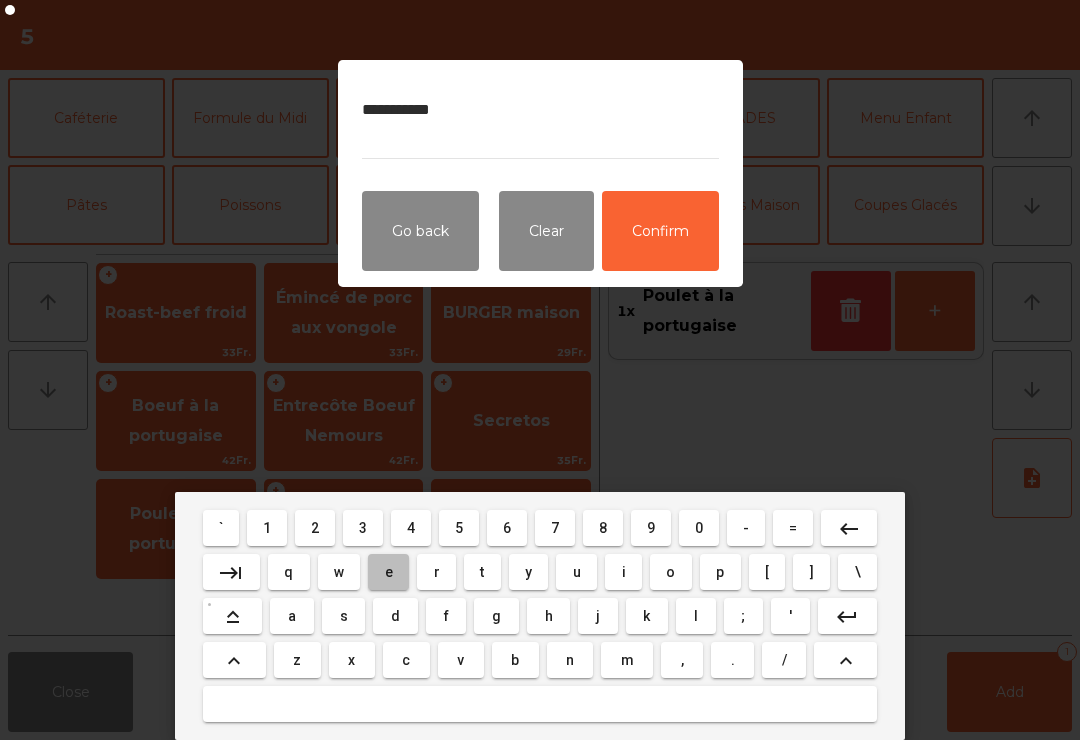 type on "**********" 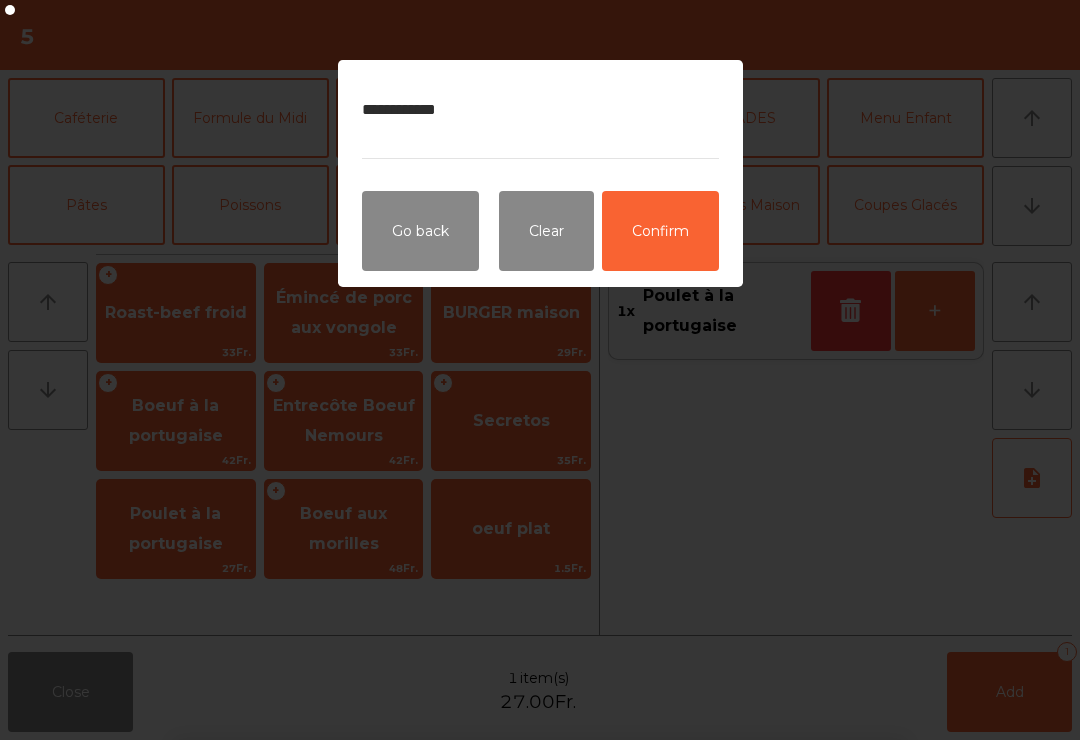 click on "Confirm" 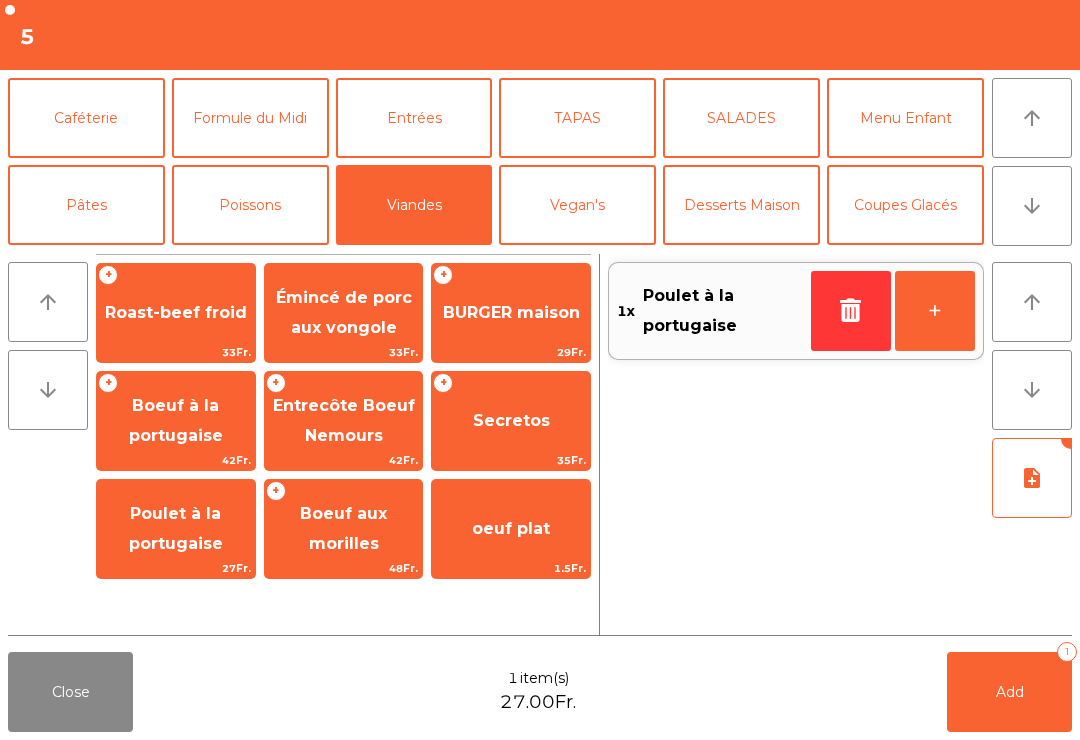 scroll, scrollTop: 110, scrollLeft: 0, axis: vertical 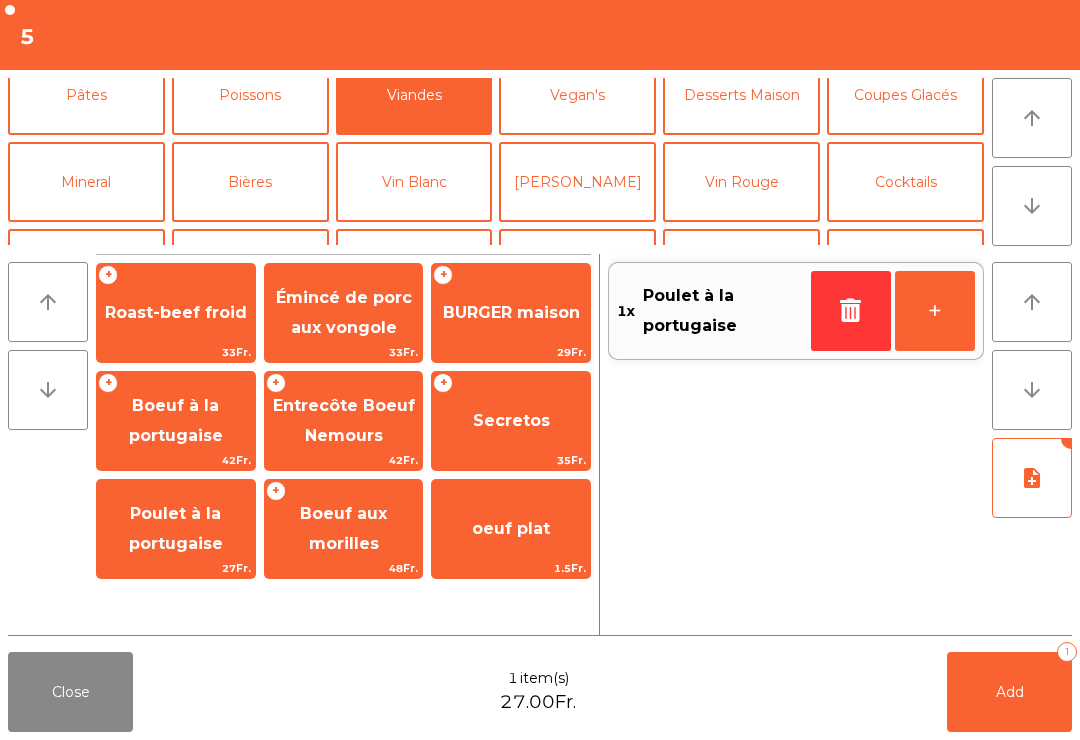 click on "Vin Rouge" 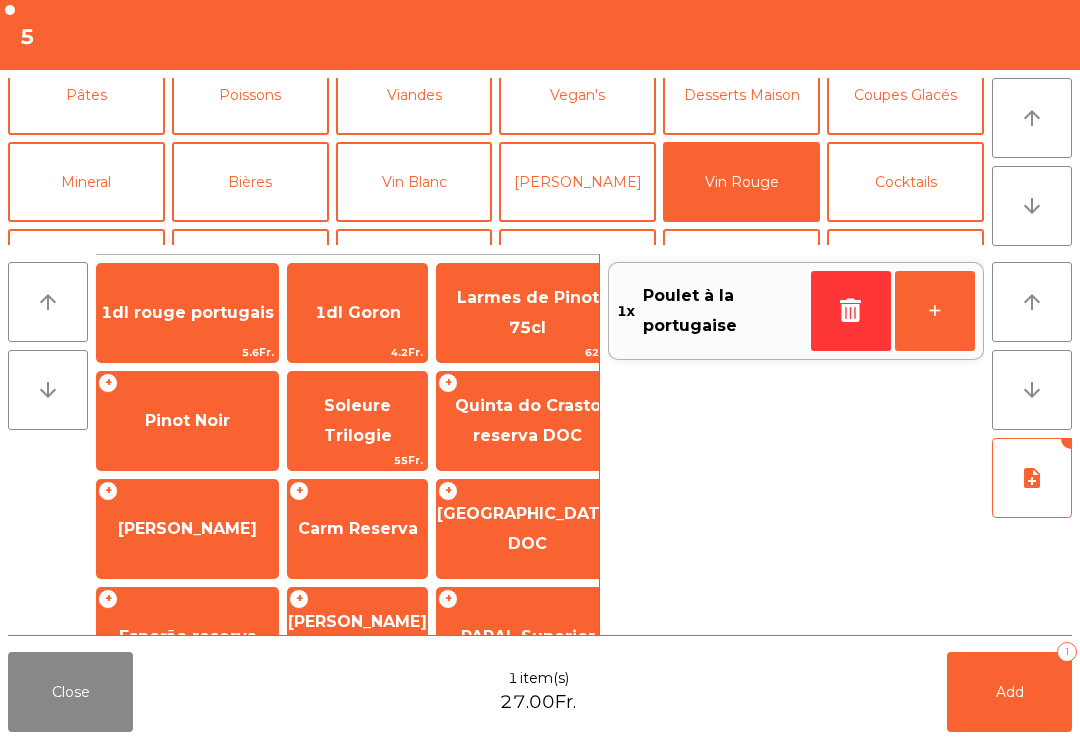 click on "Add   1" 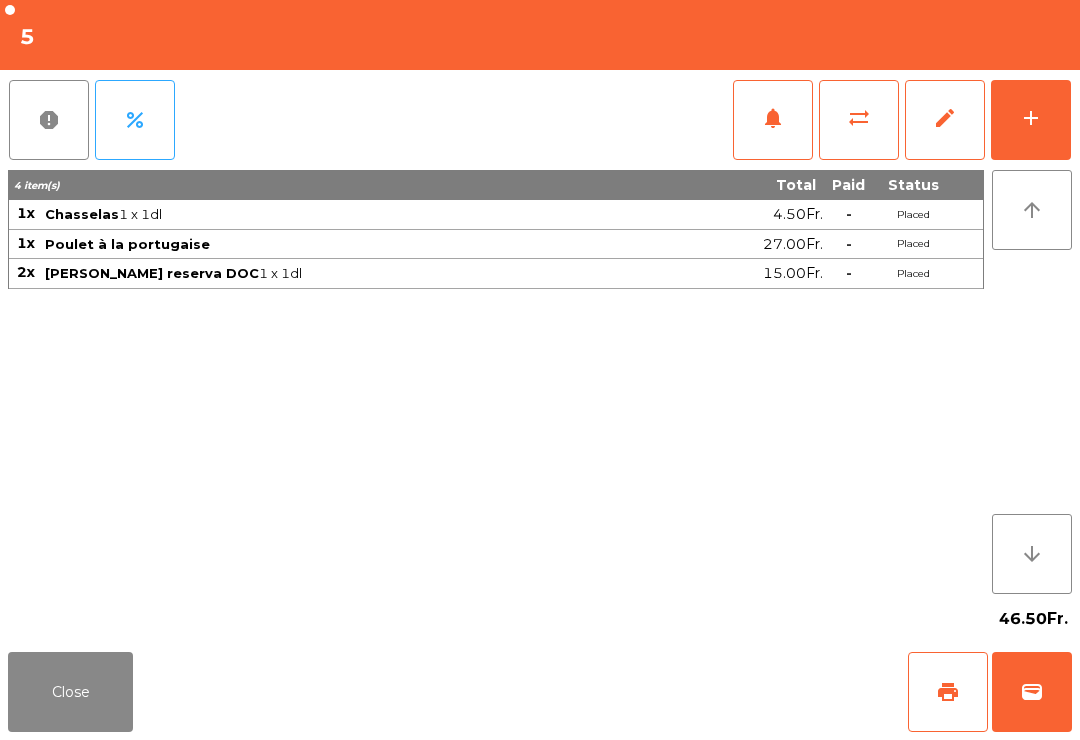 click on "Close" 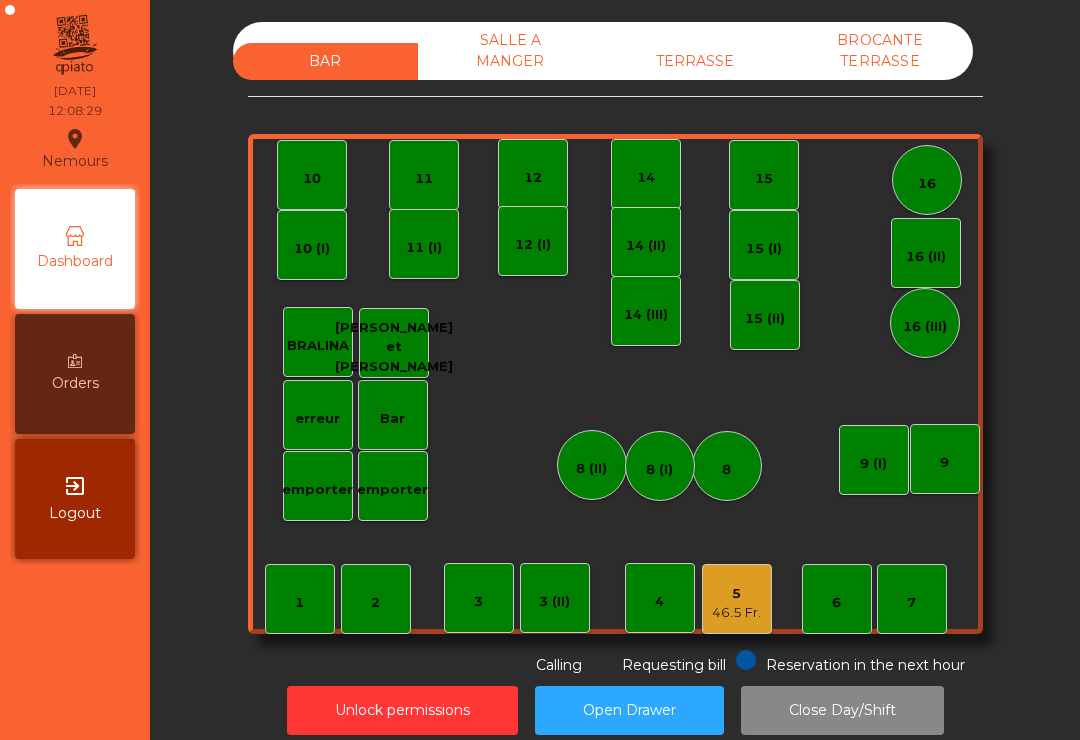 click on "TERRASSE" 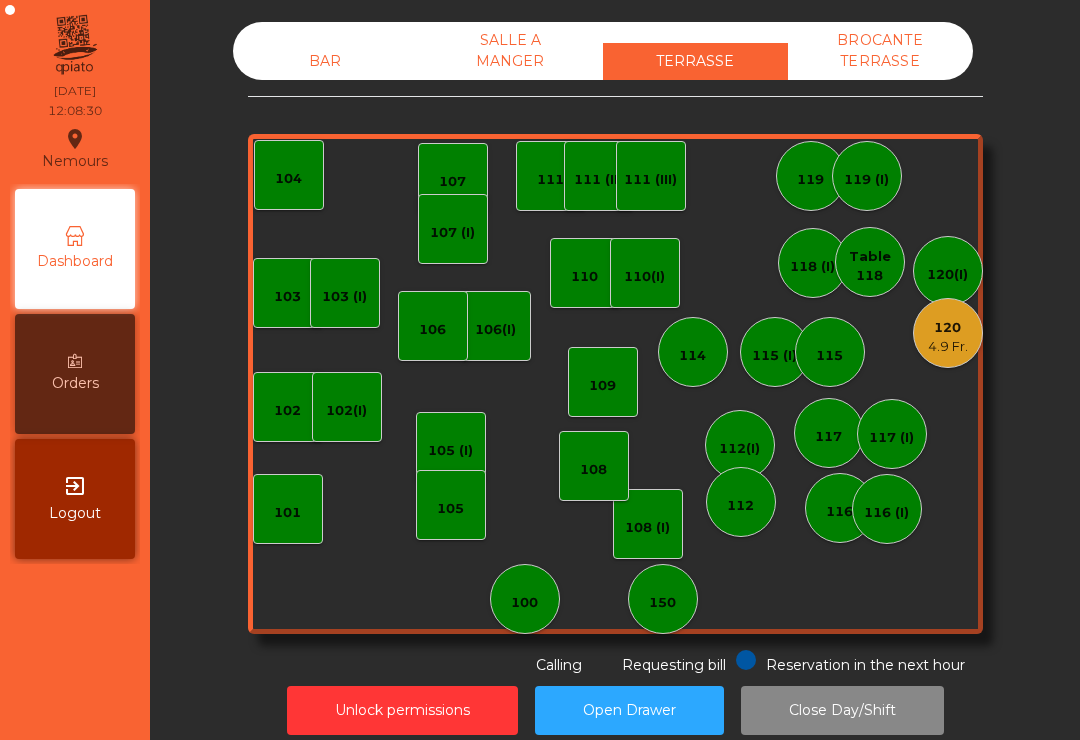 click on "4.9 Fr." 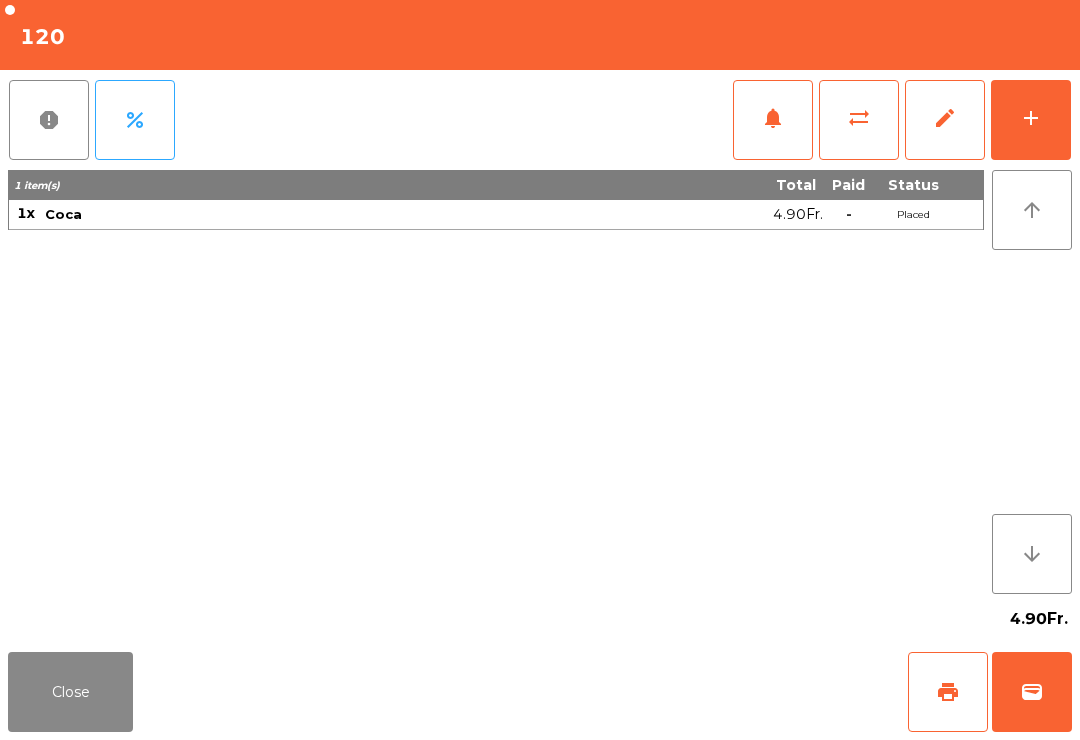click on "wallet" 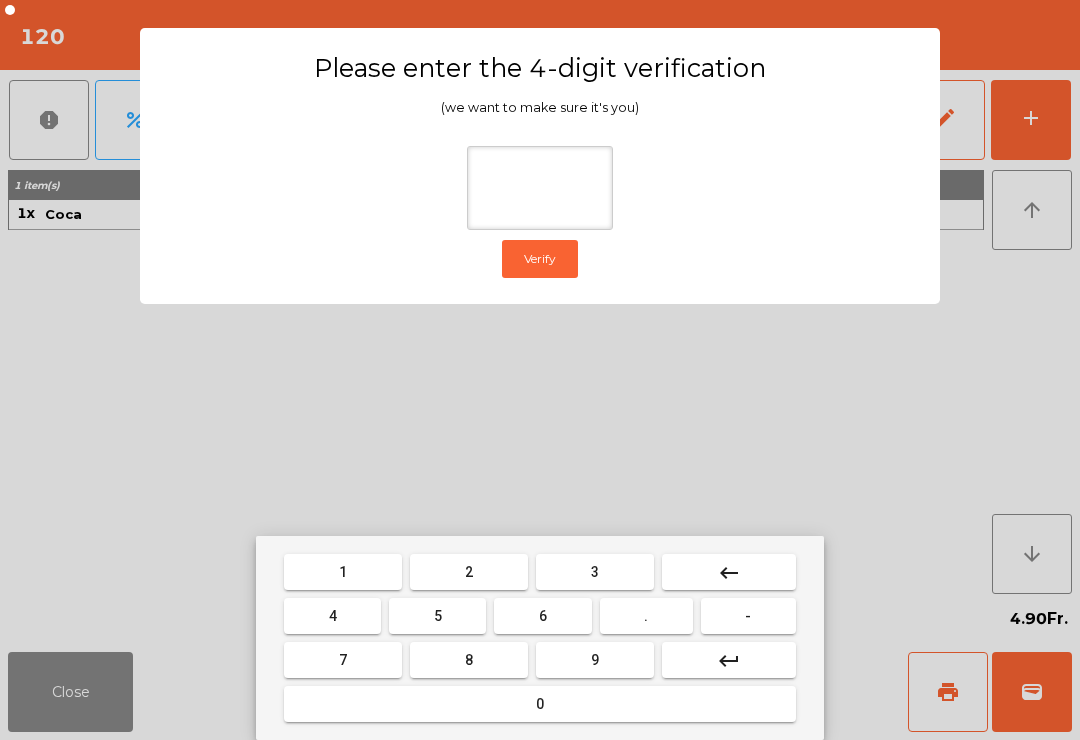 type on "*" 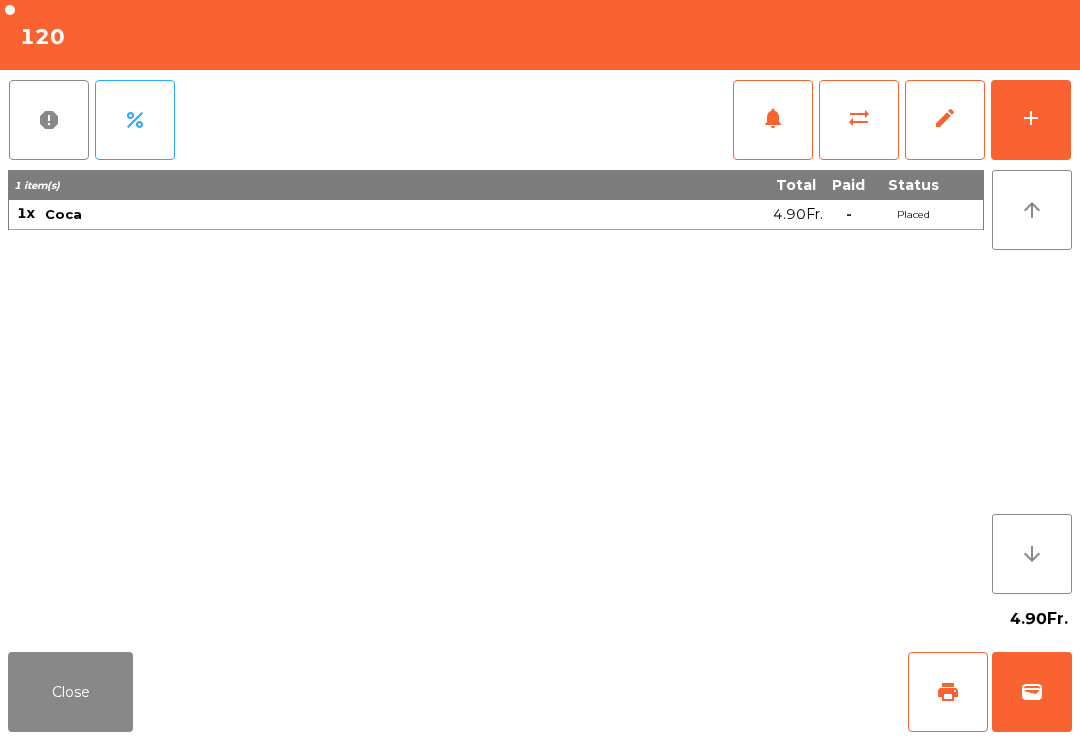 click on "Close   print   wallet" 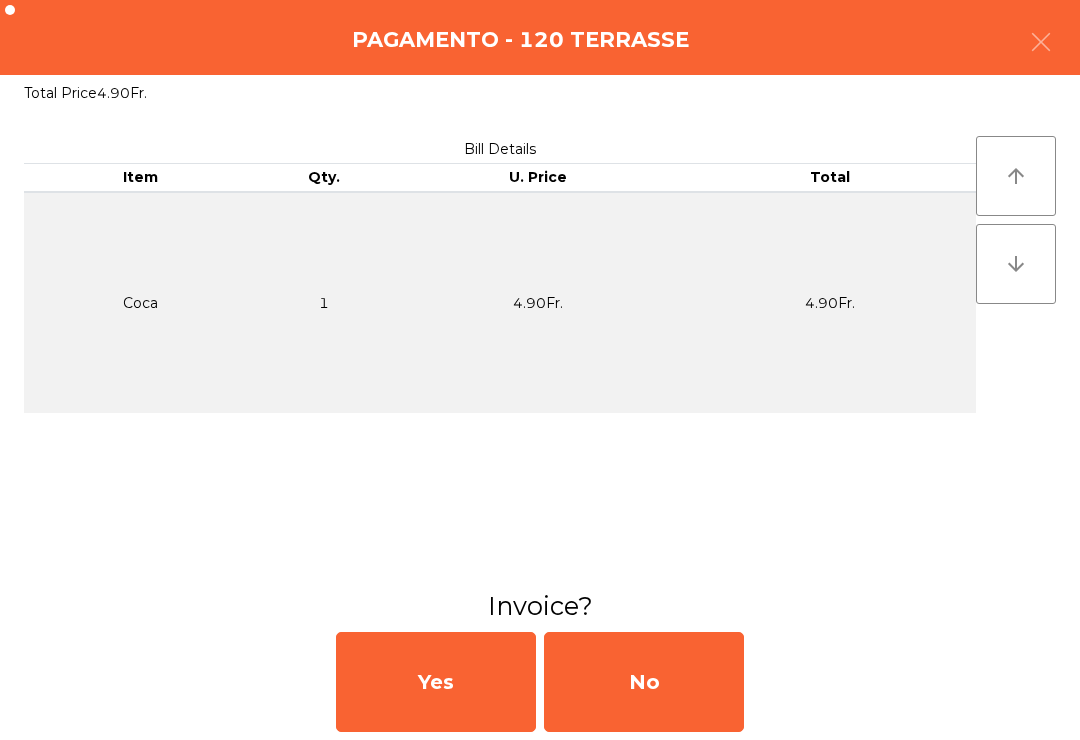 click on "No" 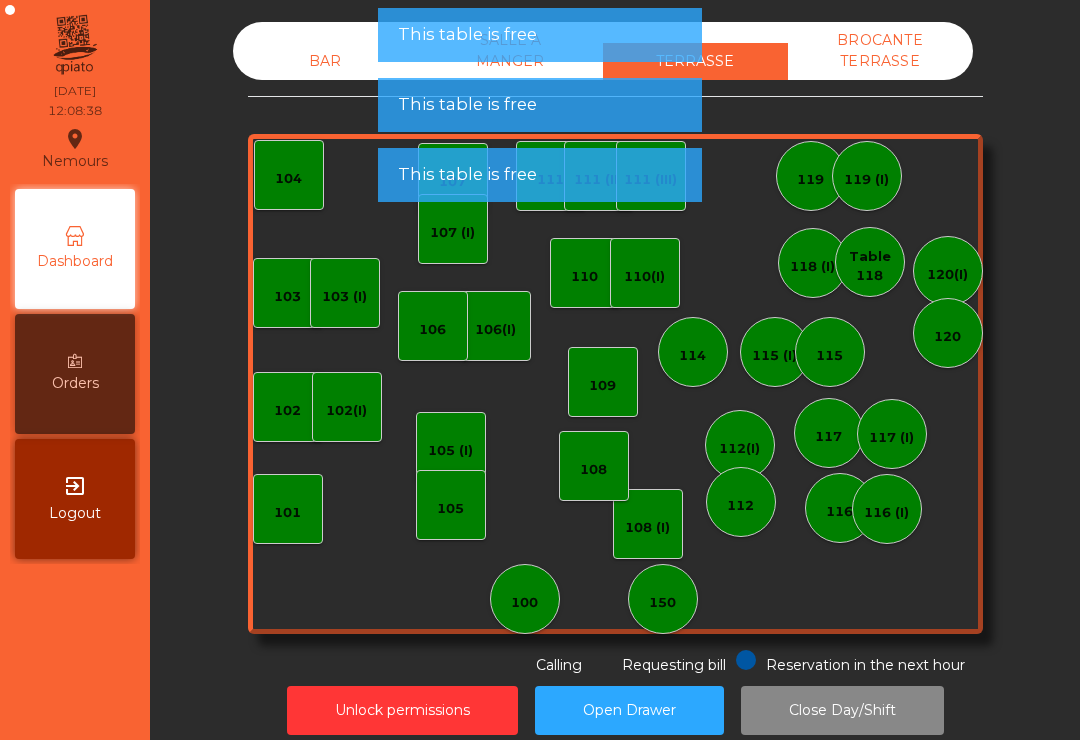 click on "116 (I)" 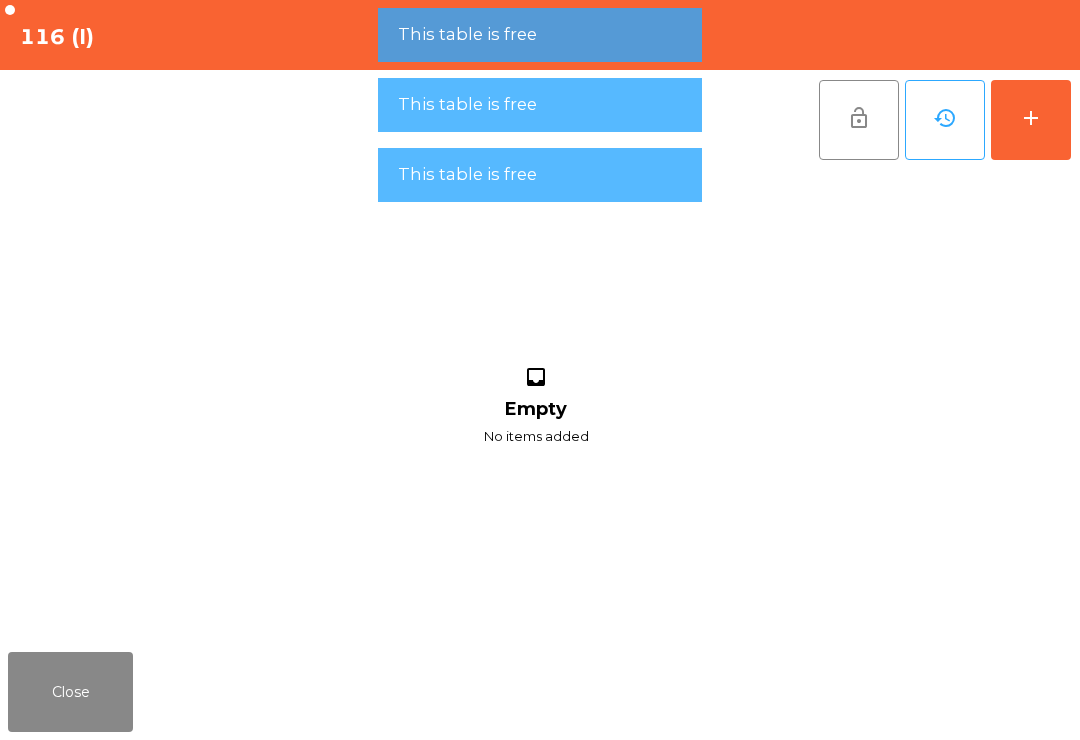 click on "add" 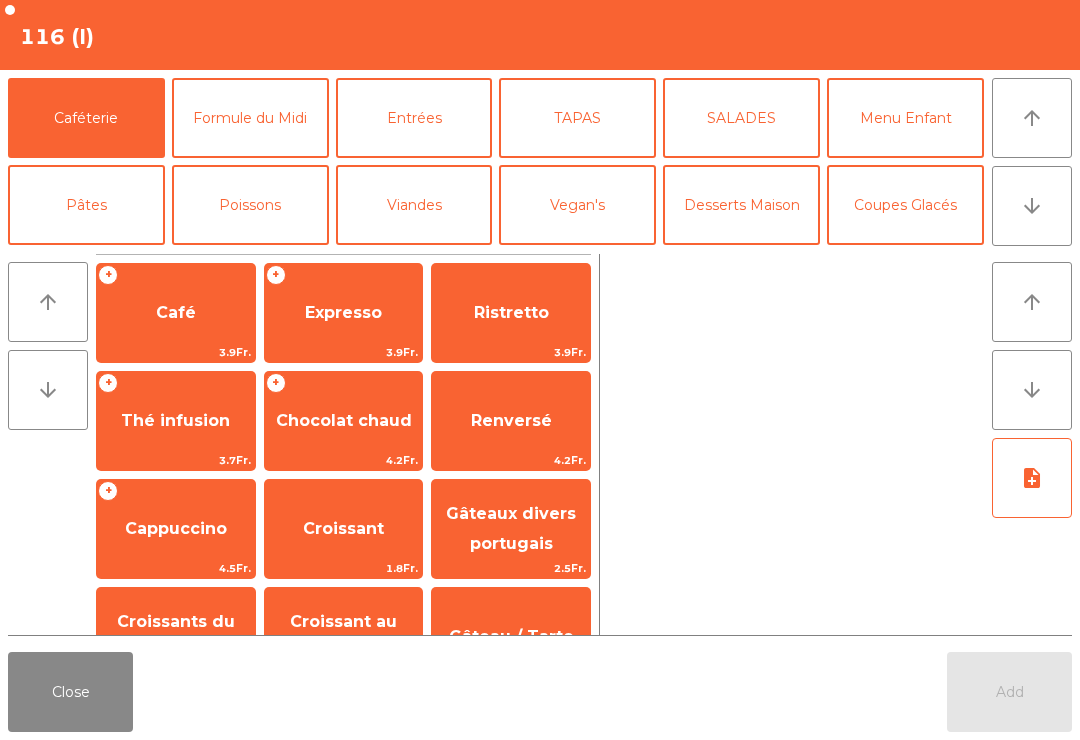 click on "Renversé" 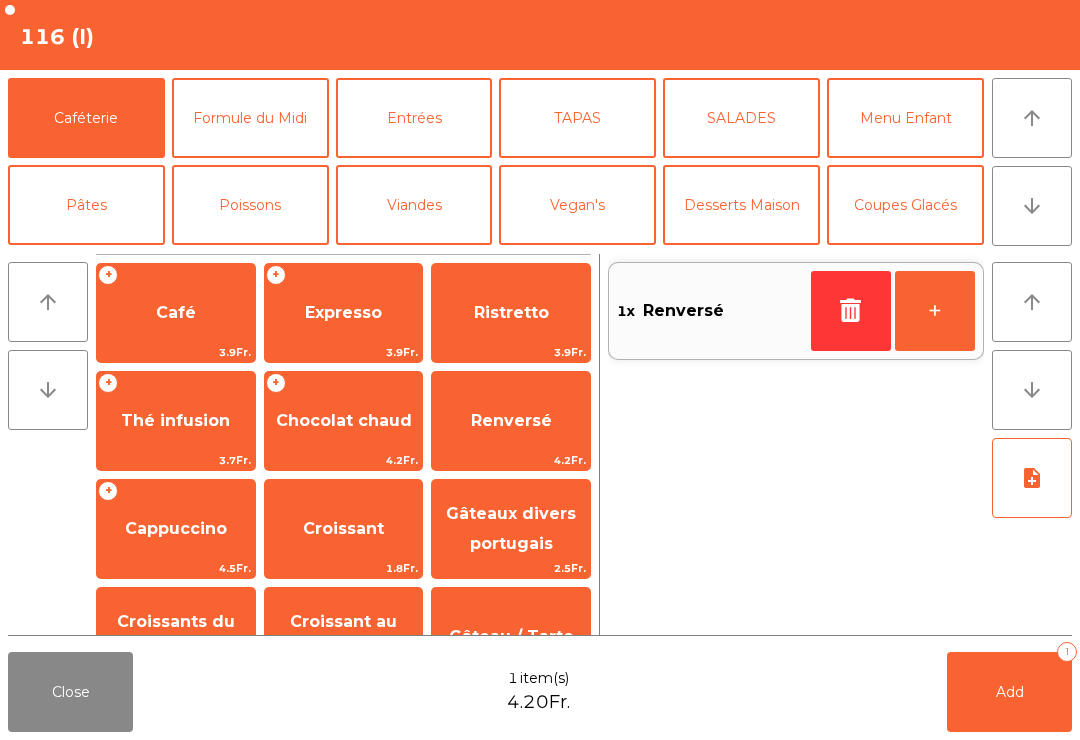 click on "Renversé" 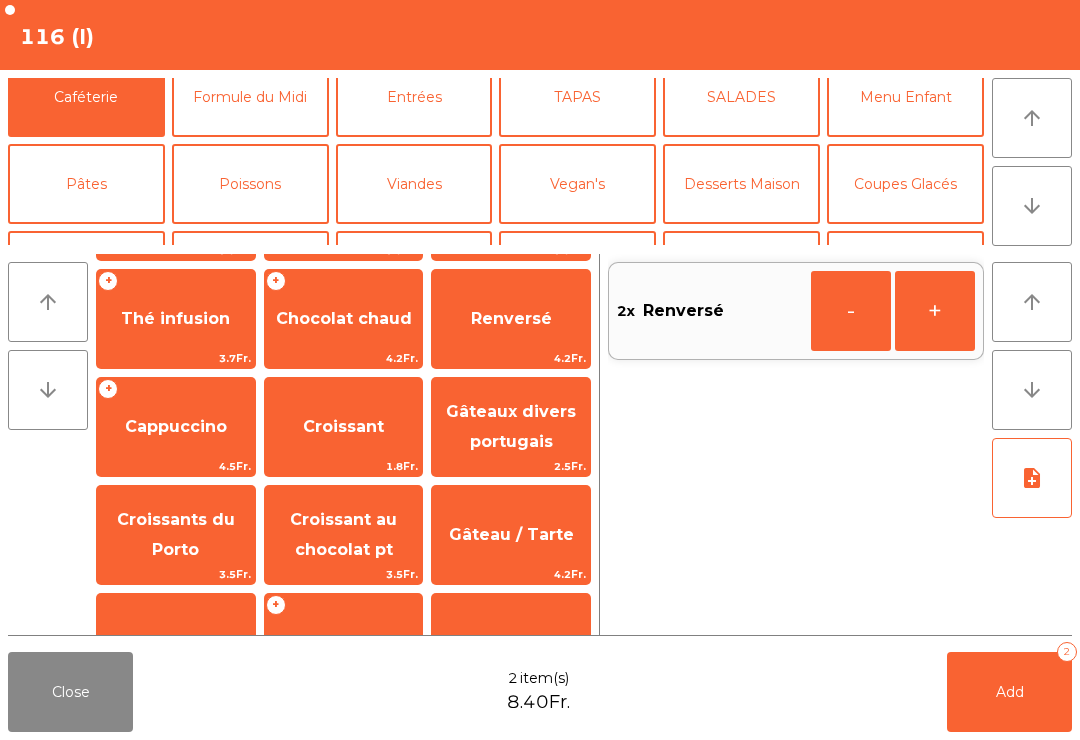 click on "Add" 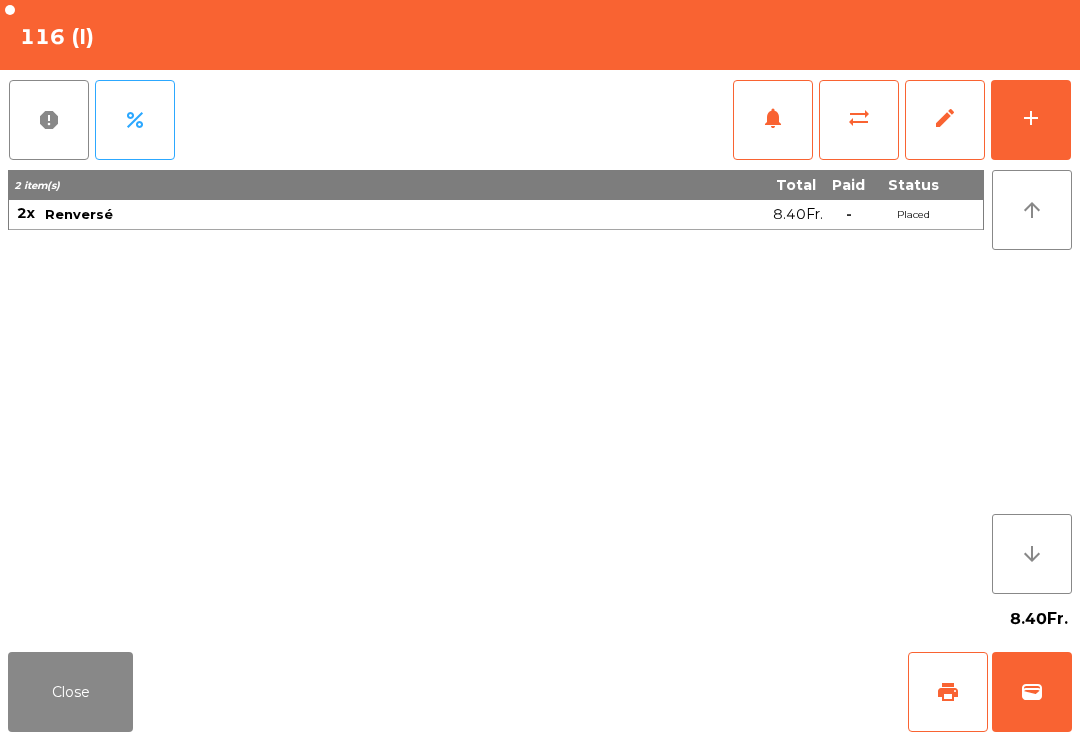 click on "print" 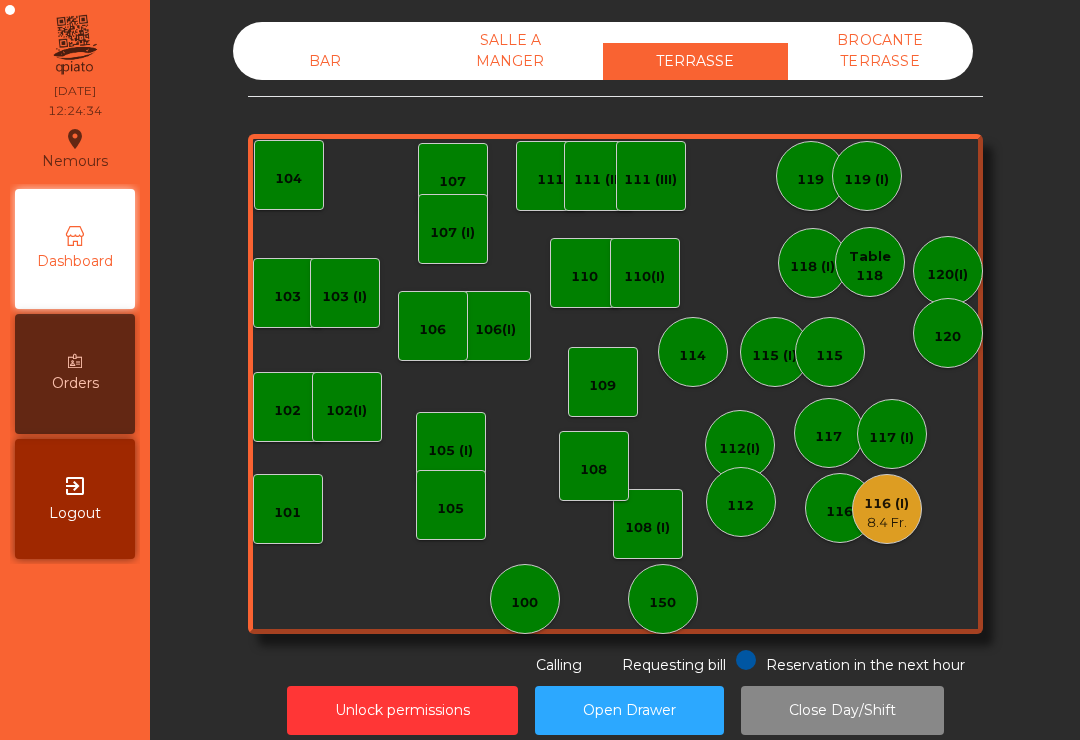 click on "BAR" 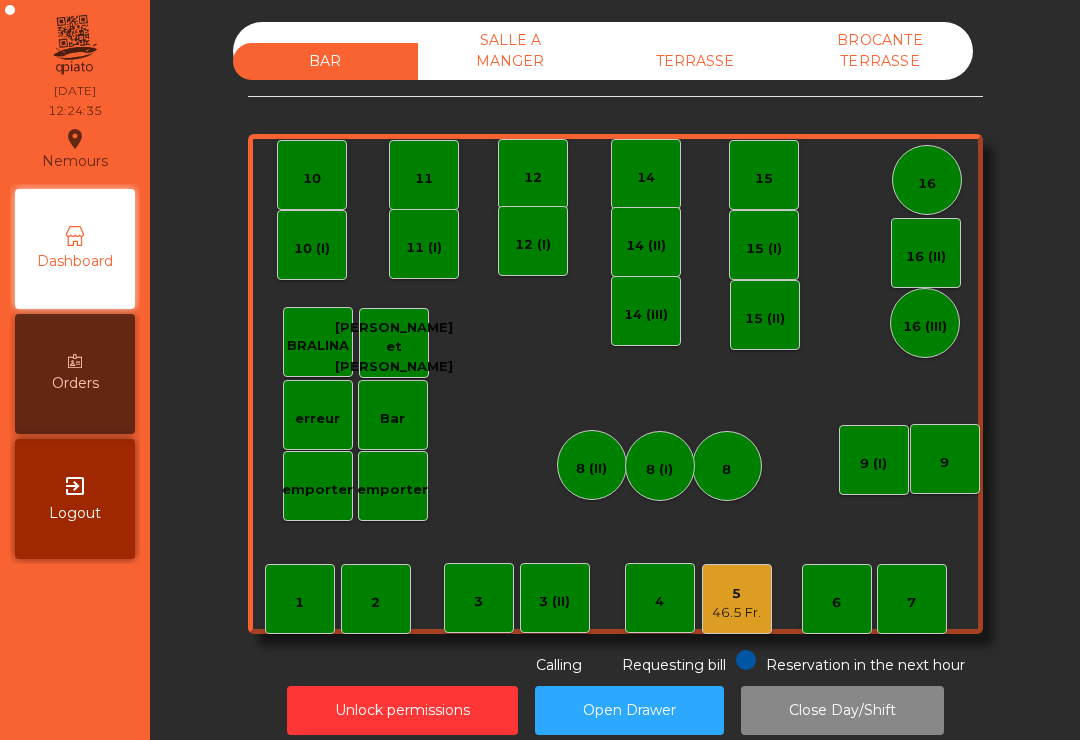 click on "7" 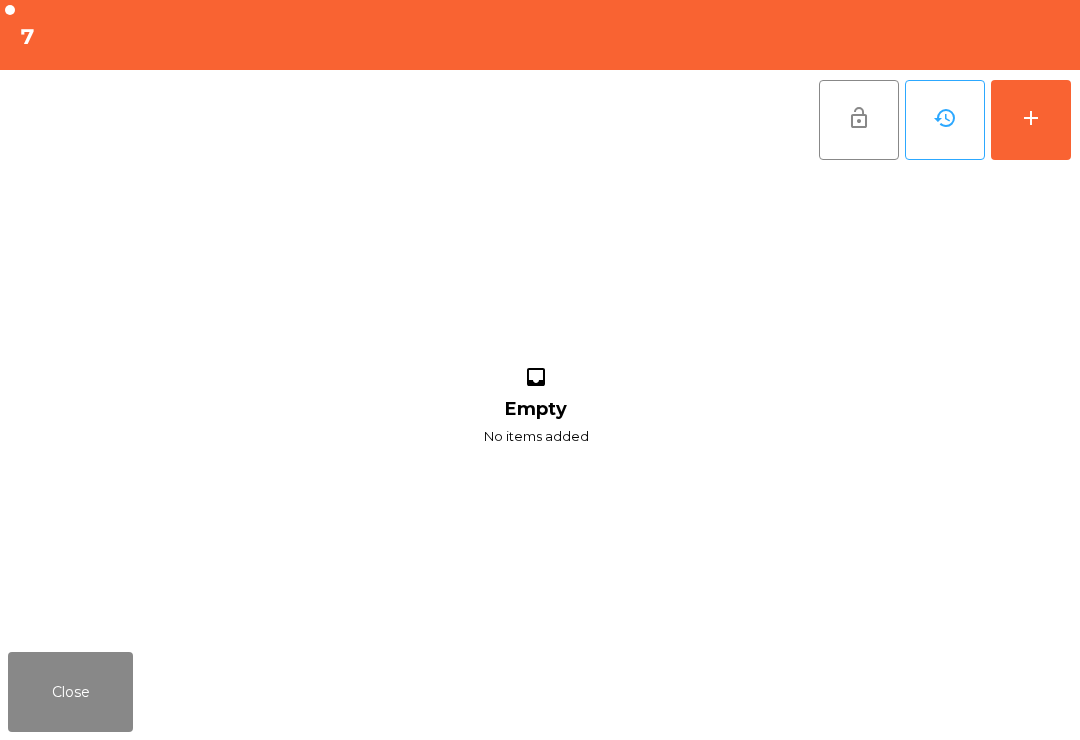 click on "add" 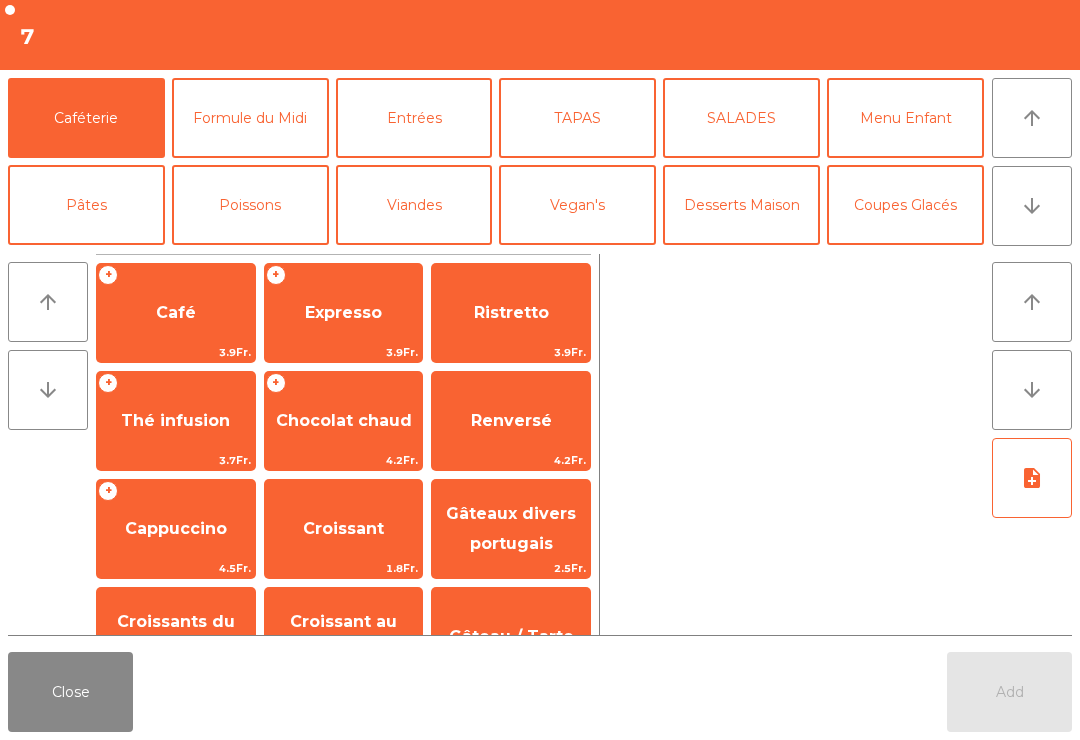 click on "arrow_downward" 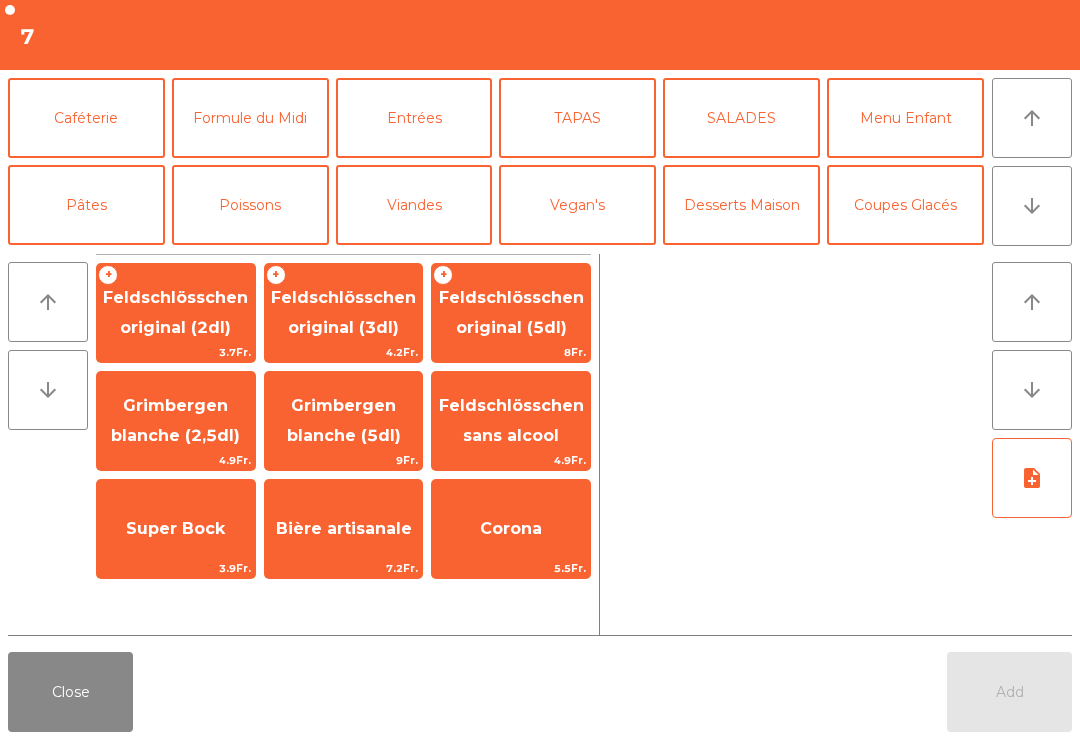 scroll, scrollTop: 174, scrollLeft: 0, axis: vertical 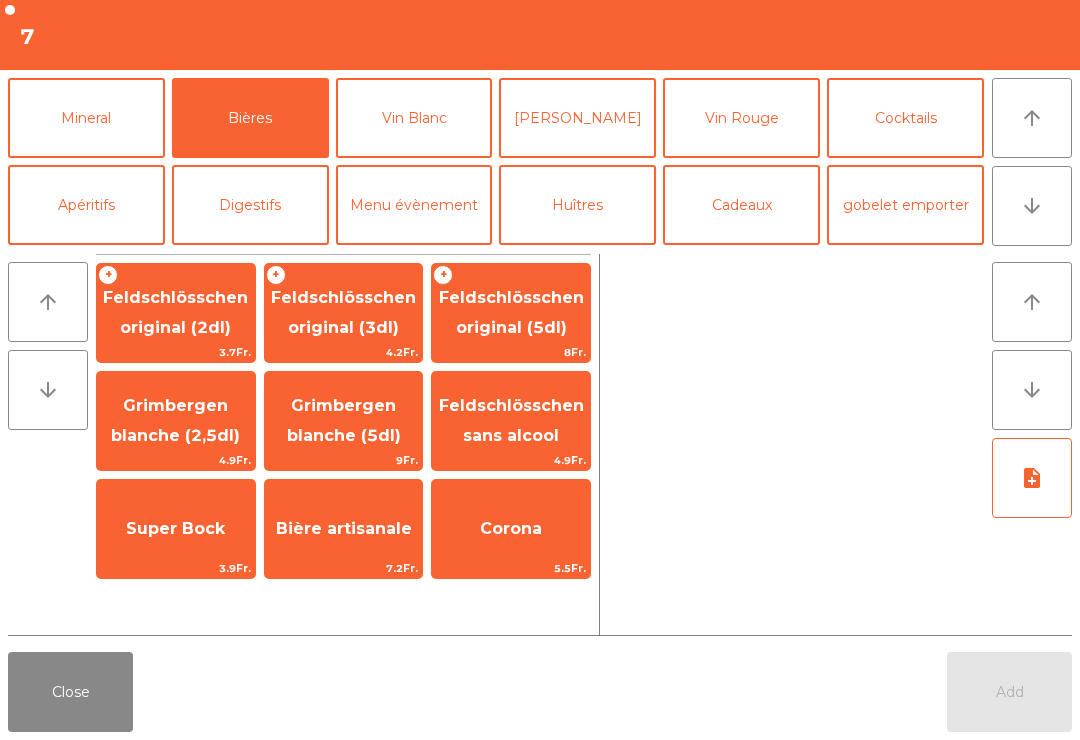click on "4.9Fr." 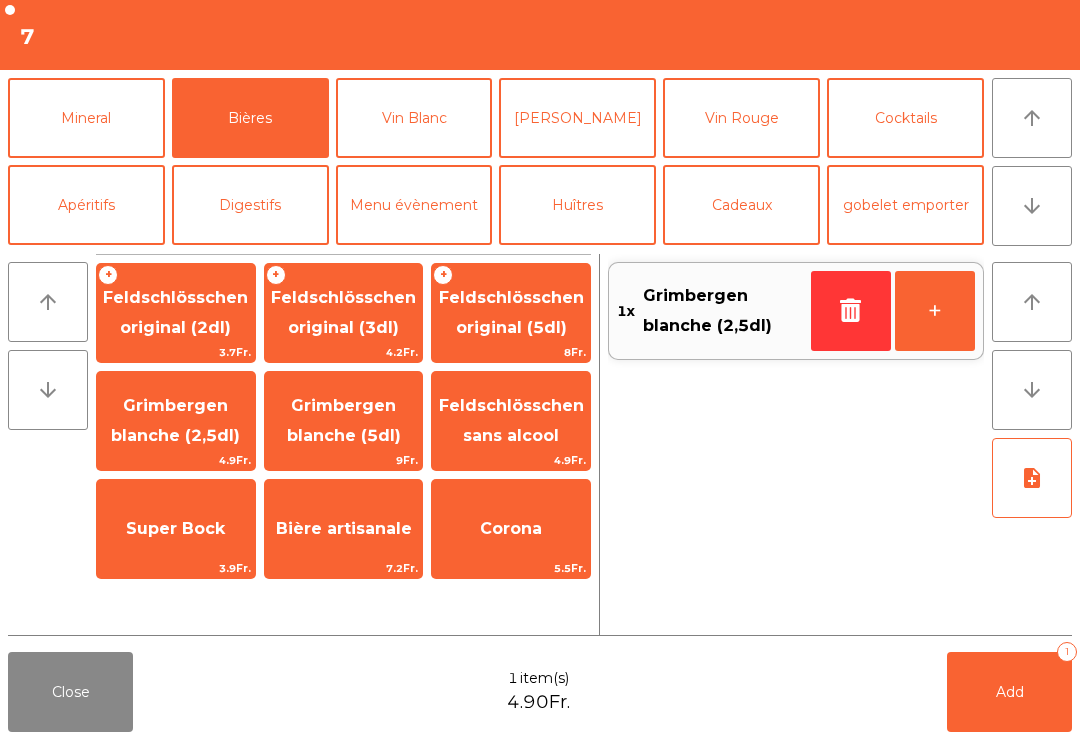 click on "Add   1" 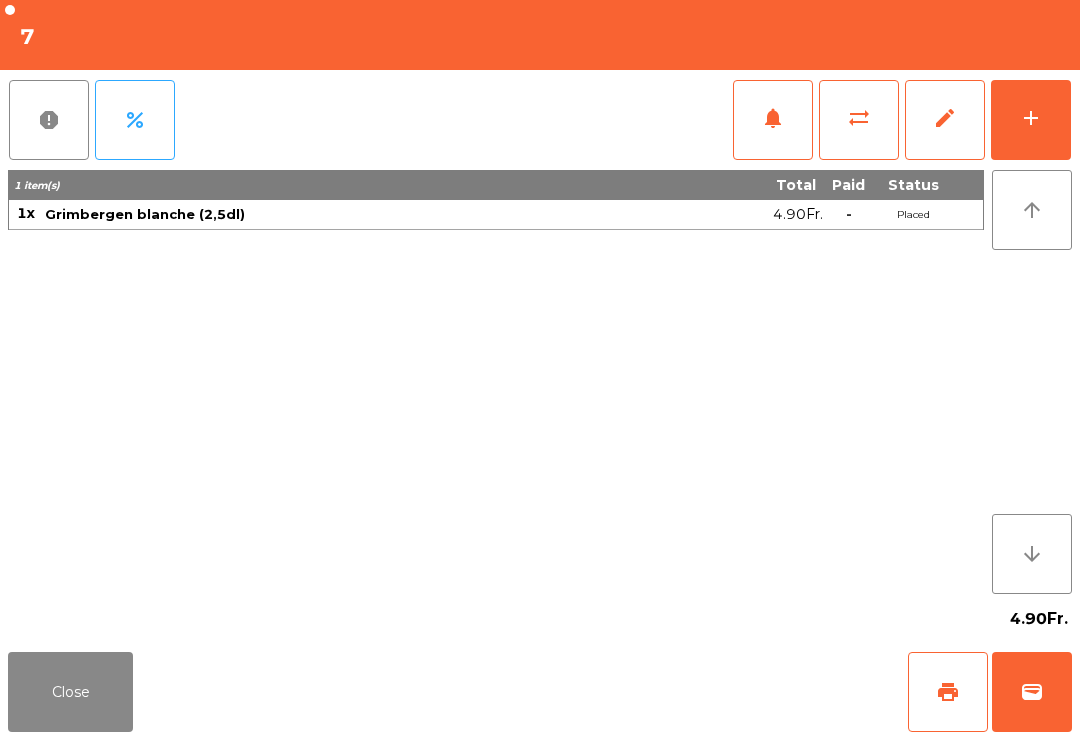 click on "Close" 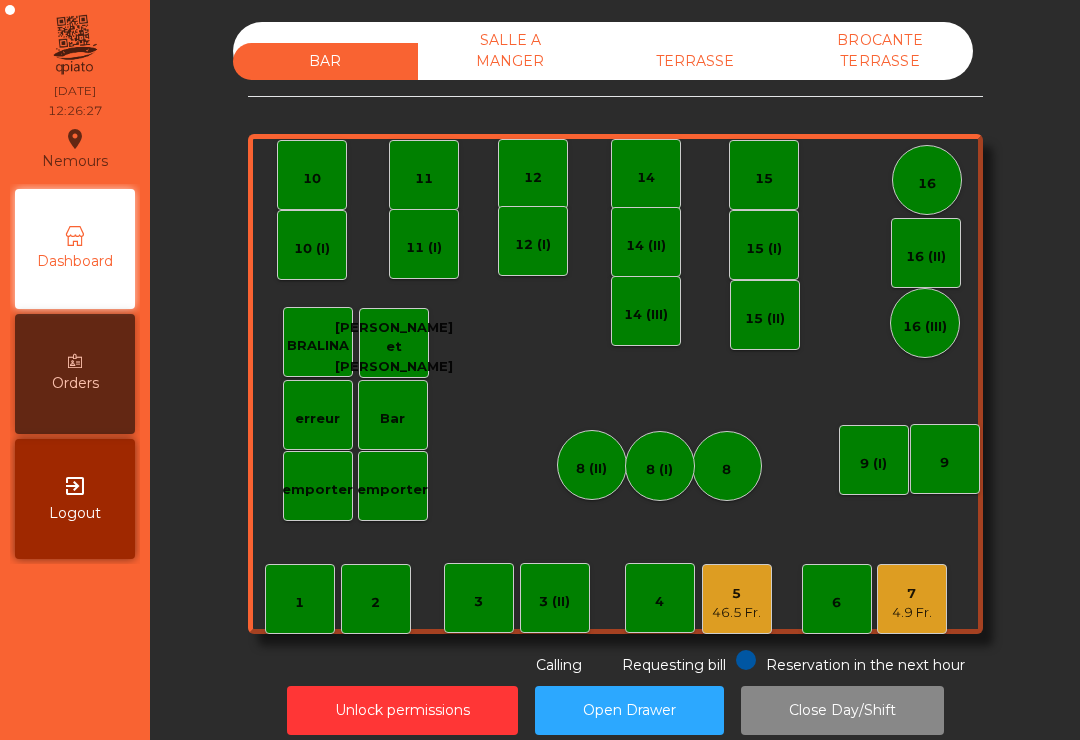 click on "14 (II)" 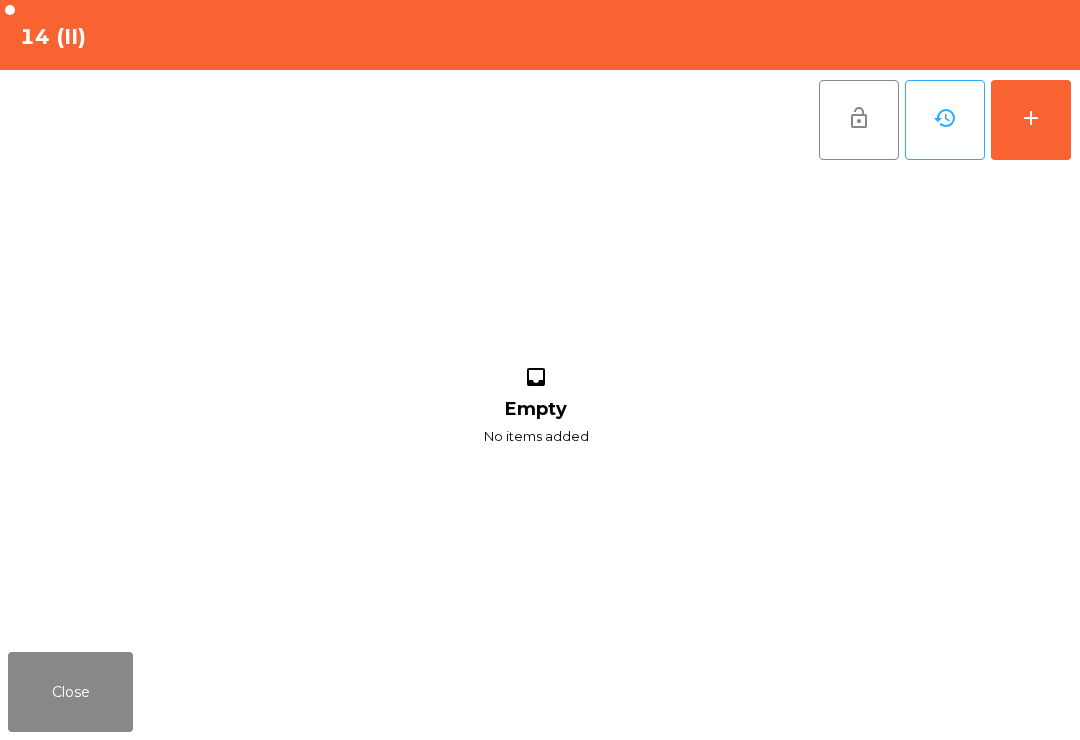 click on "add" 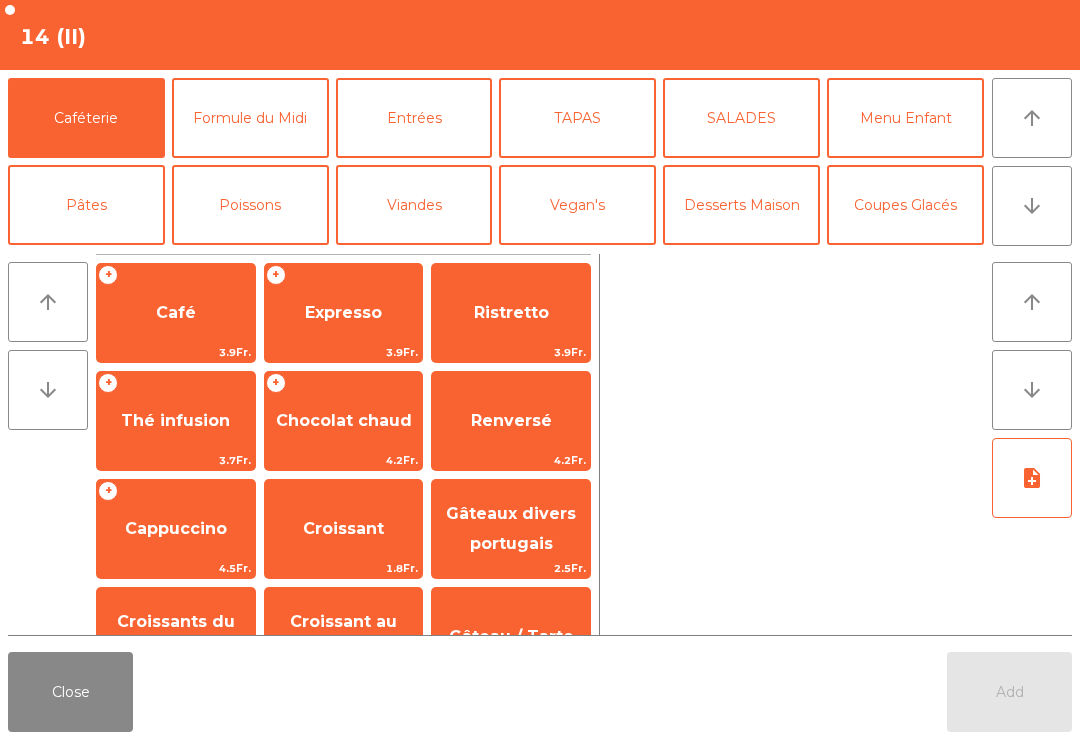 click on "arrow_downward" 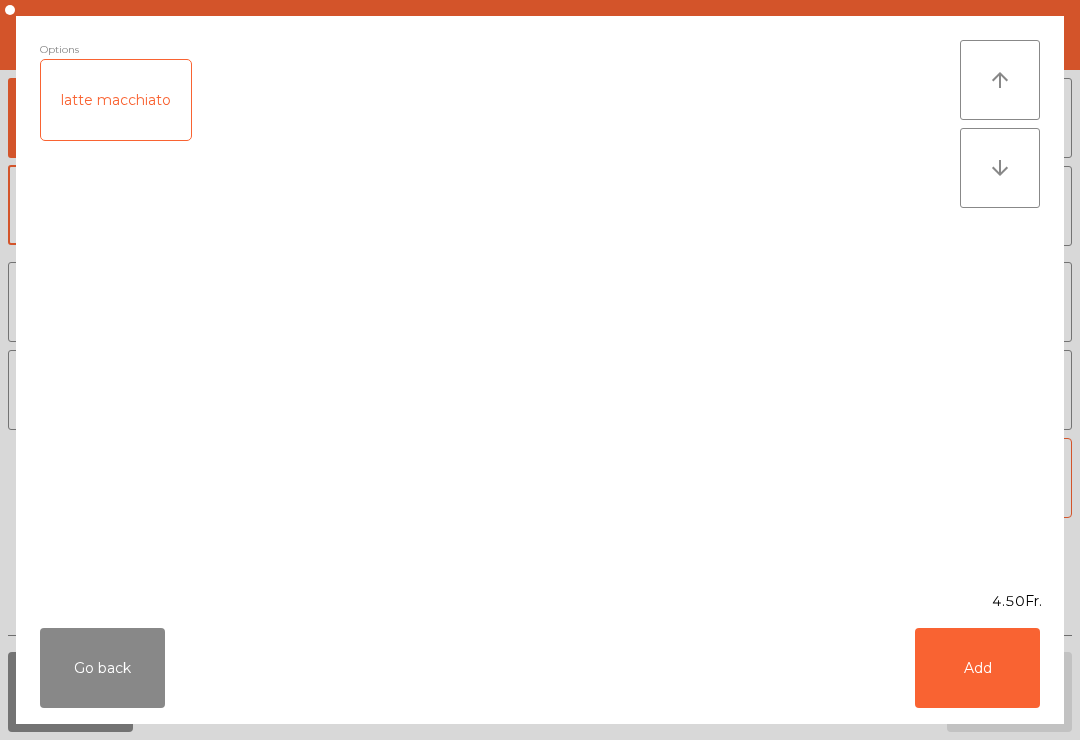 scroll, scrollTop: 0, scrollLeft: 0, axis: both 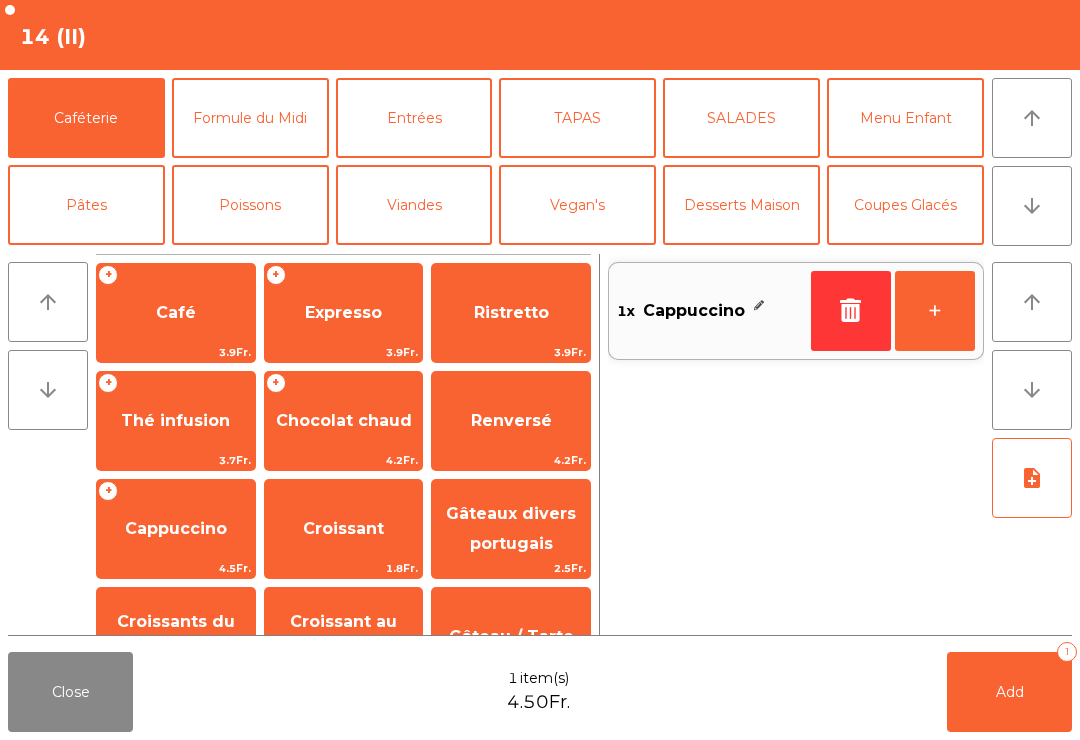 click on "+" 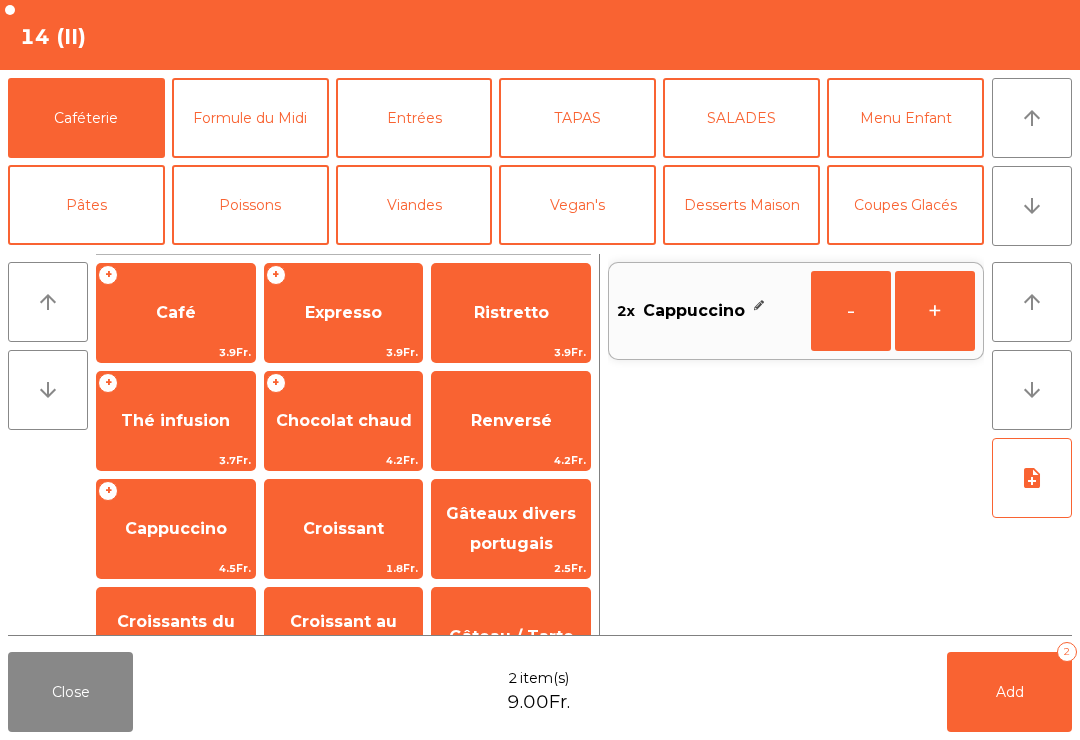 click on "Croissant au chocolat pt" 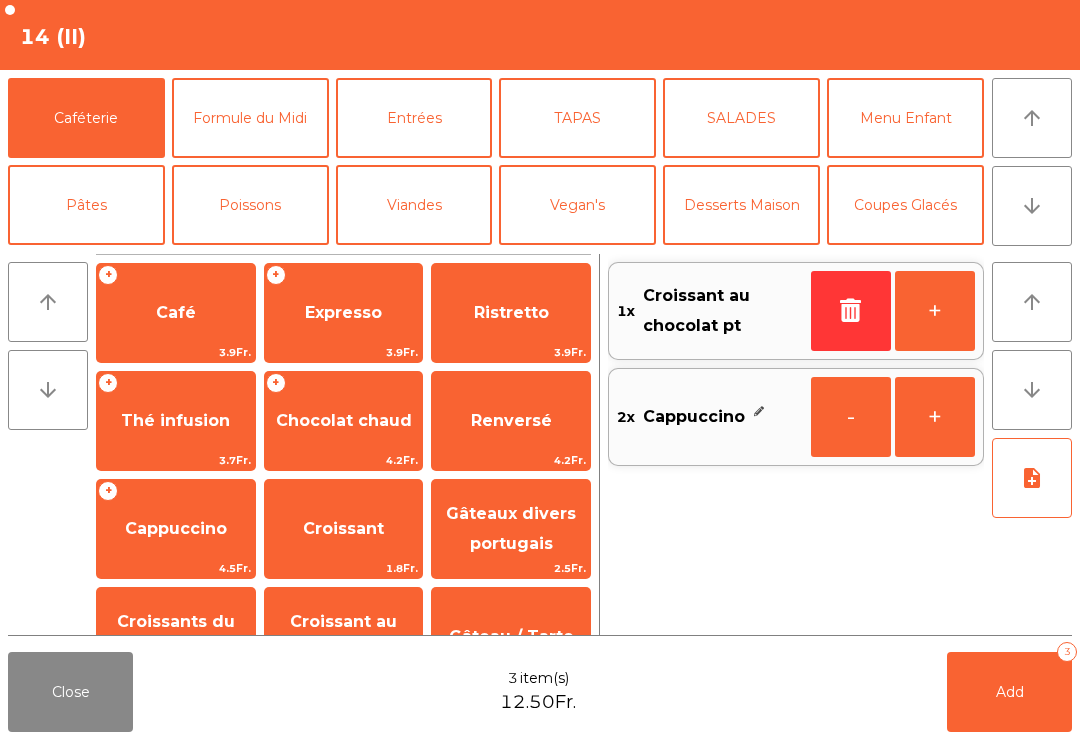 scroll, scrollTop: 148, scrollLeft: 0, axis: vertical 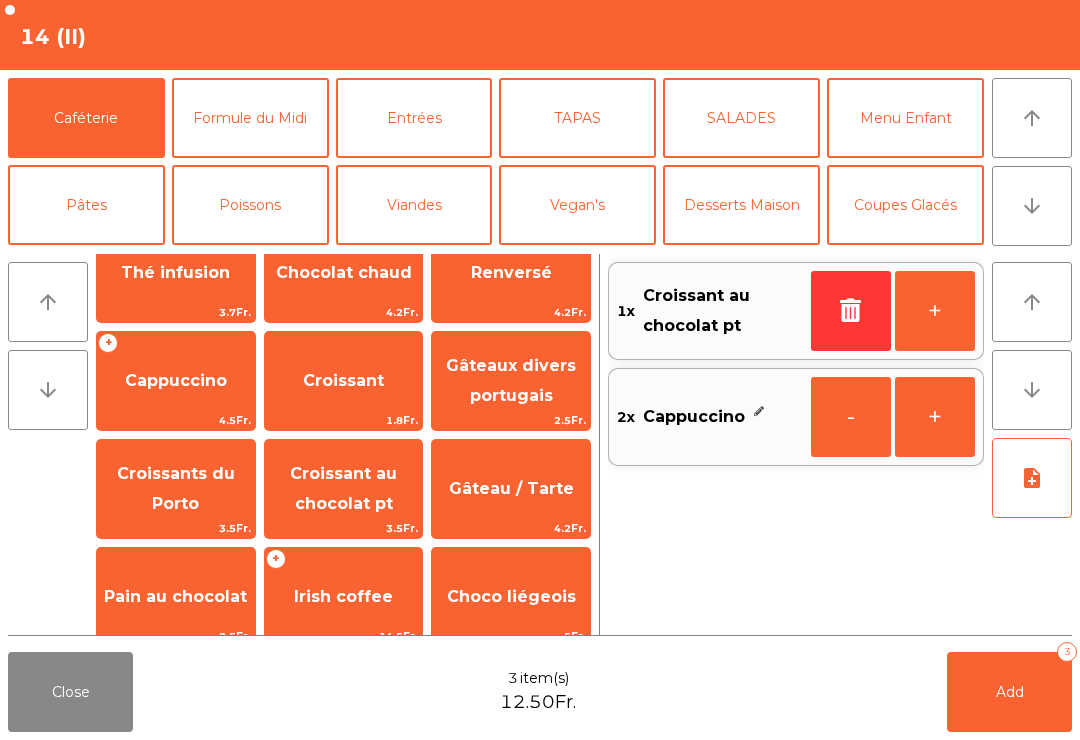 click on "Croissant" 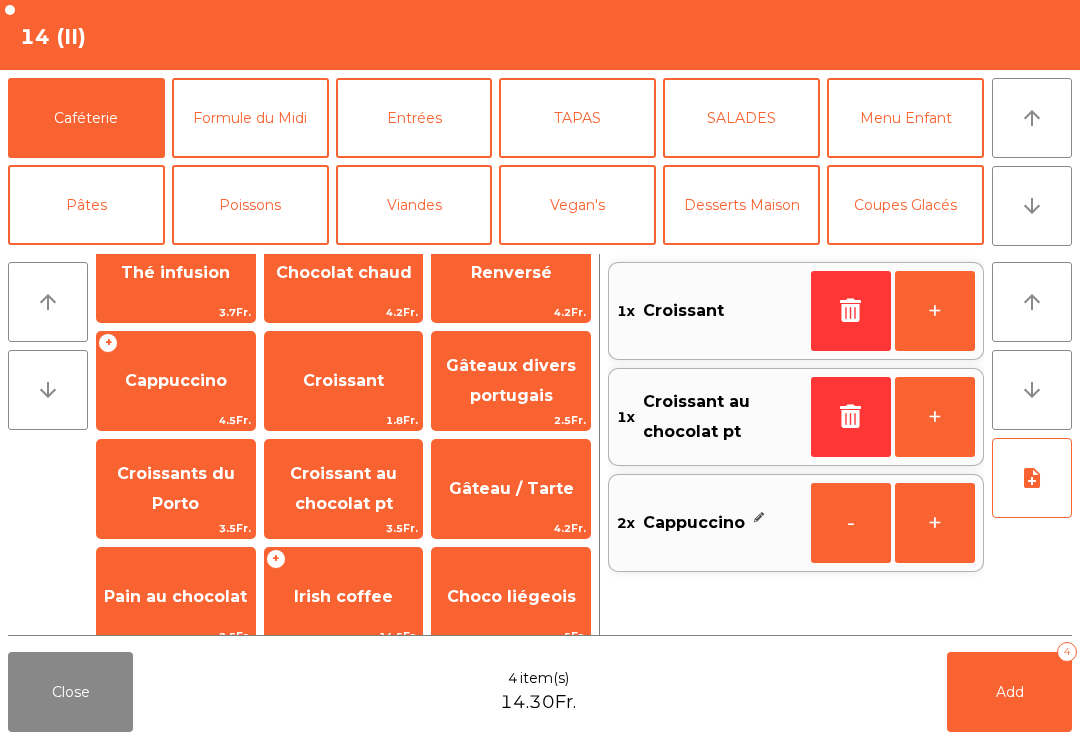 click on "Add   4" 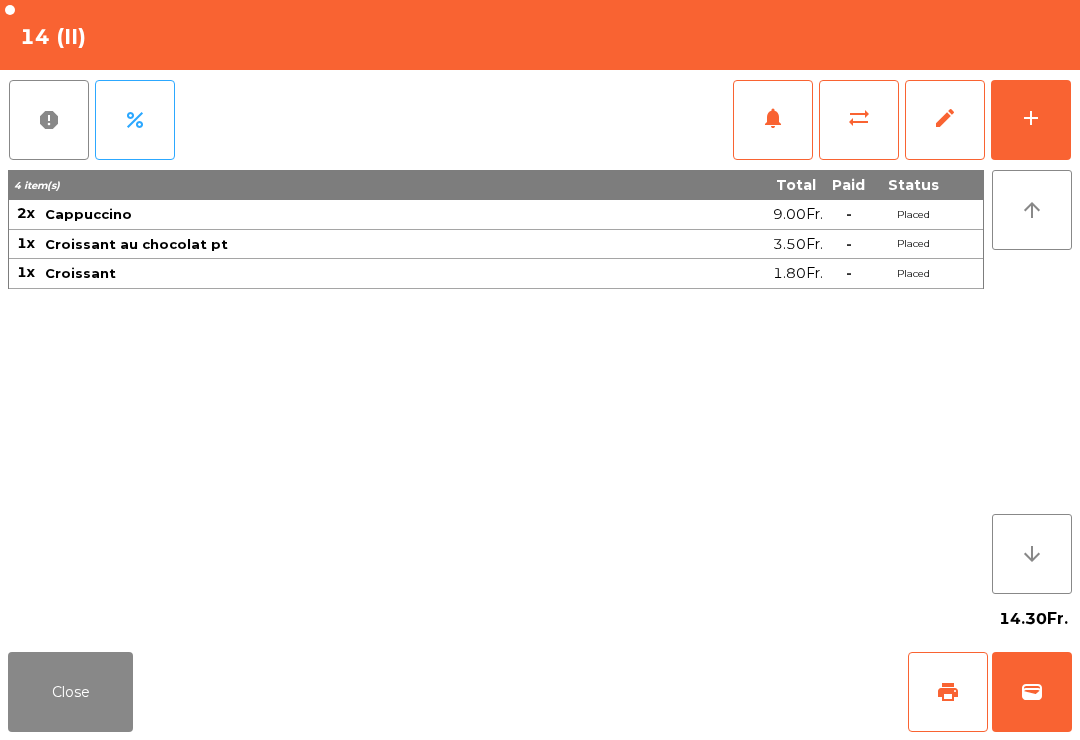 click on "Close" 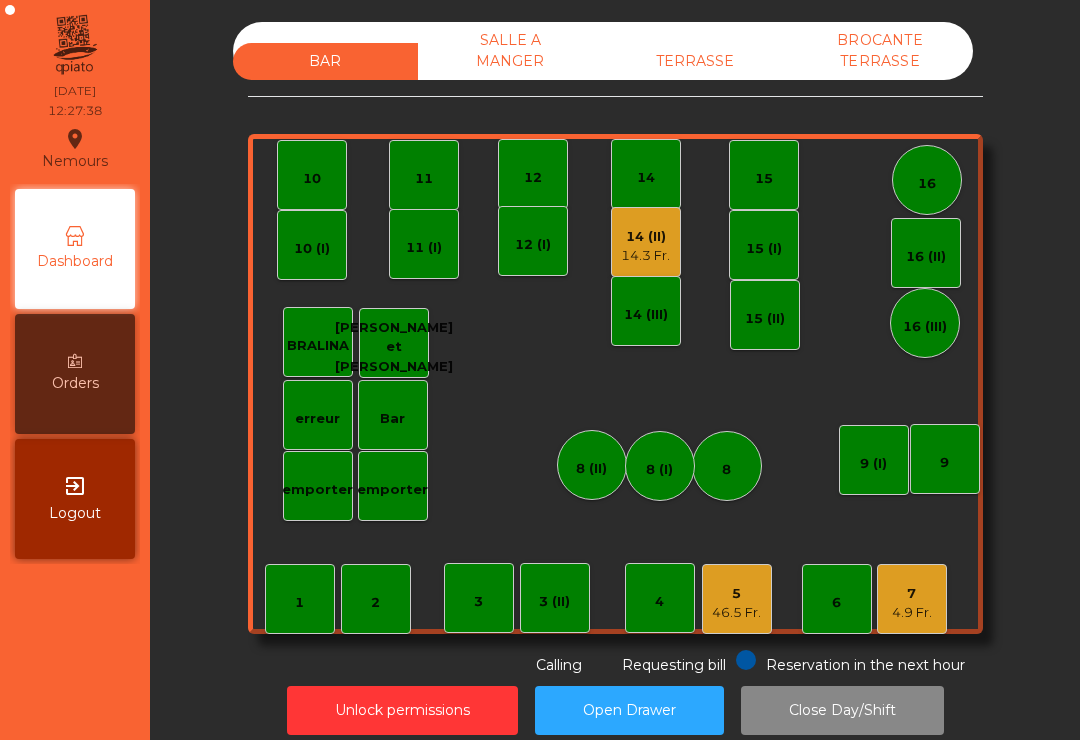 click on "4.9 Fr." 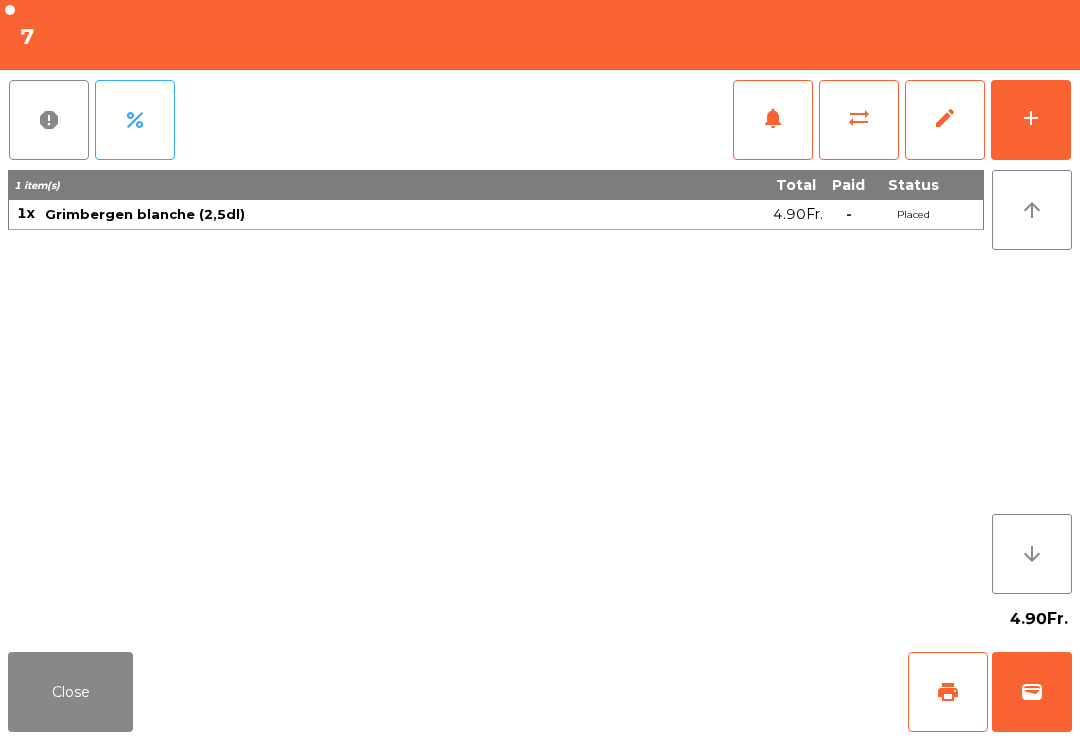 click on "add" 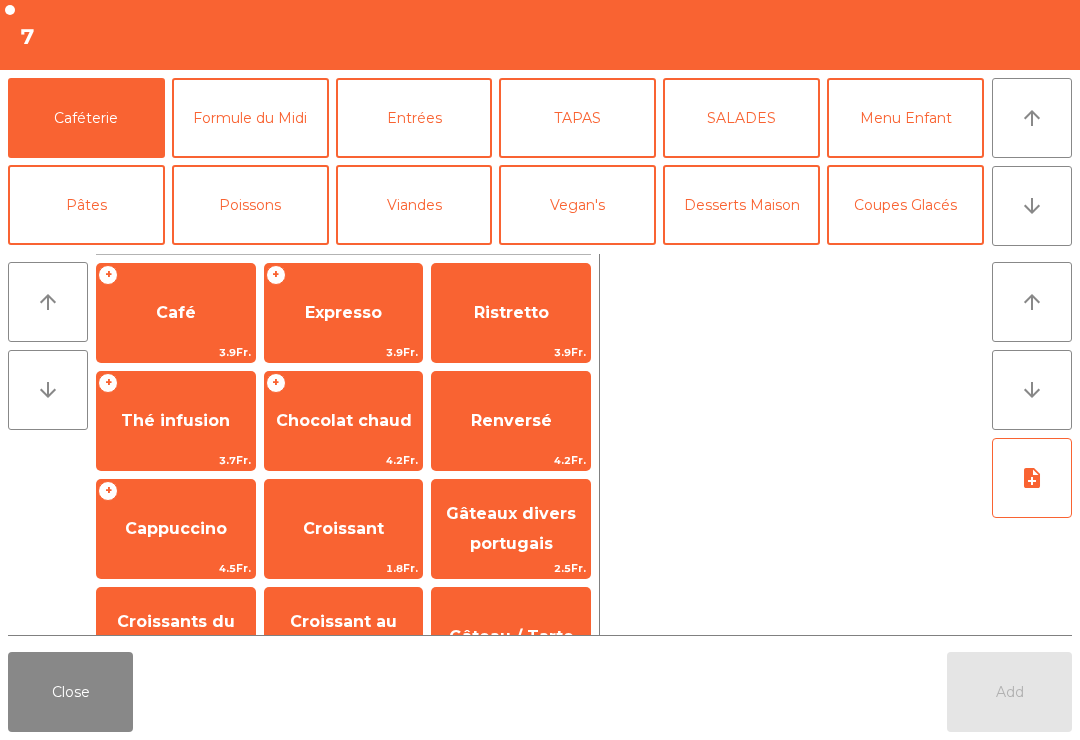 click on "Viandes" 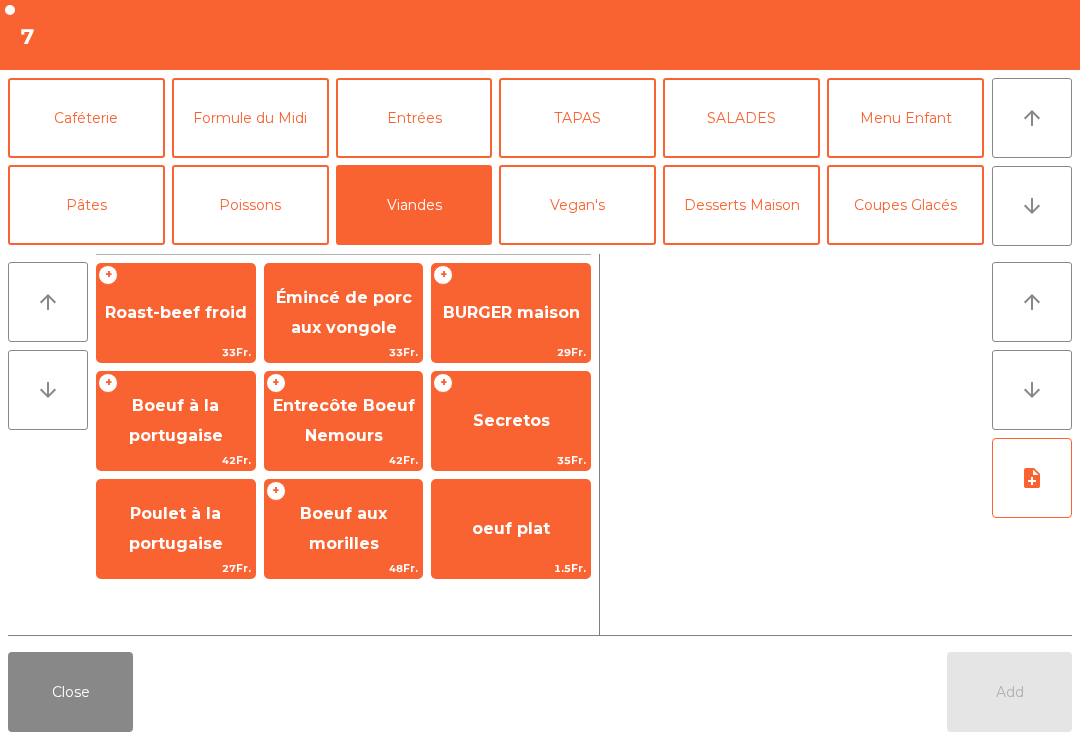 click on "Poulet à la portugaise" 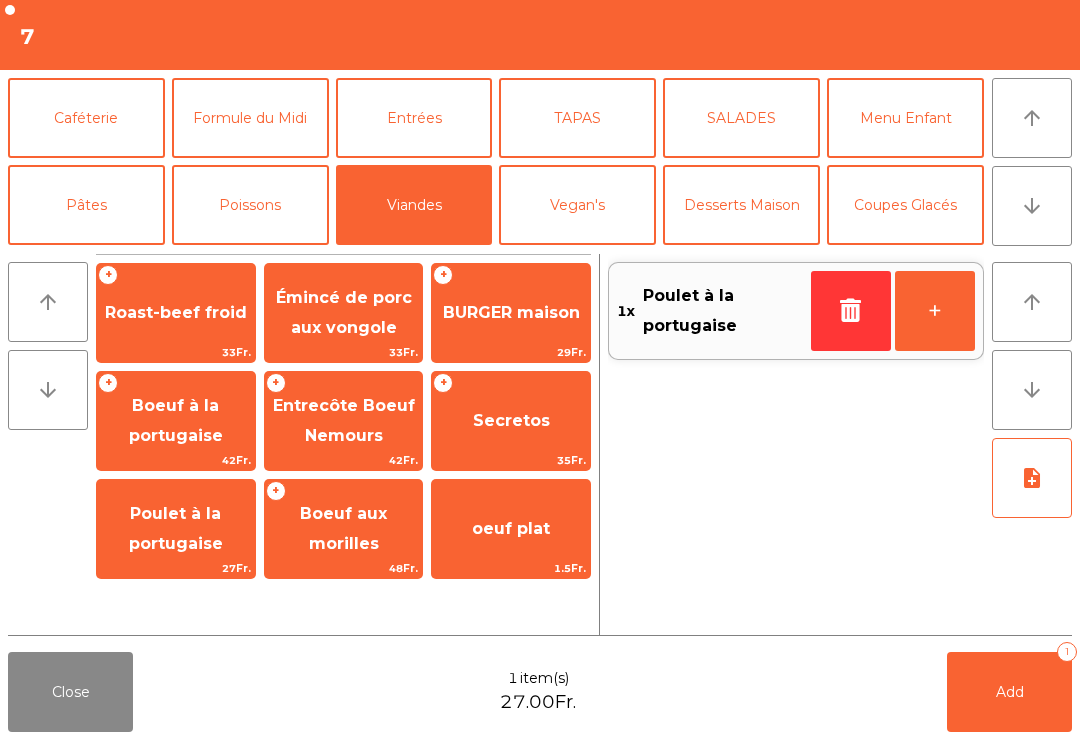 click on "Add   1" 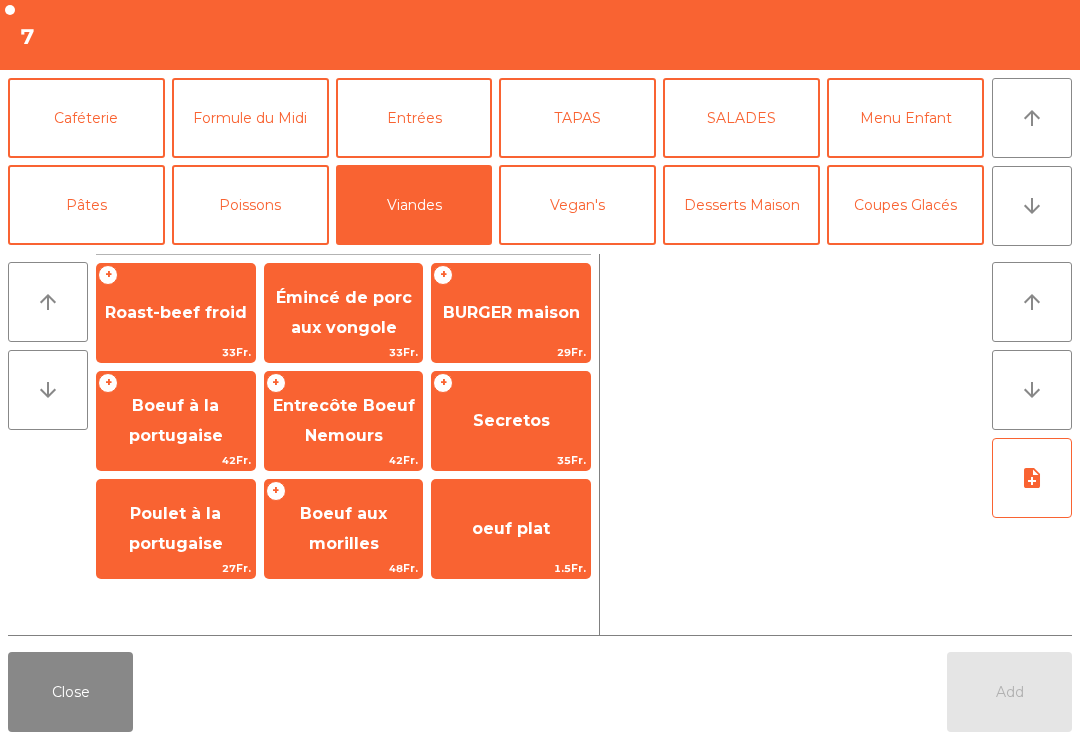 click on "Close" 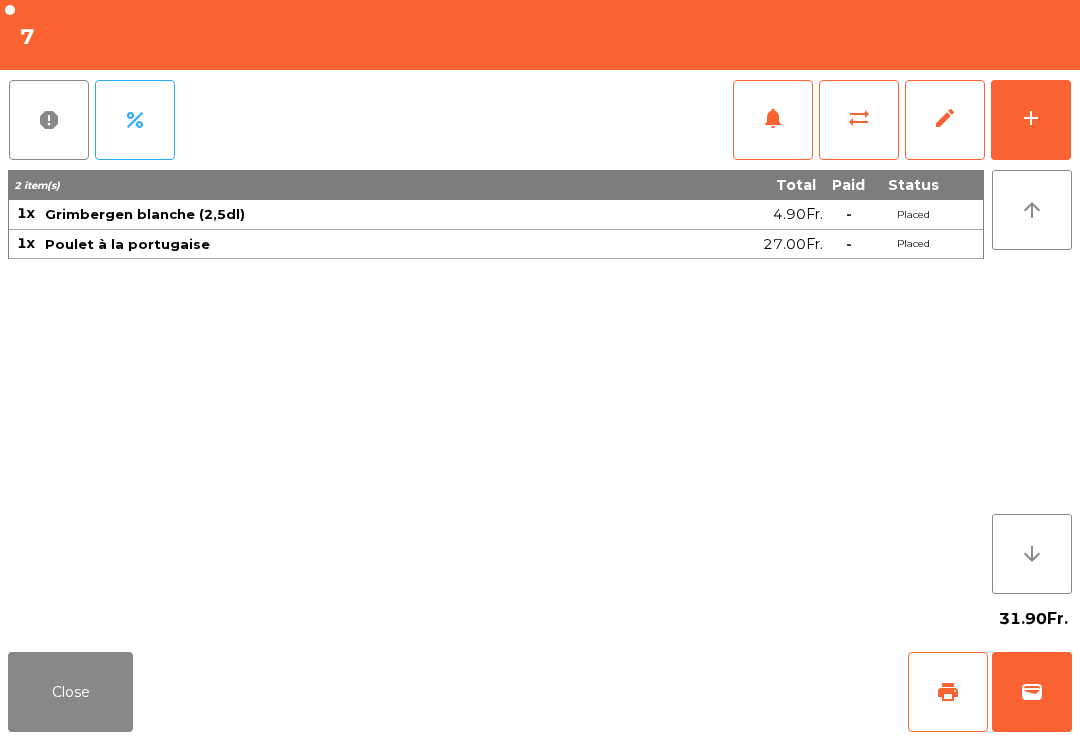 click on "Close" 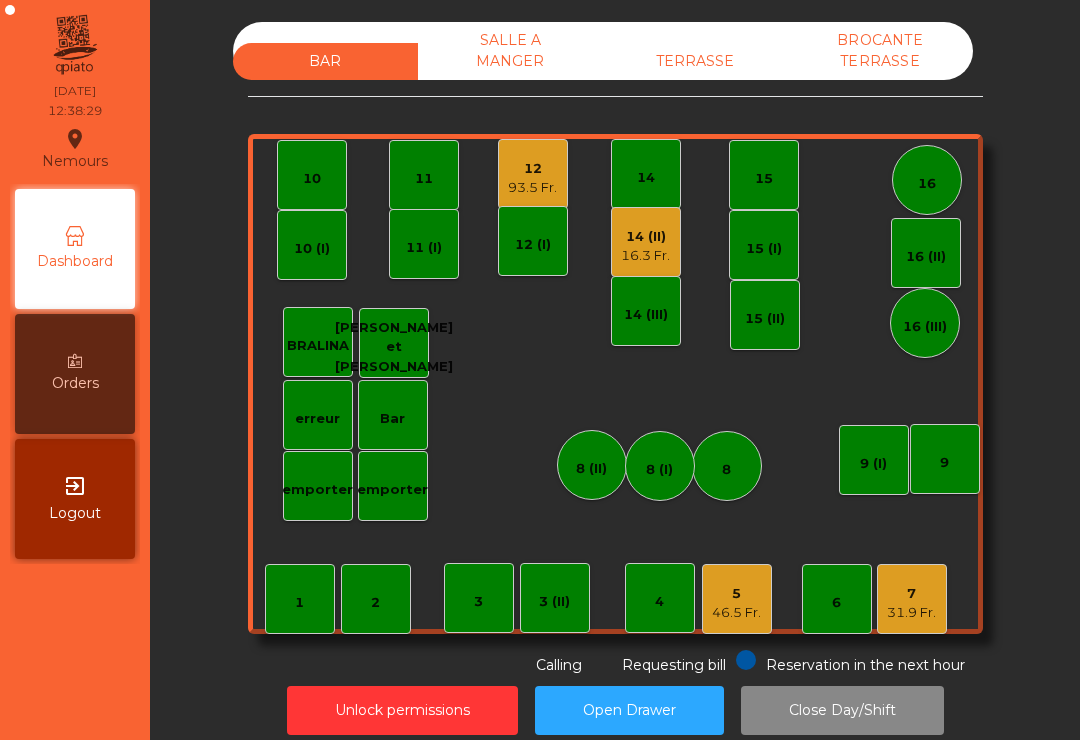 click on "TERRASSE" 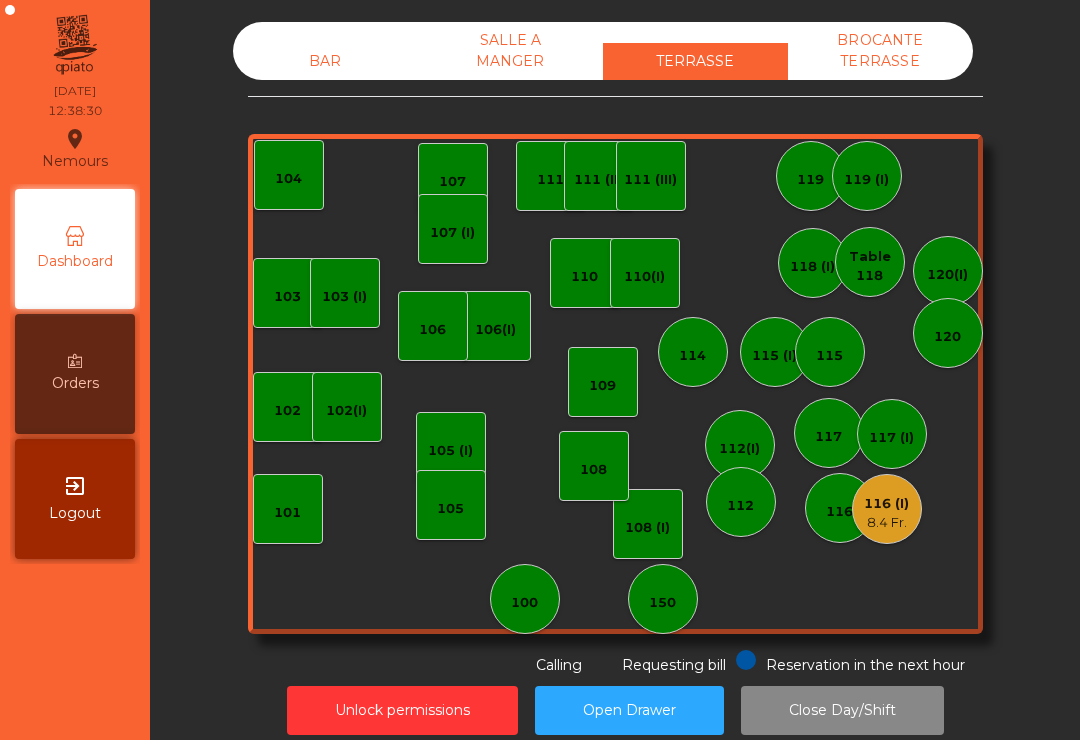 click on "150" 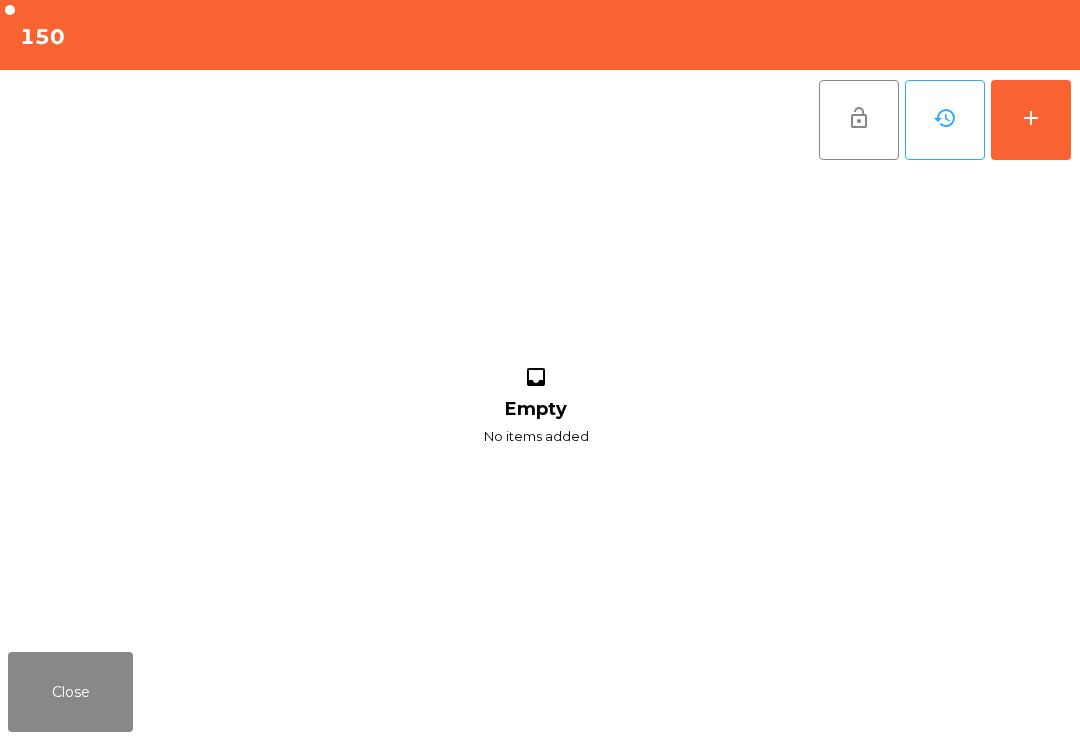 click on "add" 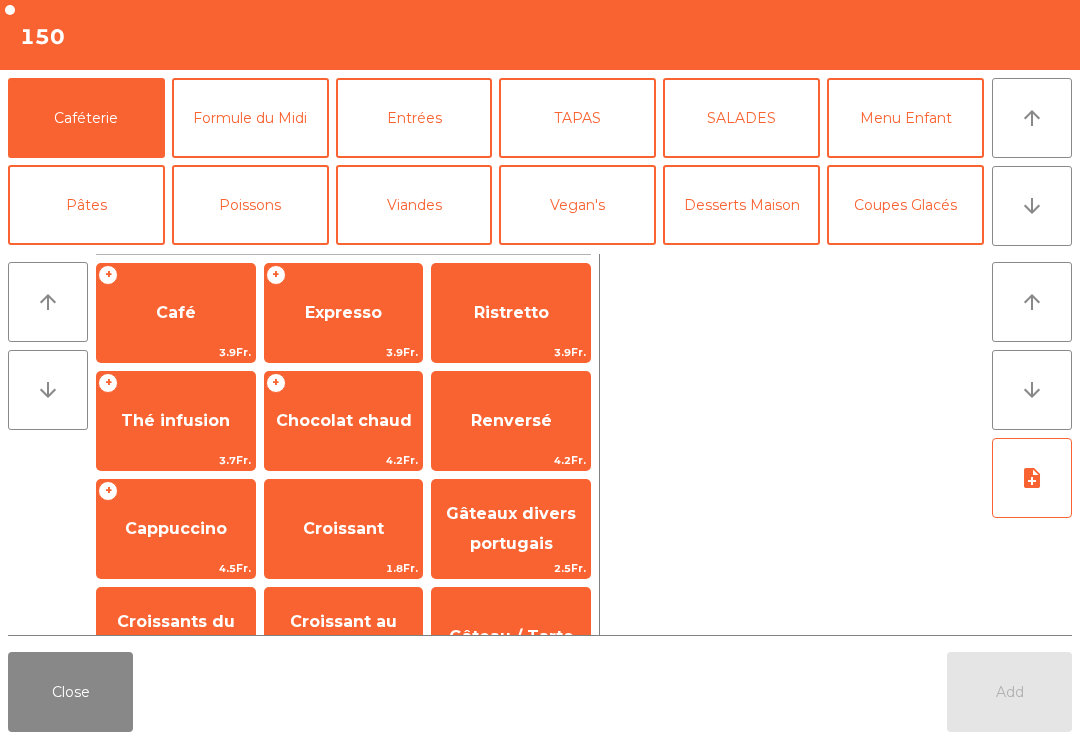 click on "arrow_downward" 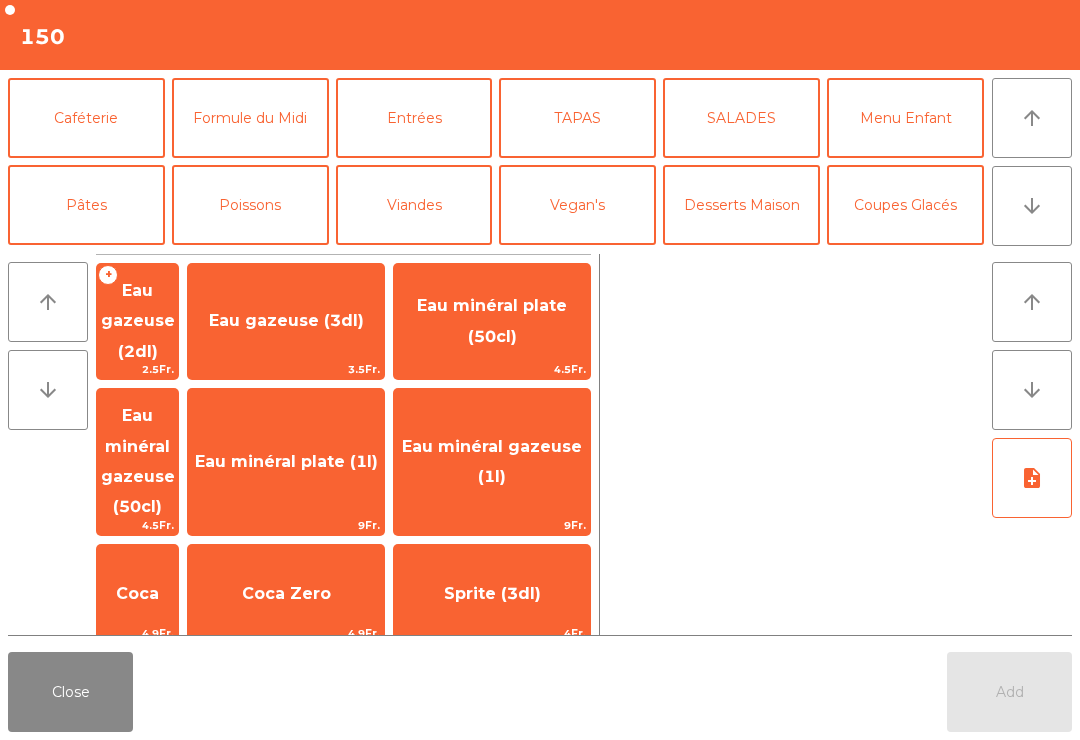 scroll, scrollTop: 174, scrollLeft: 0, axis: vertical 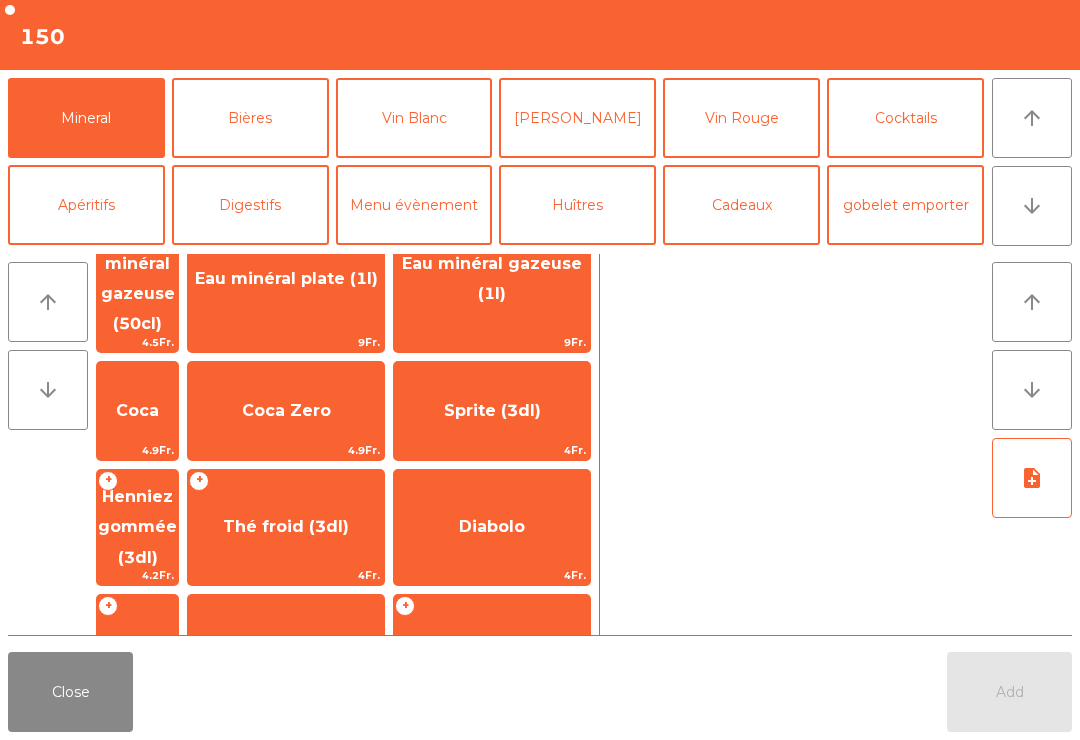click on "Henniez gommée (3dl)" 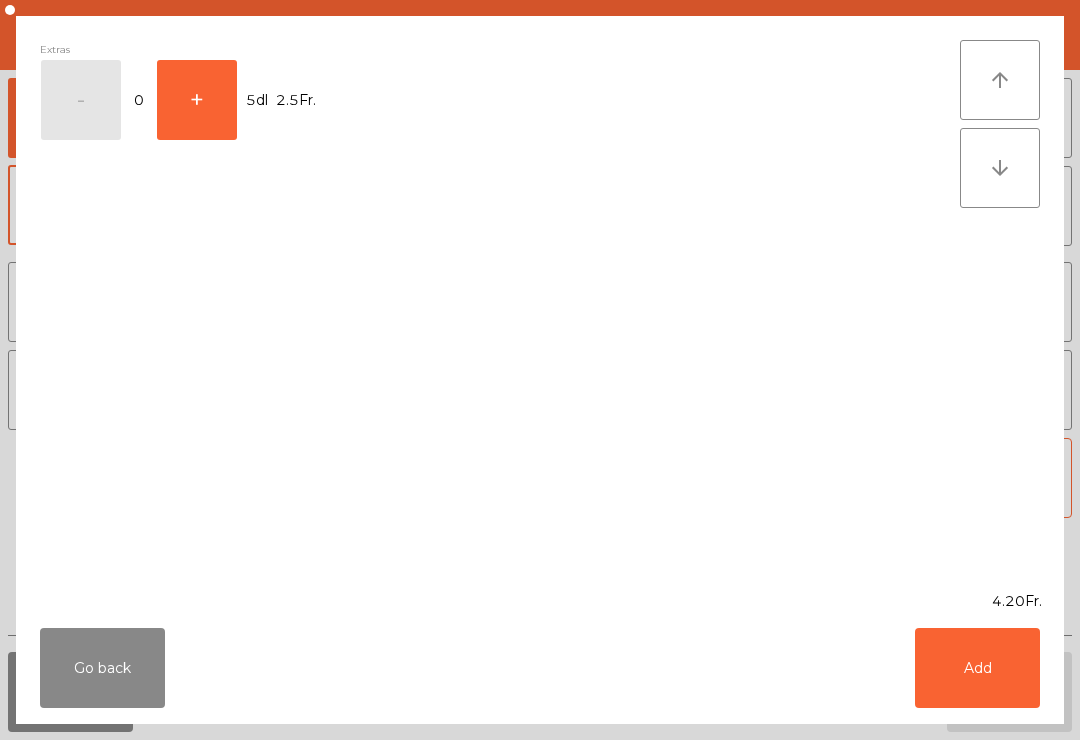 click on "+" 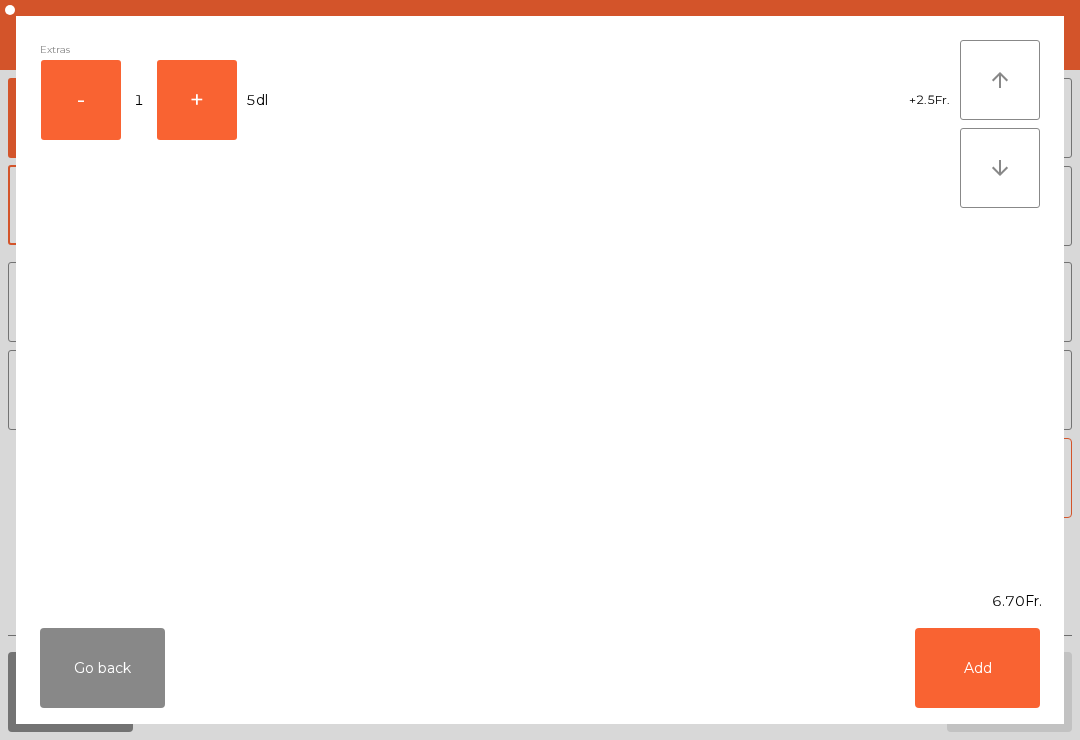 click on "Add" 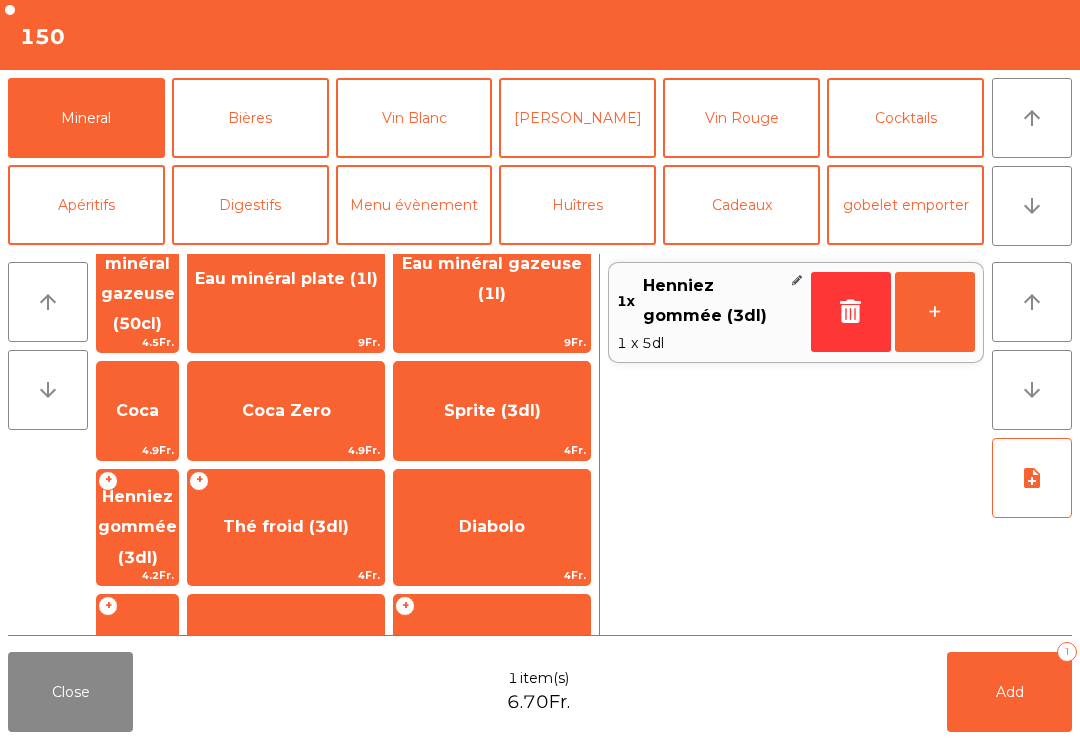 click on "Caféterie" 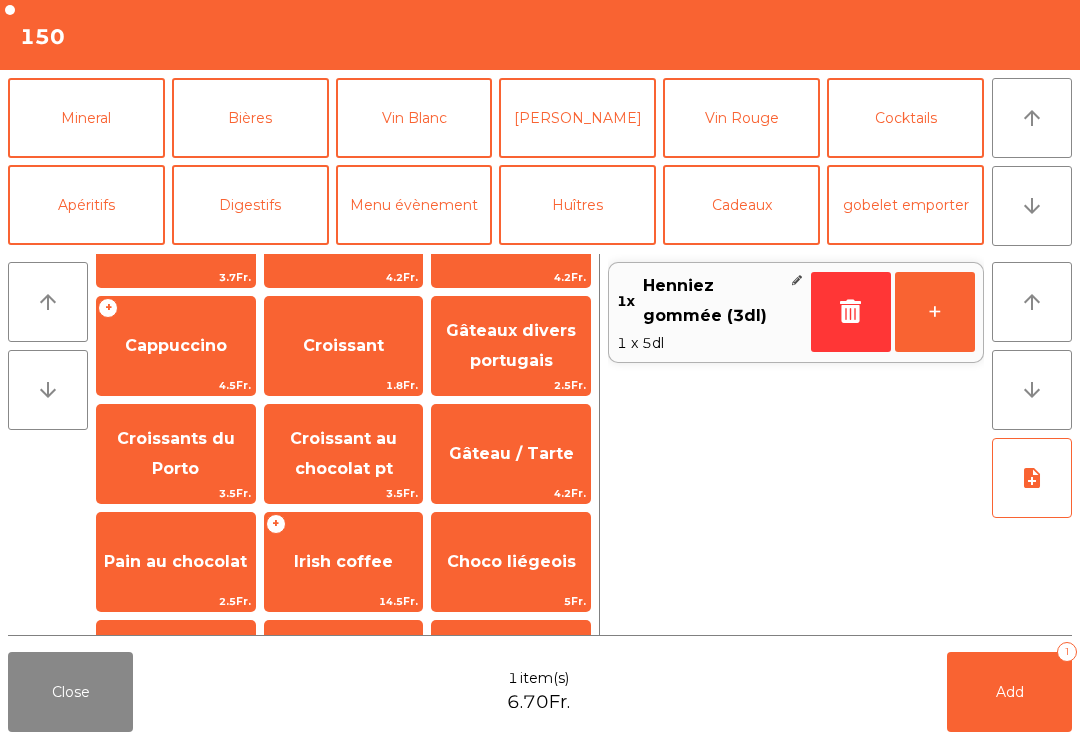 scroll, scrollTop: 23, scrollLeft: 0, axis: vertical 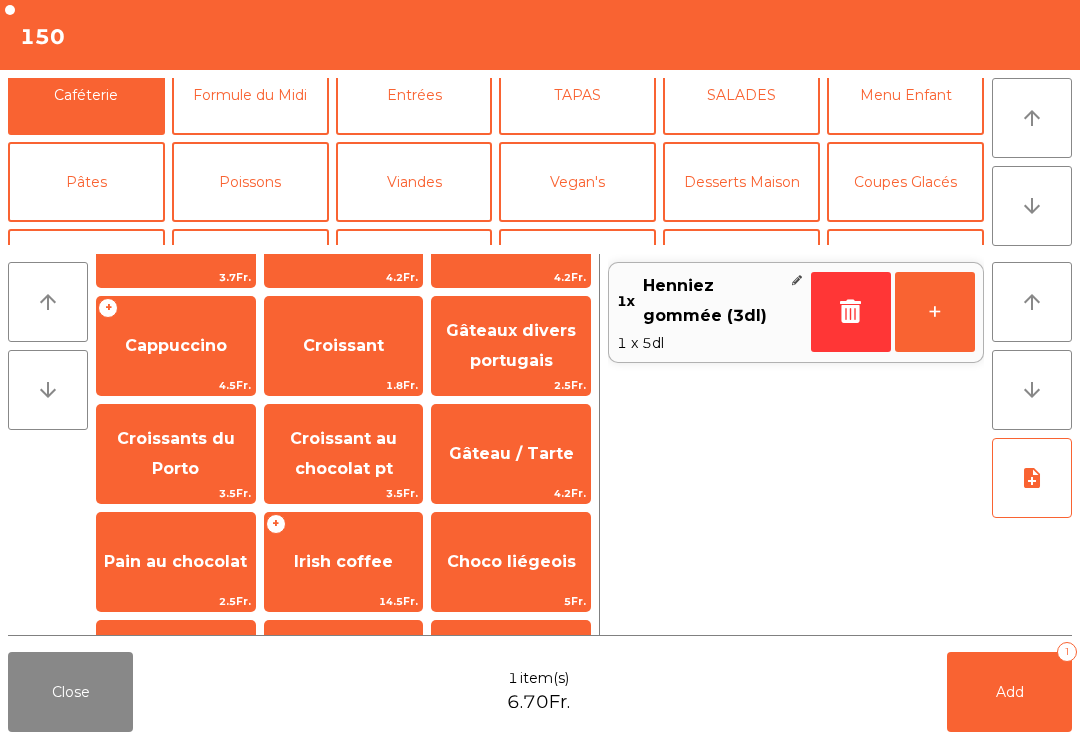 click on "Café" 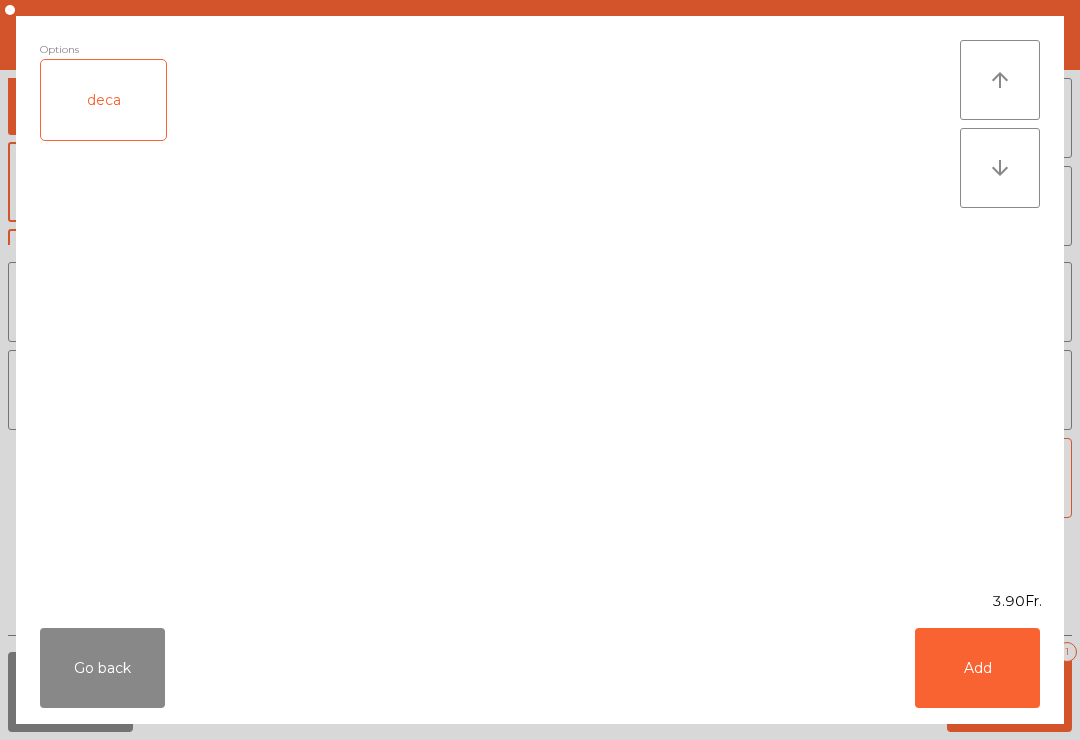 click on "Add" 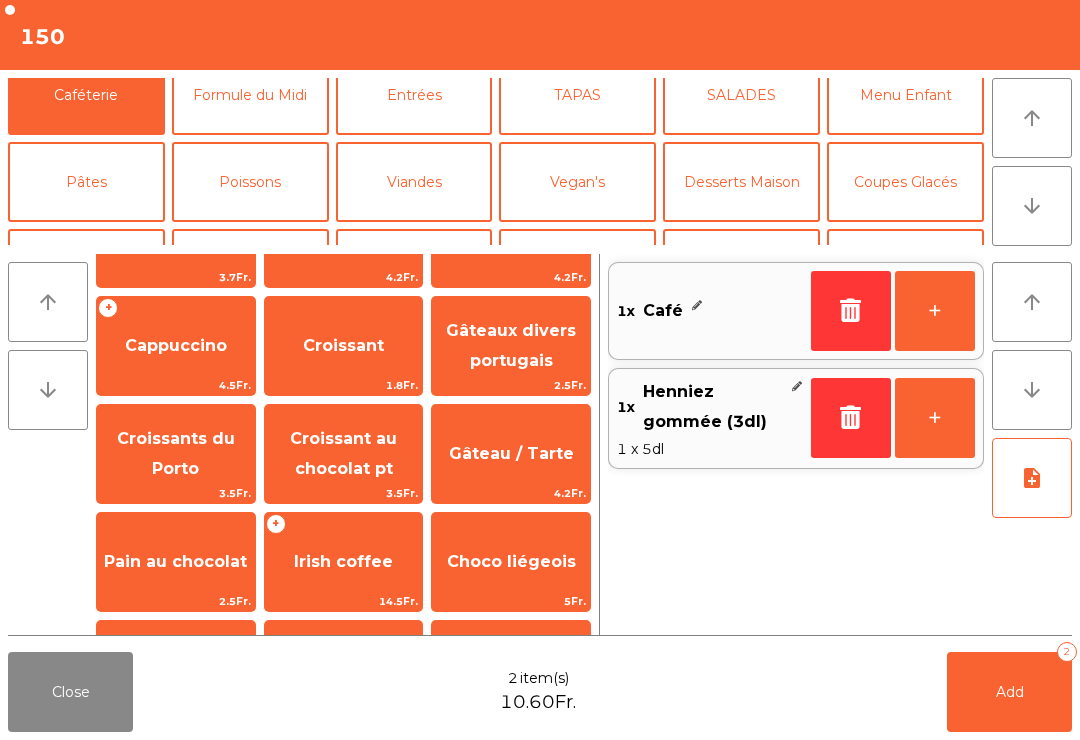 click on "Add   2" 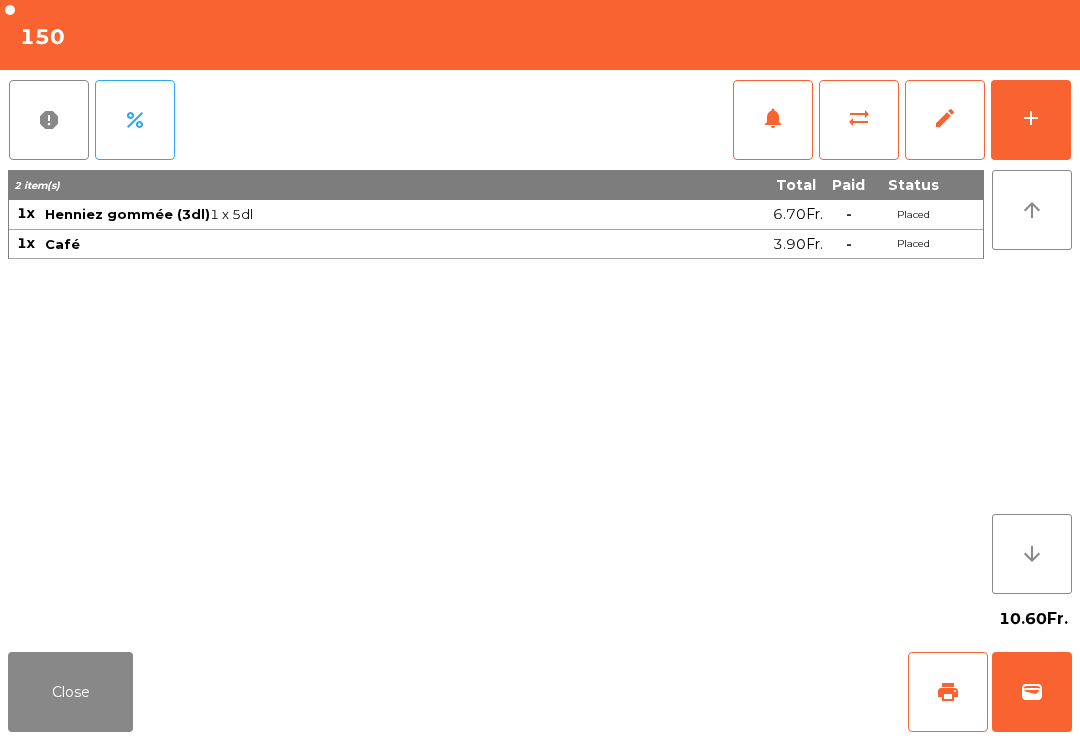 click on "Close" 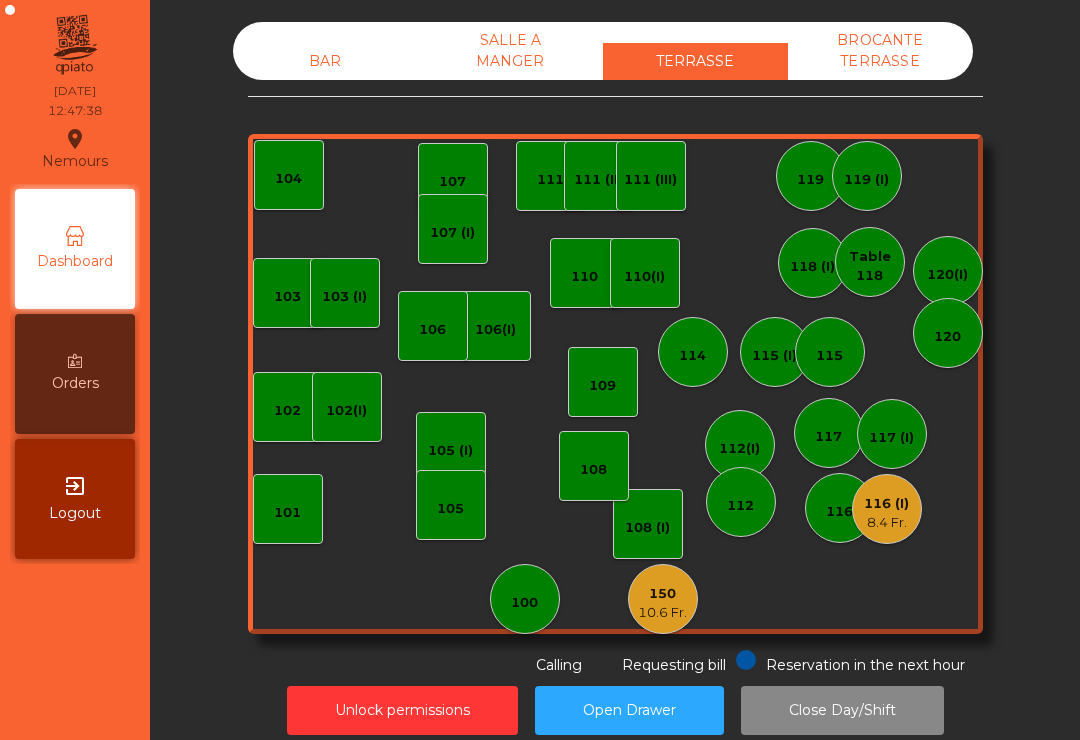 click on "BAR" 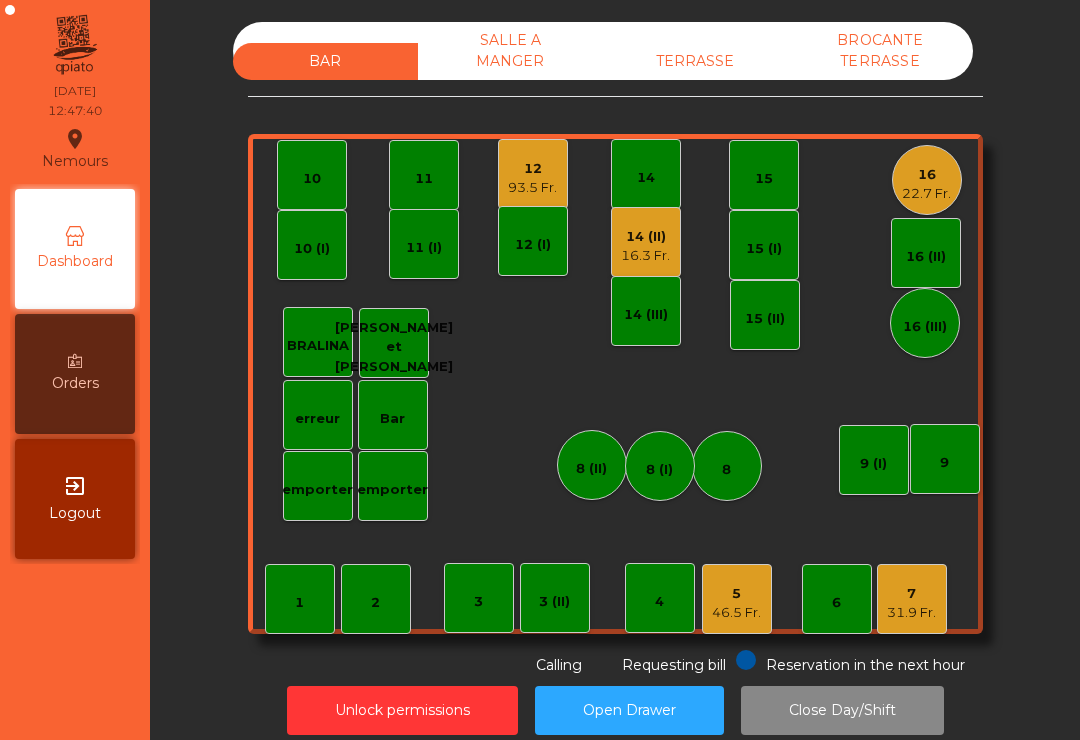 click on "16" 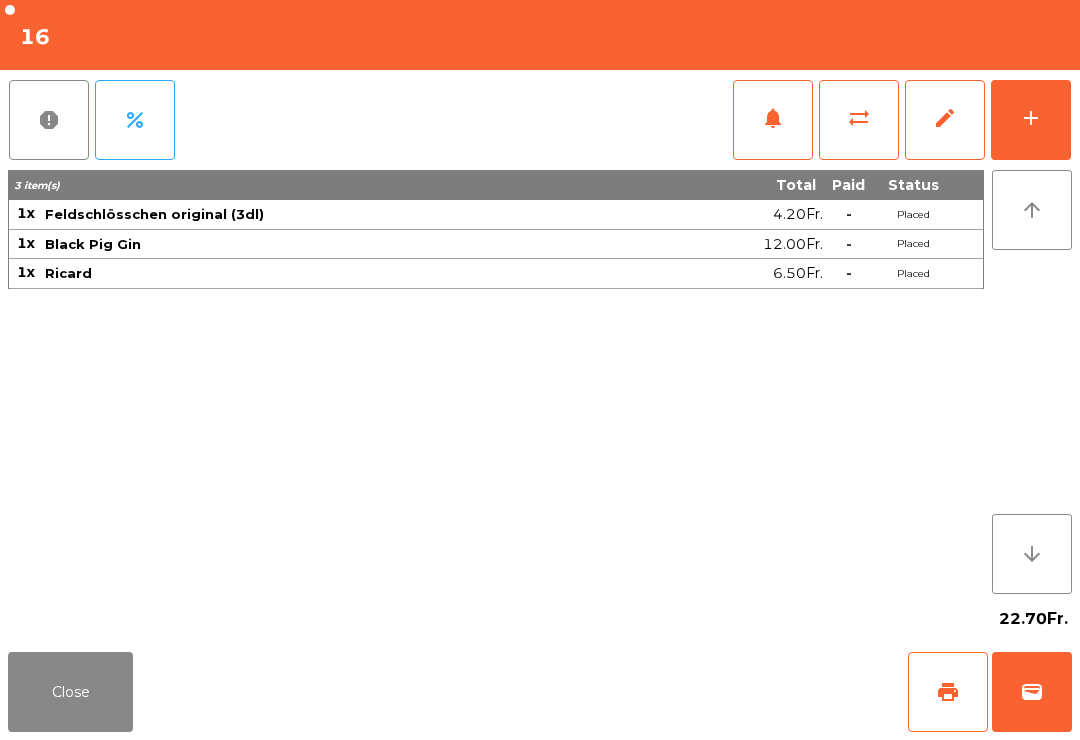 click on "Close" 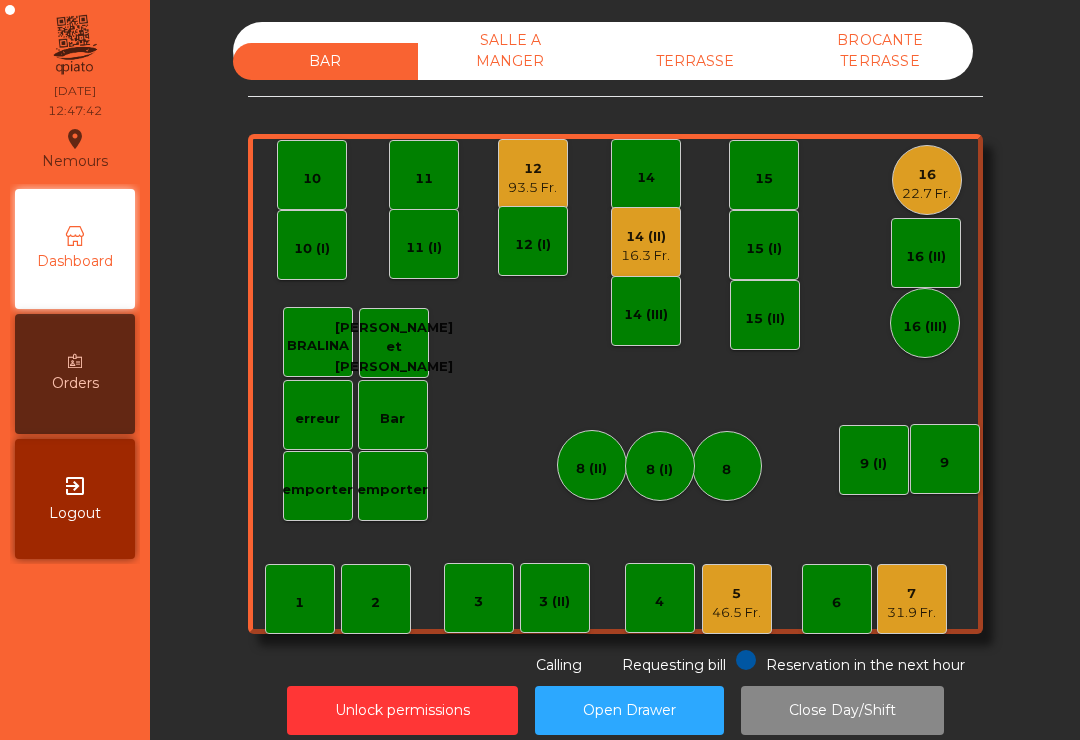 click on "12" 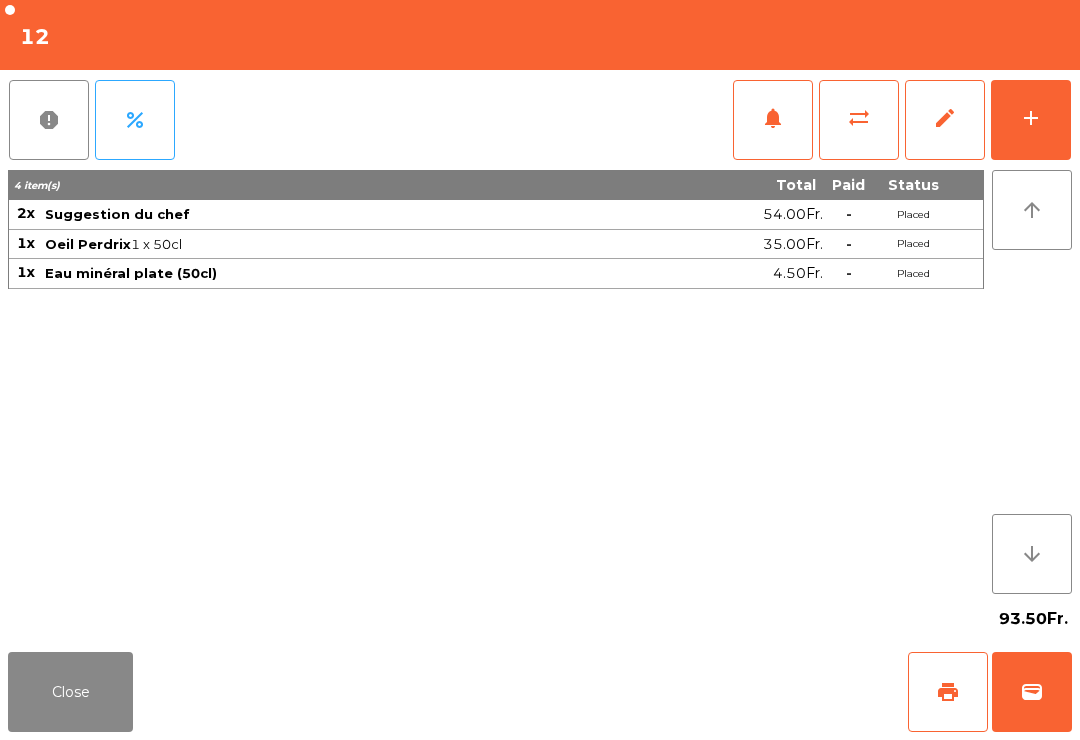click on "Close" 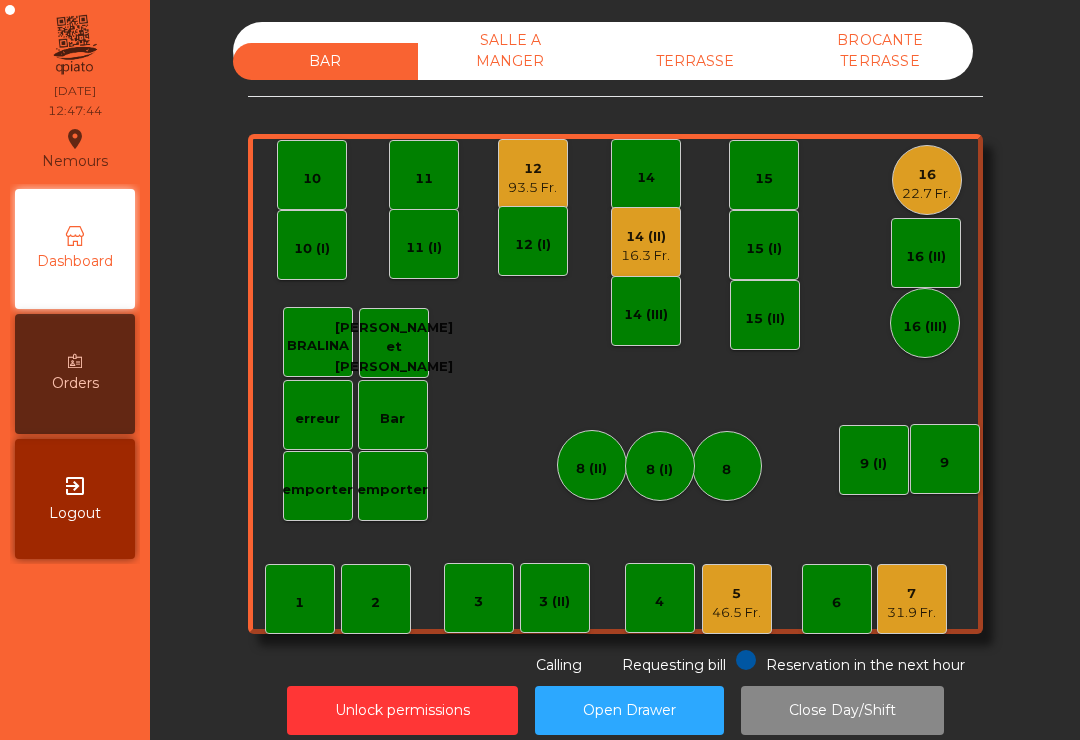 click on "16.3 Fr." 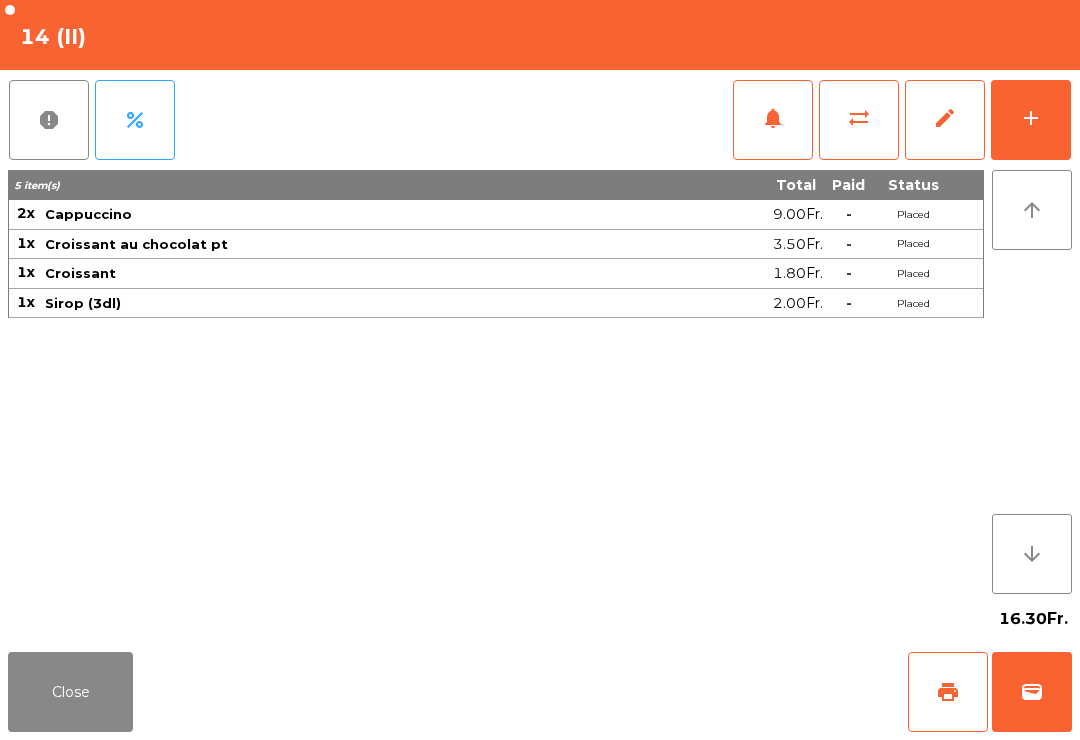 click on "wallet" 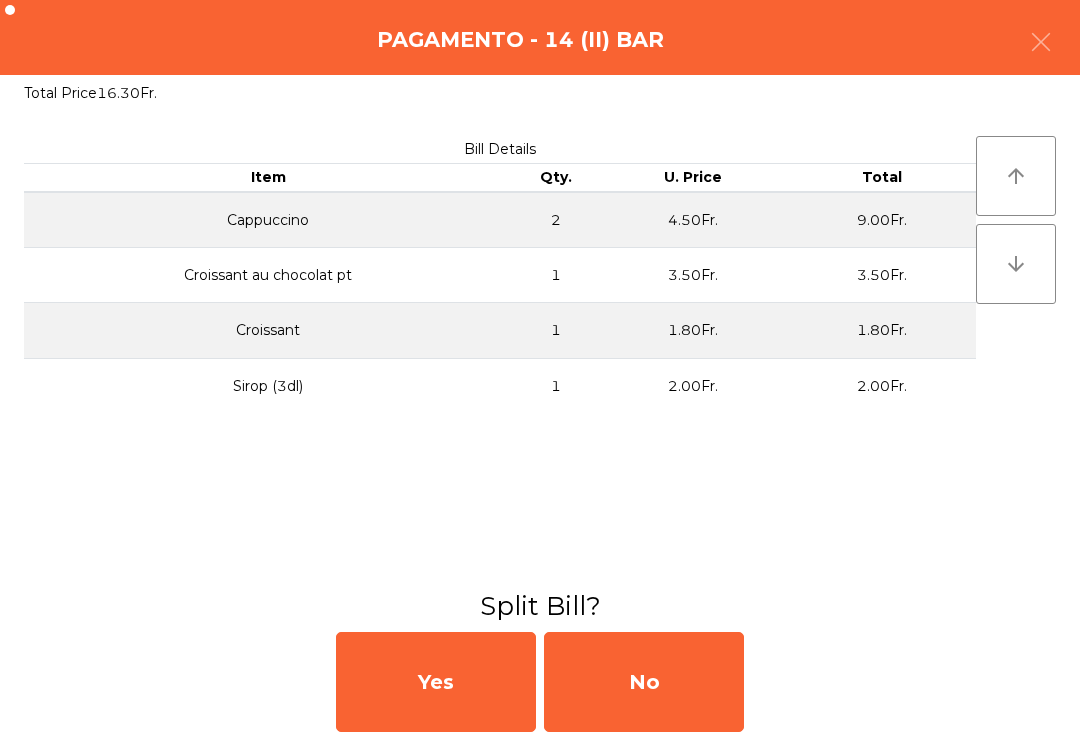 click on "No" 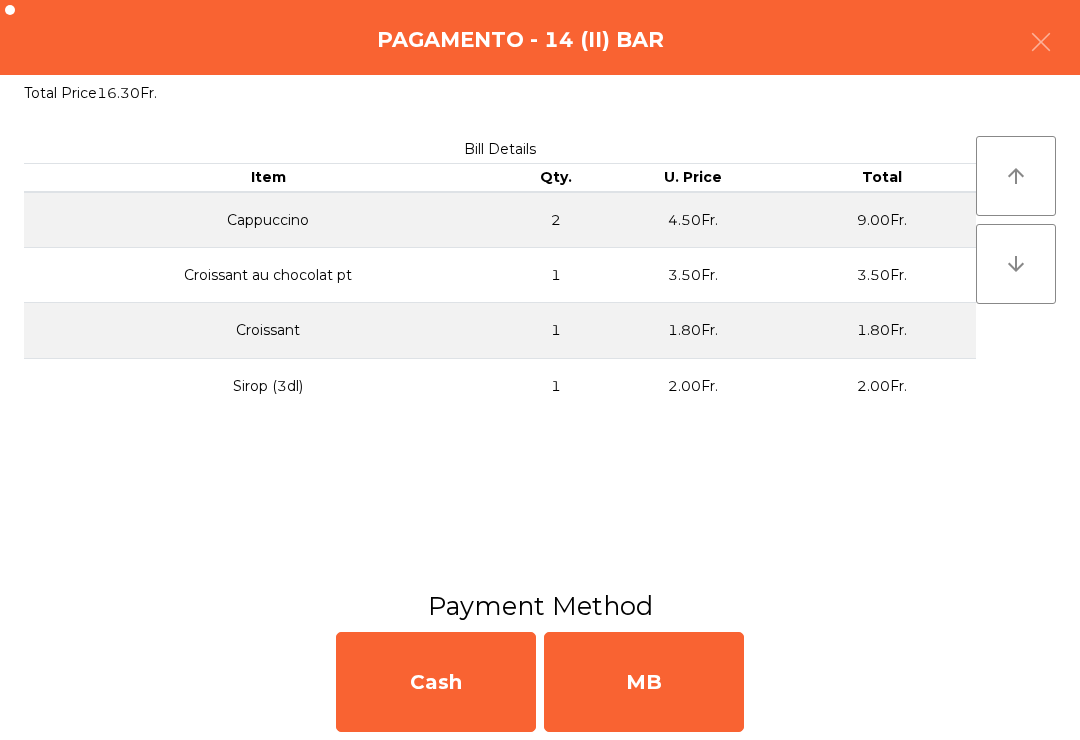 click on "MB" 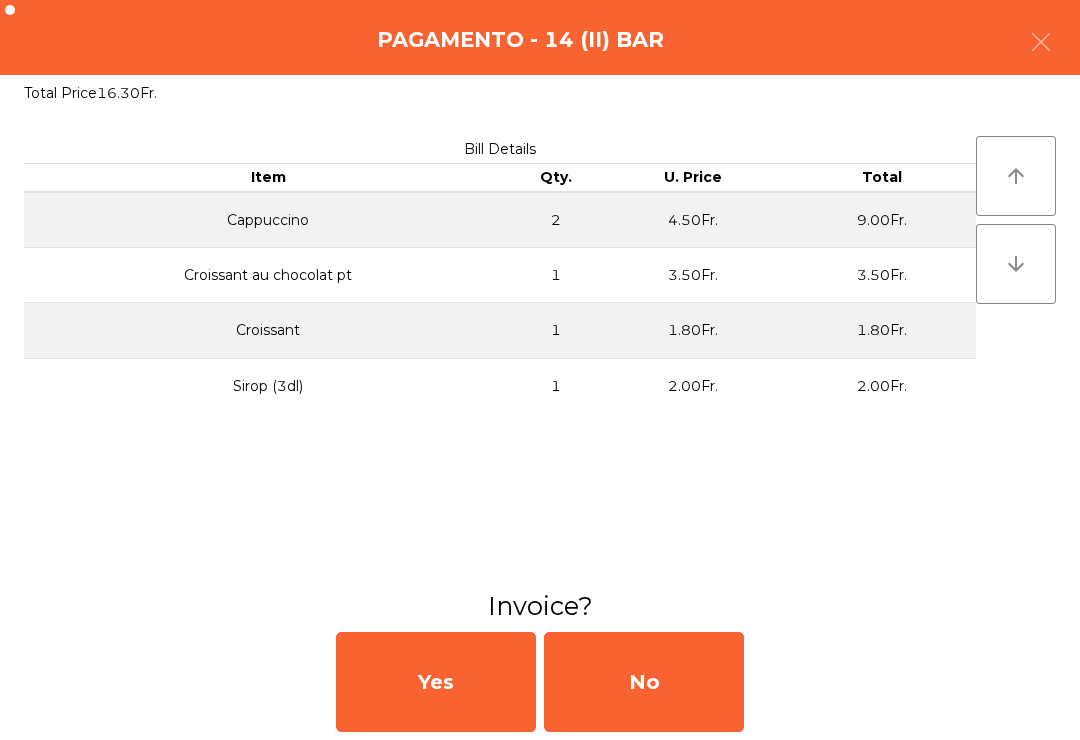 click on "No" 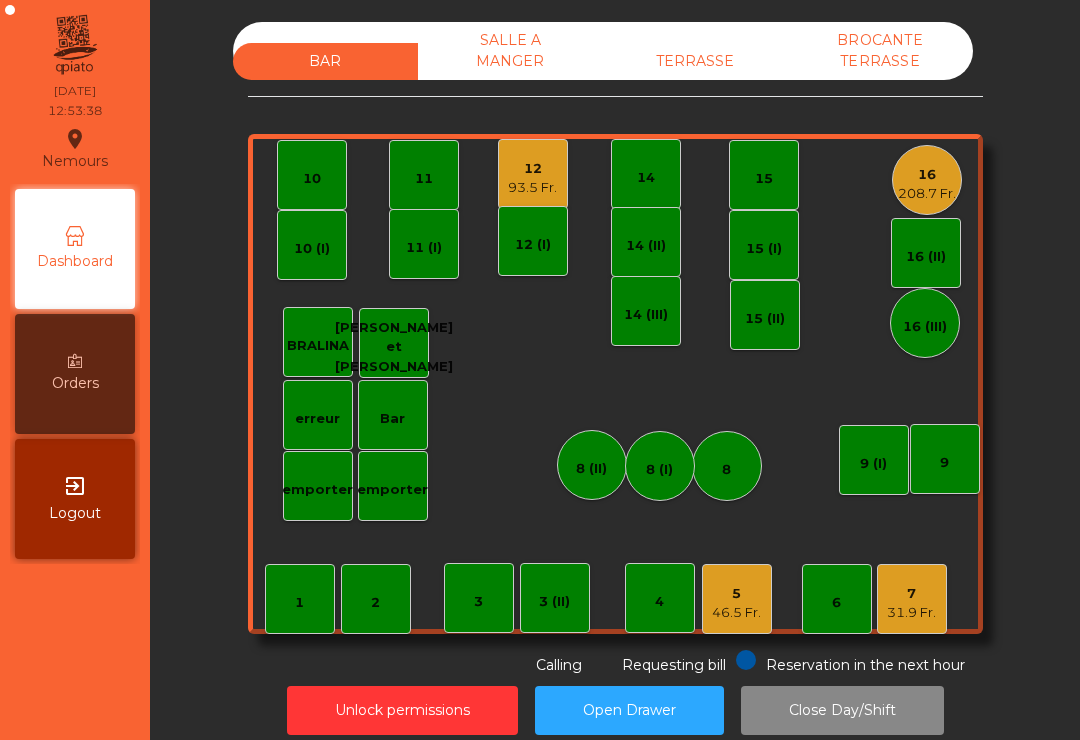 click on "5" 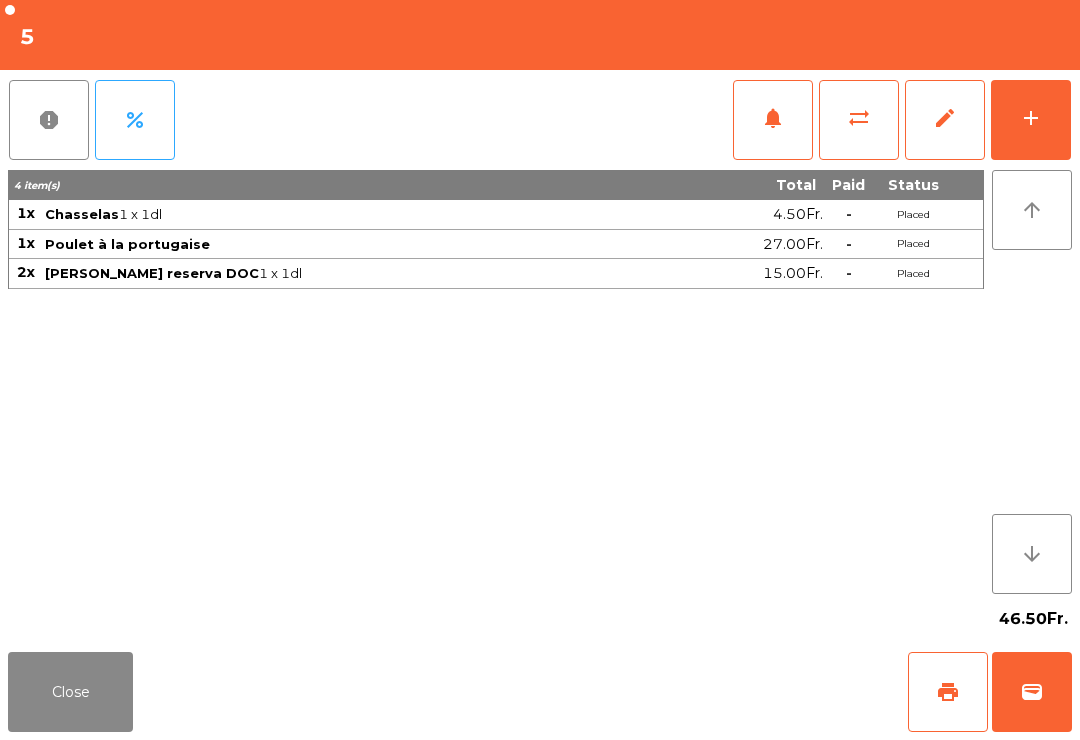 click on "add" 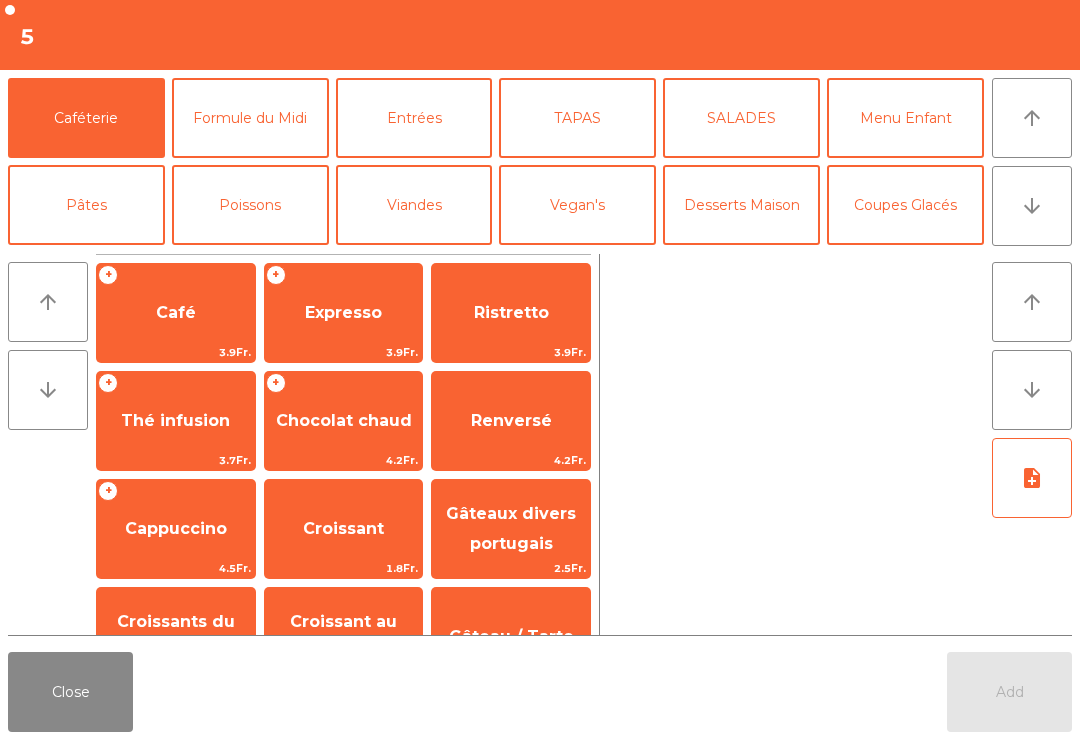 click on "Coupes Glacés" 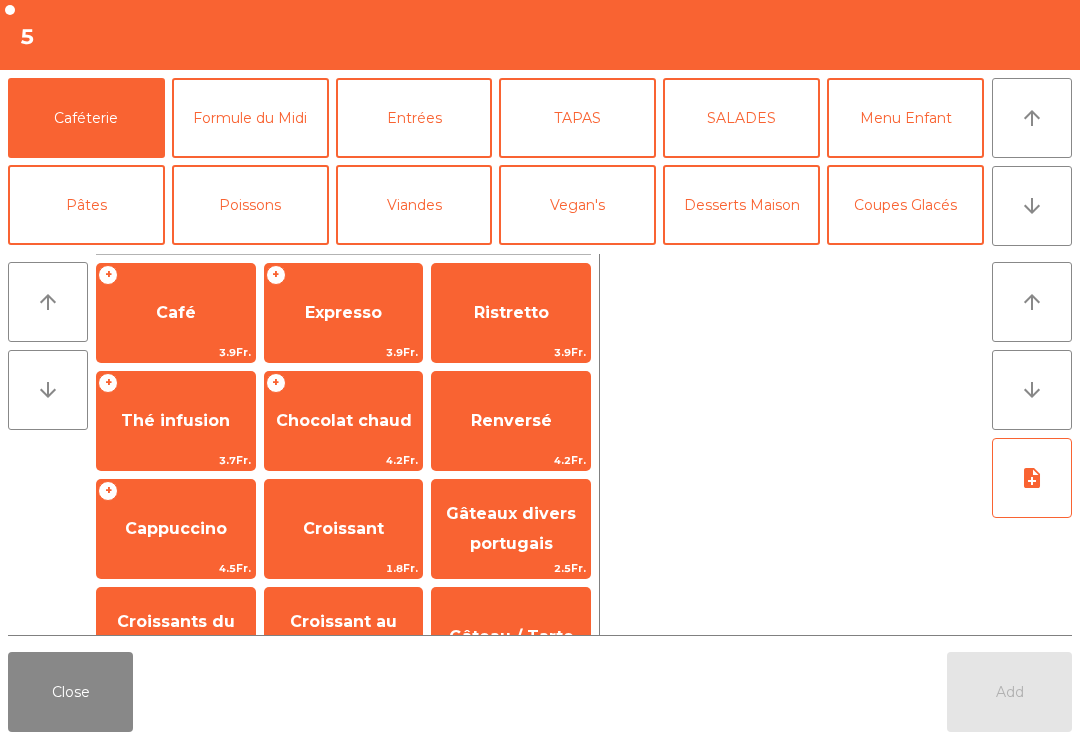 click on "Coupes Glacés" 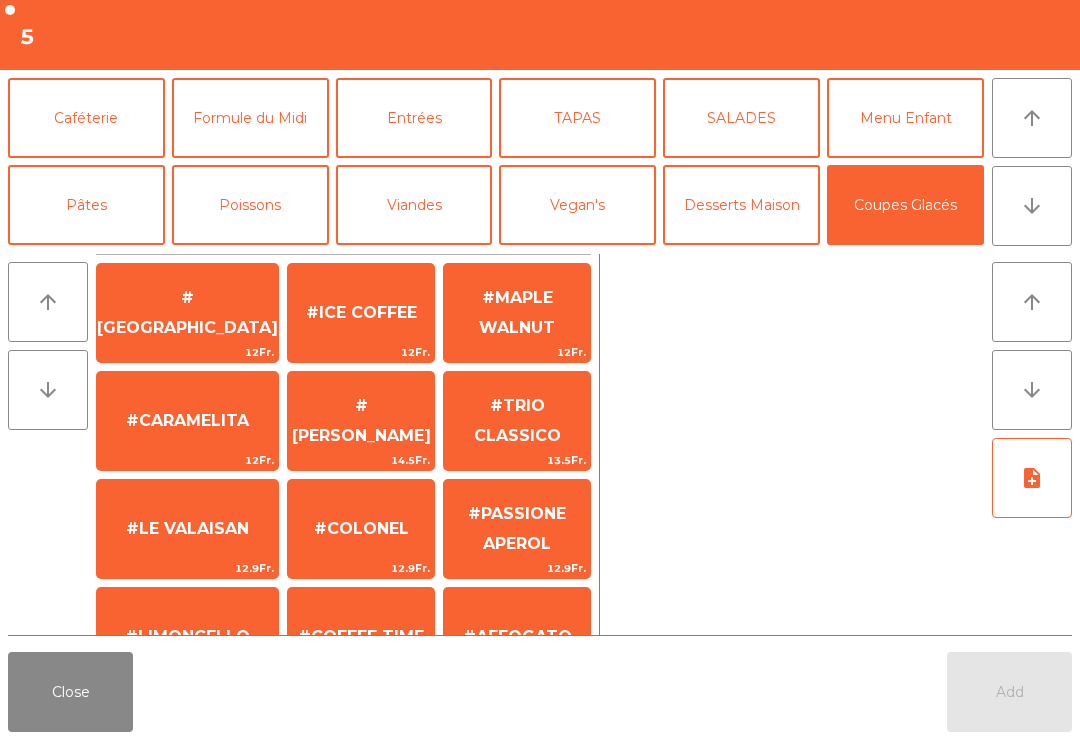 scroll, scrollTop: 203, scrollLeft: 0, axis: vertical 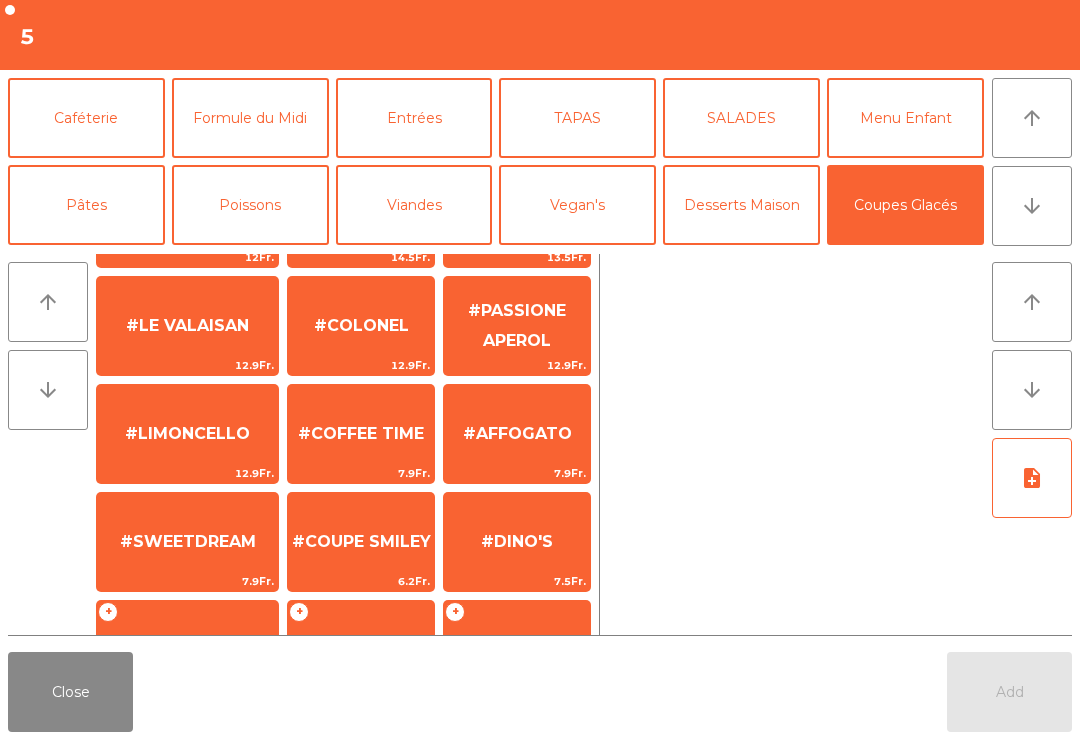 click on "#LIMONCELLO" 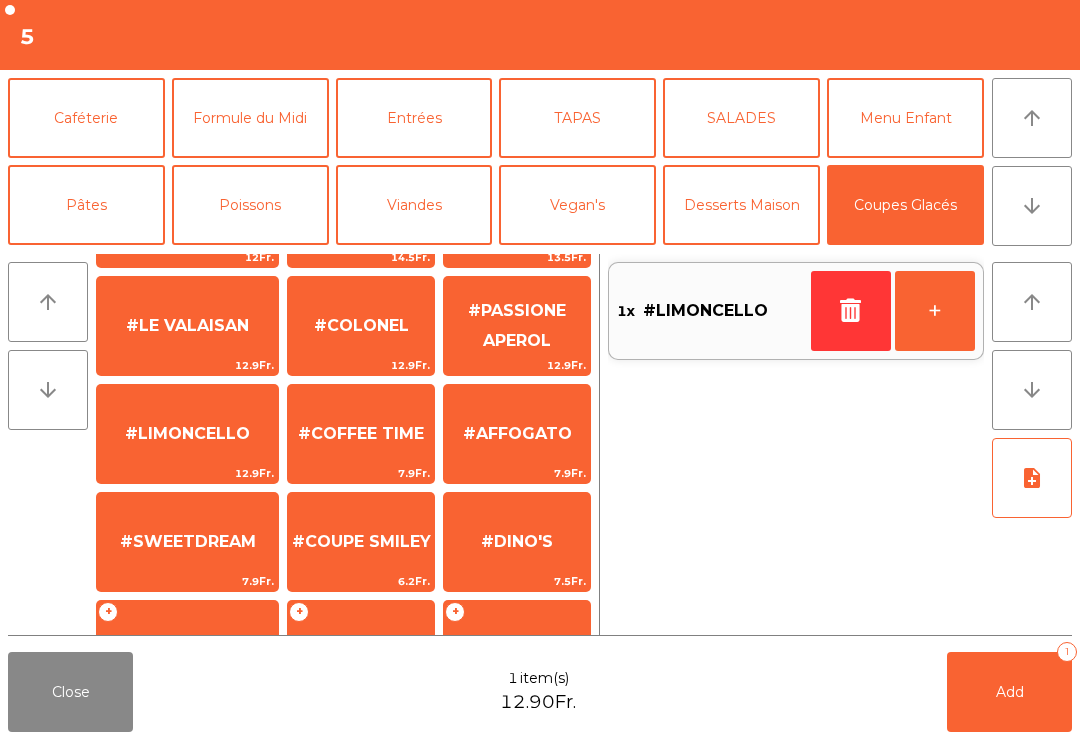 click on "Add   1" 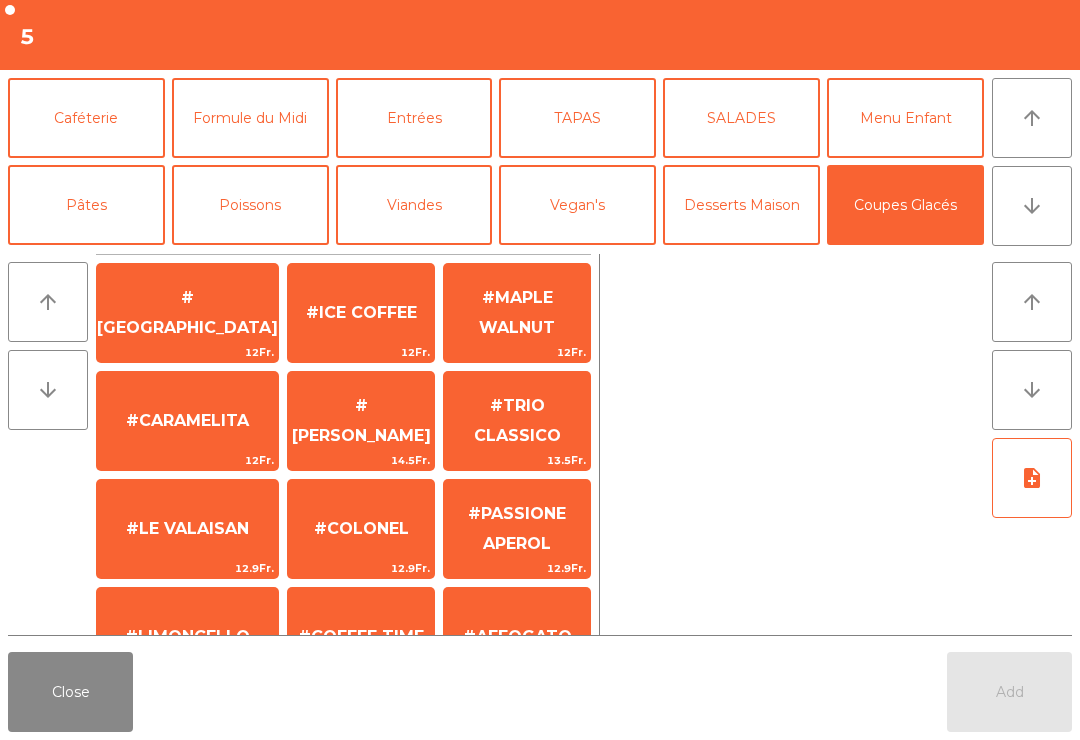 click on "Close" 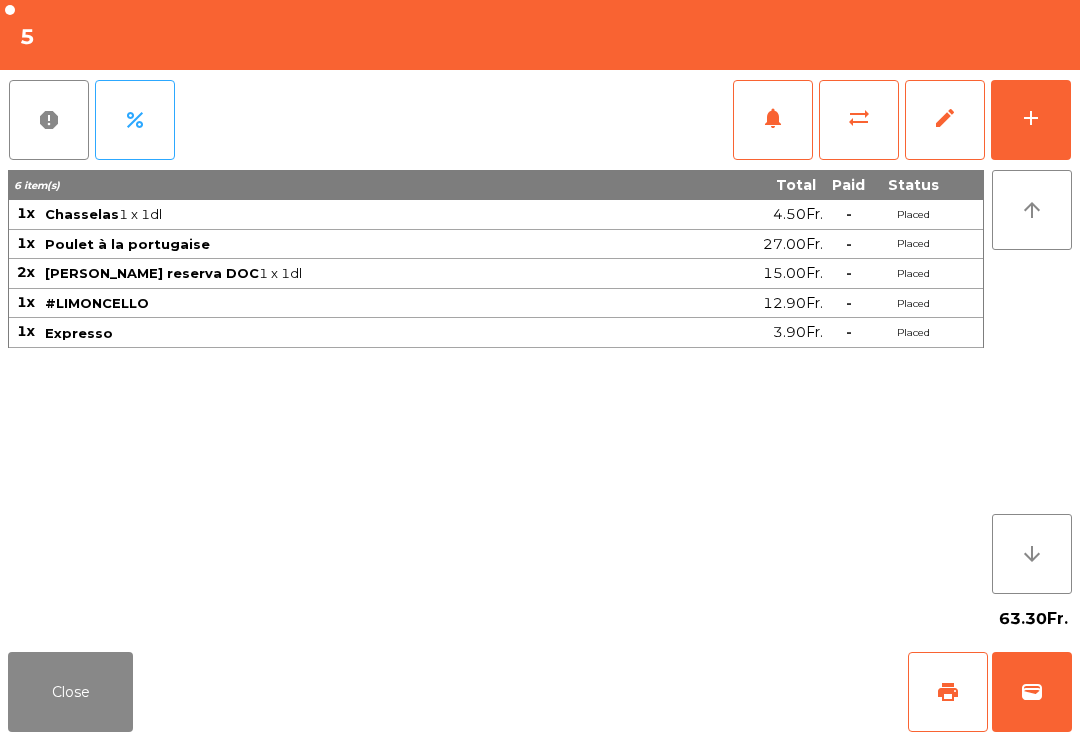 scroll, scrollTop: 0, scrollLeft: 0, axis: both 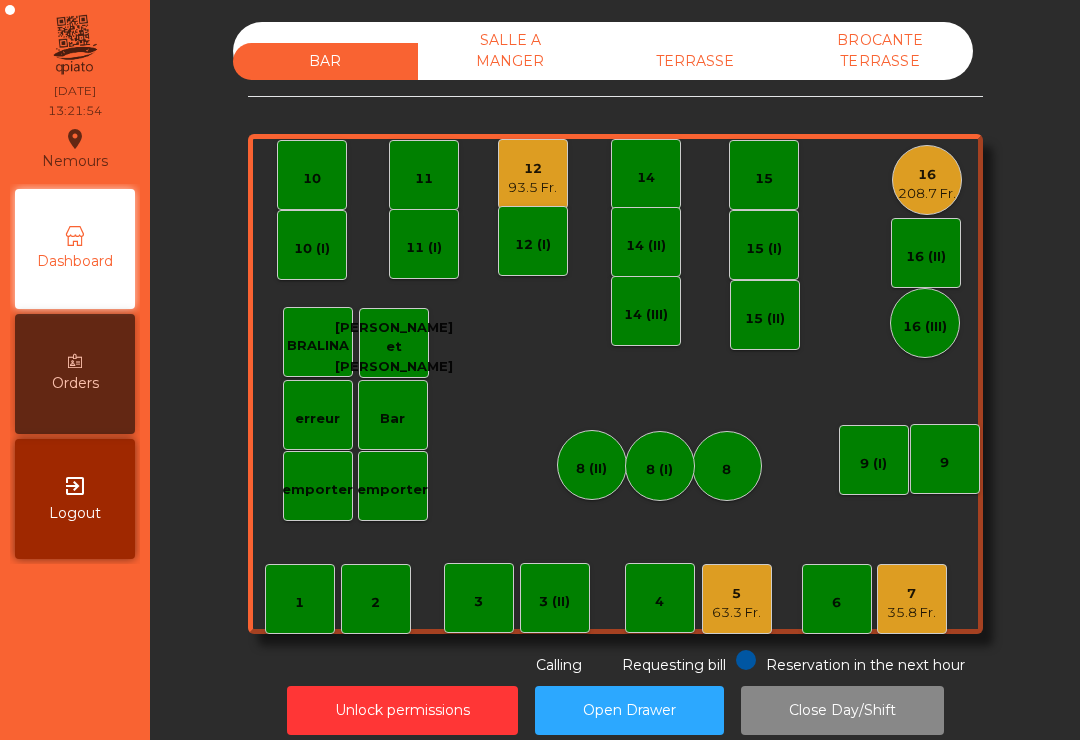 click on "7   35.8 Fr." 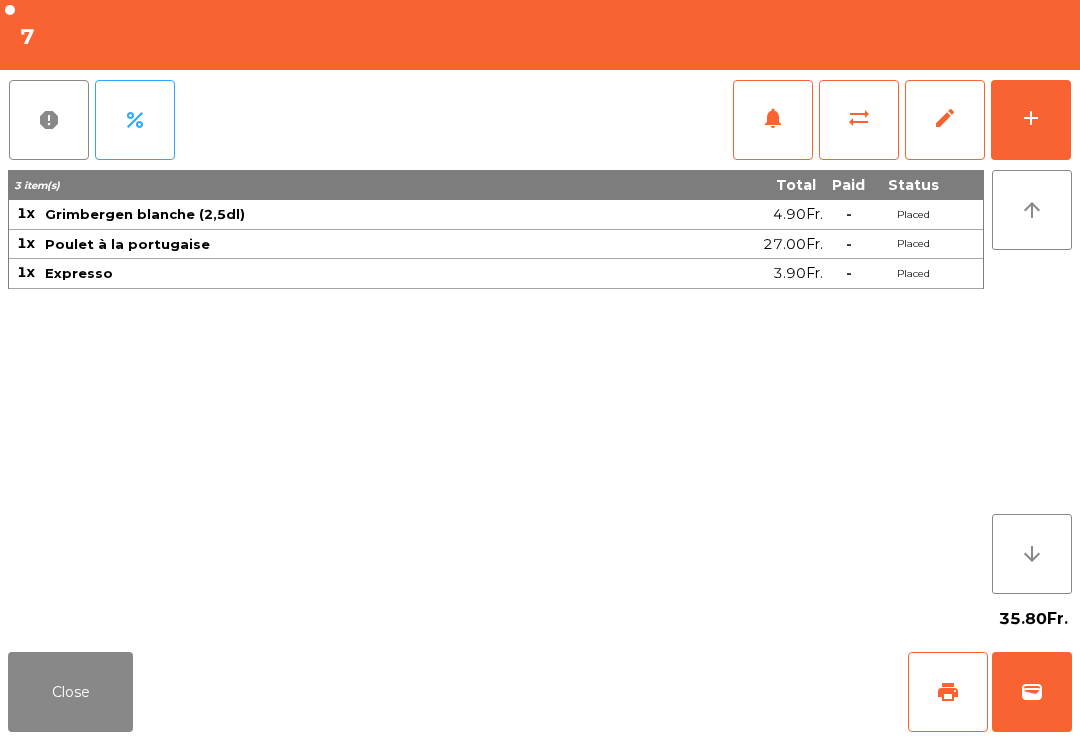 click on "print" 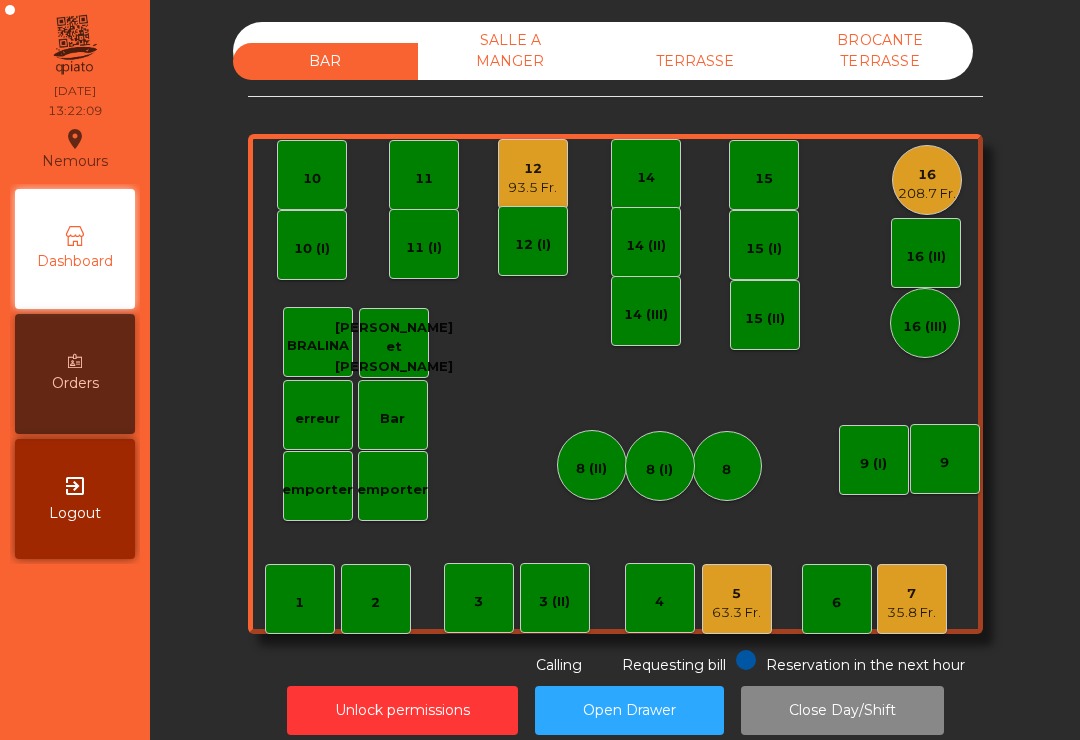 click on "5" 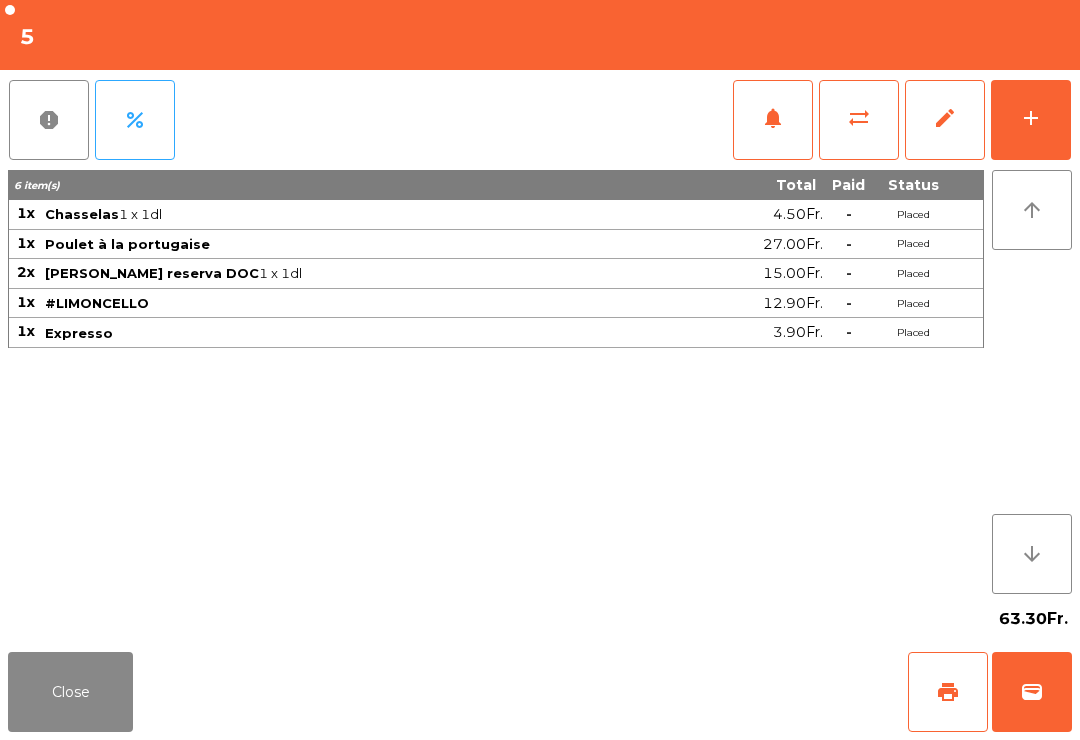 click on "print" 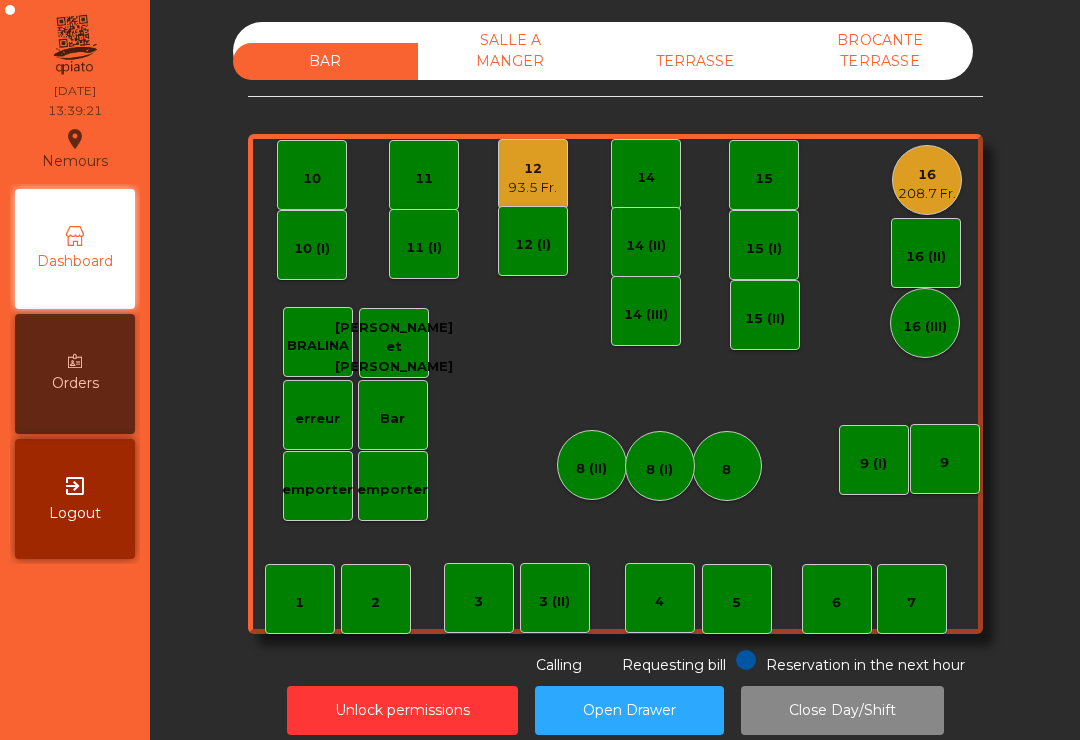 click on "TERRASSE" 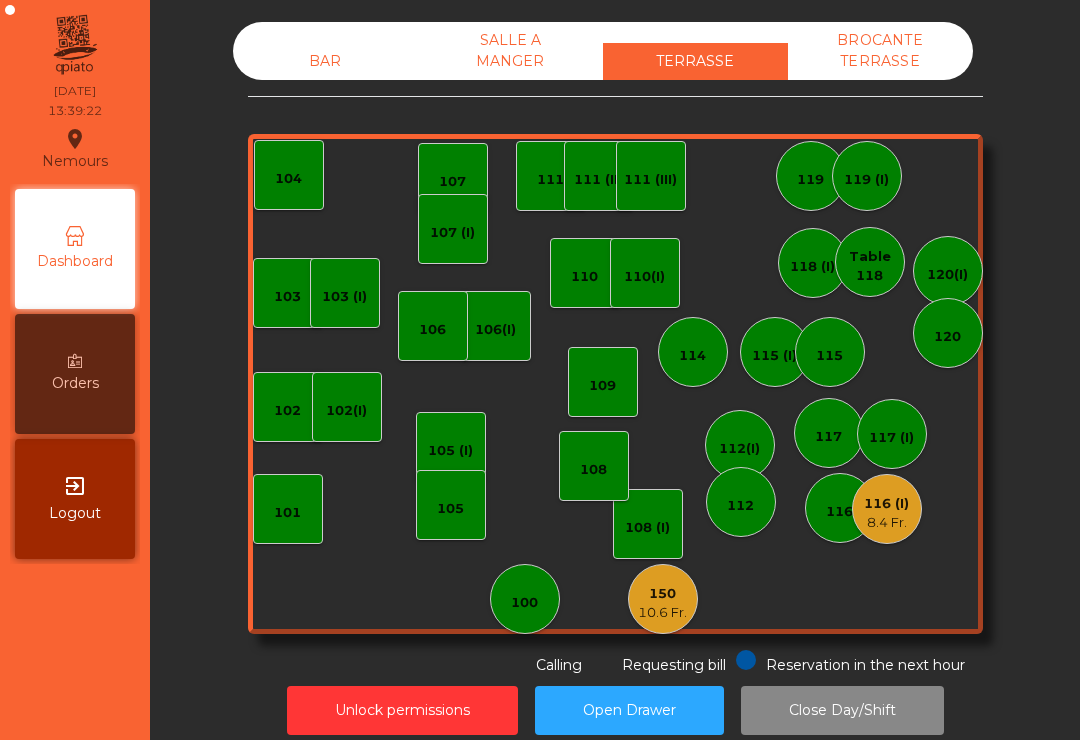 click on "10.6 Fr." 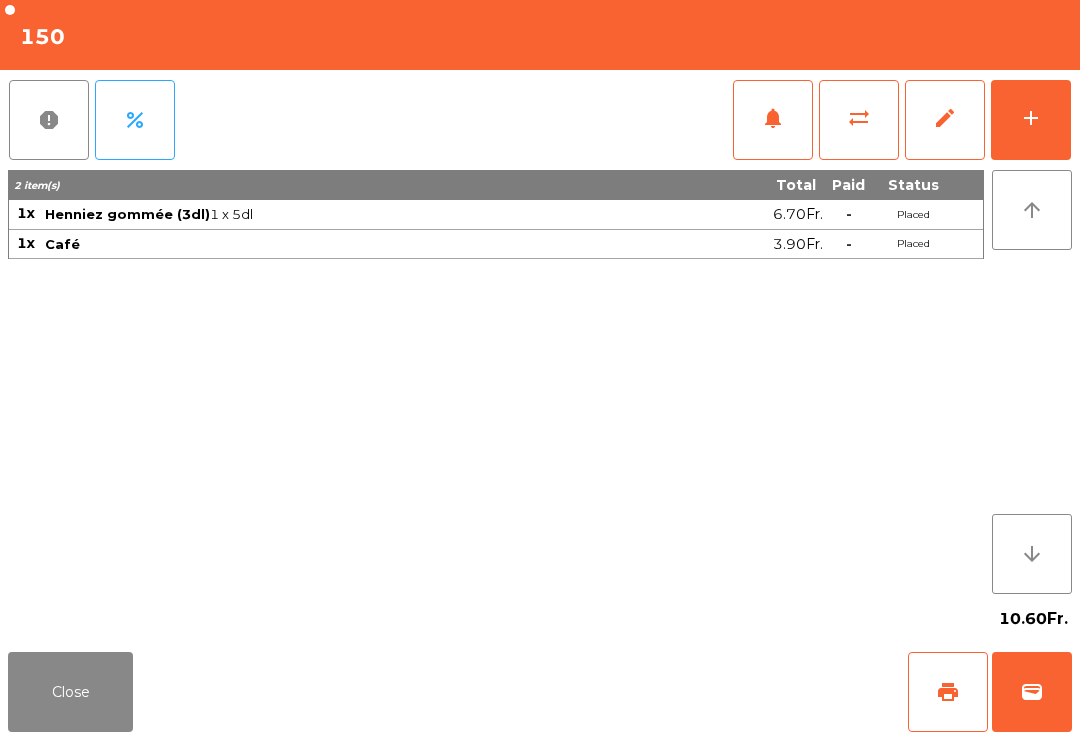 click on "print" 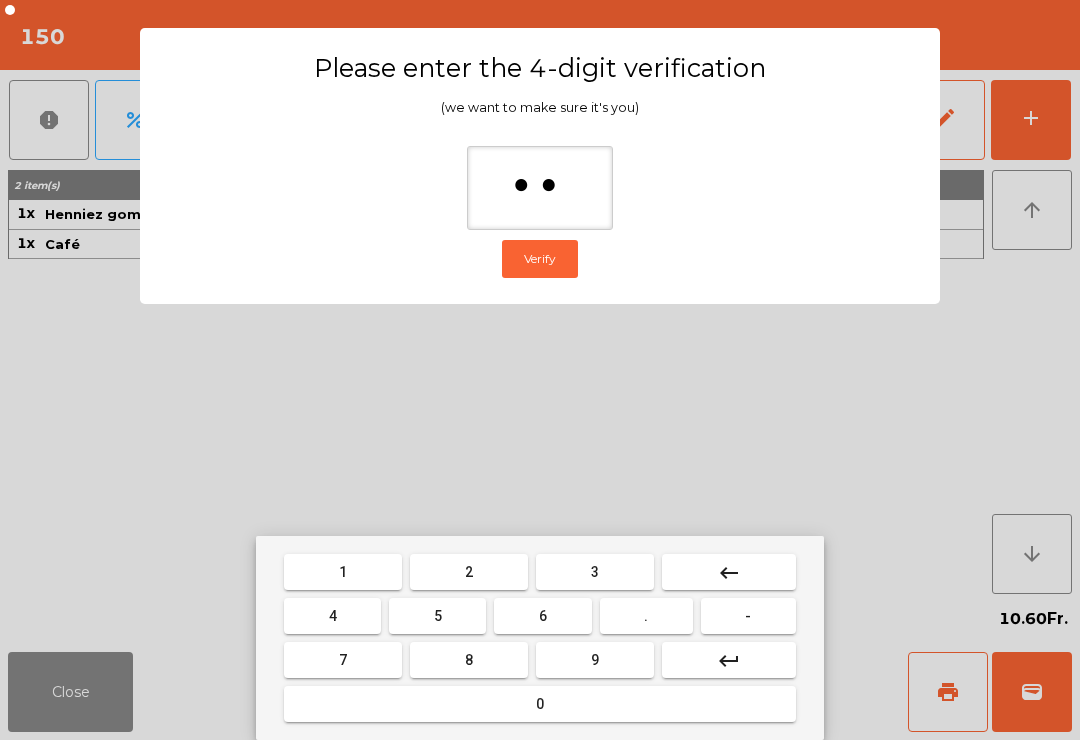 type on "***" 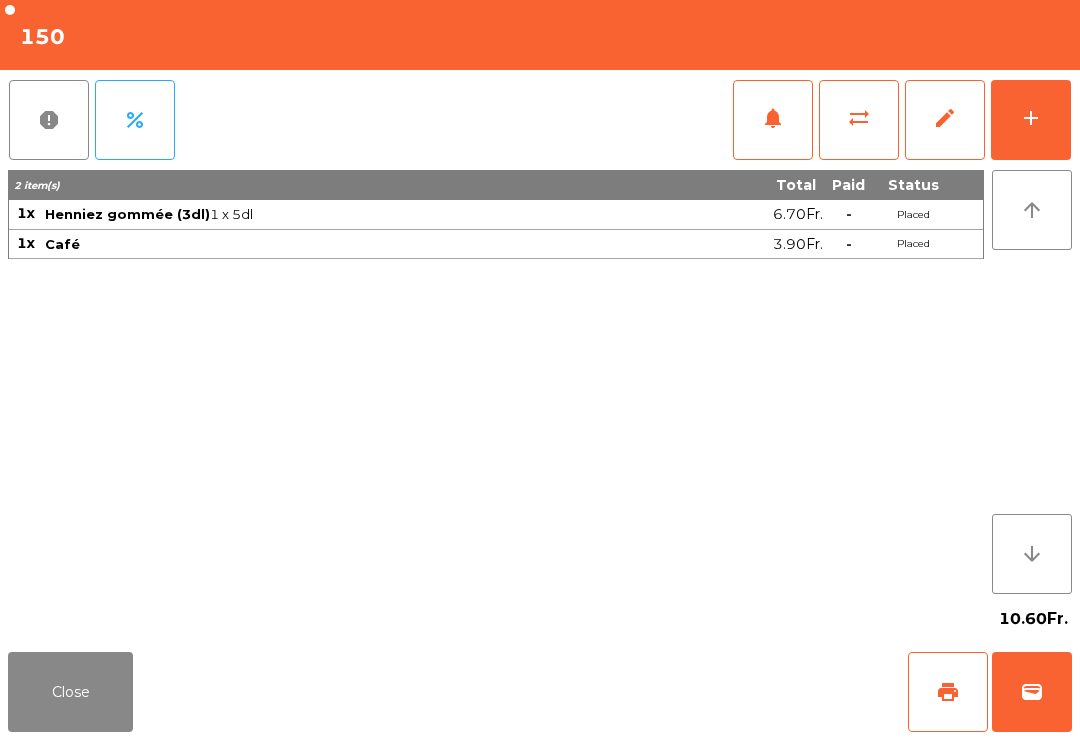 click on "Close   print   wallet" 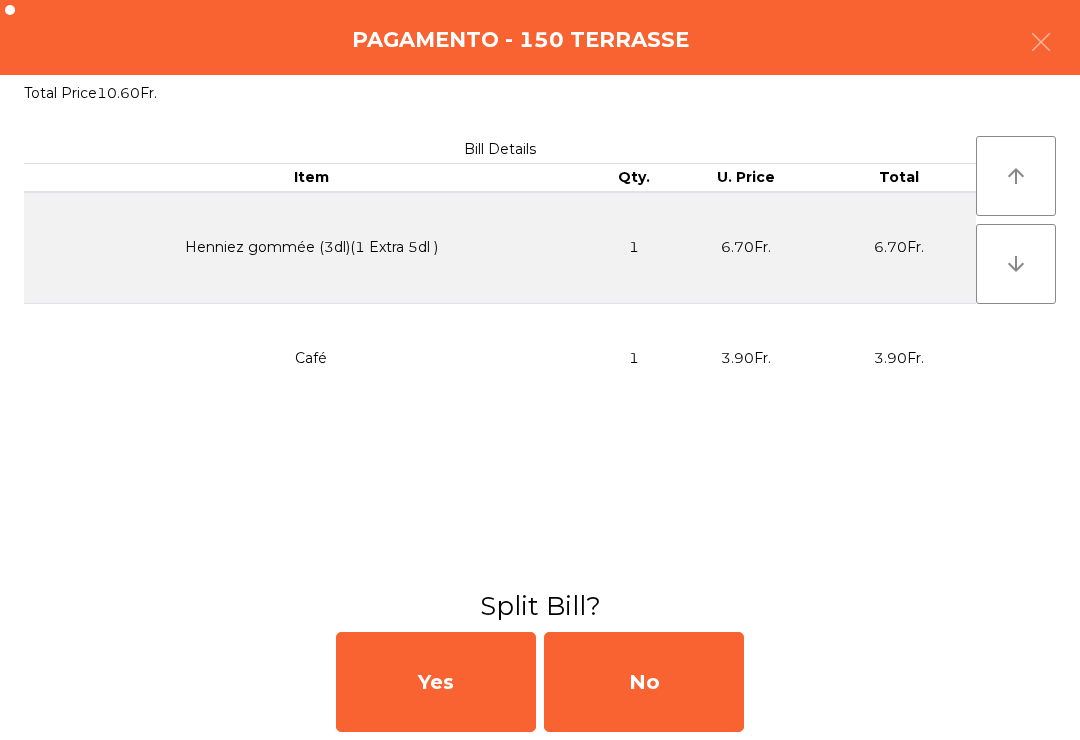 click on "No" 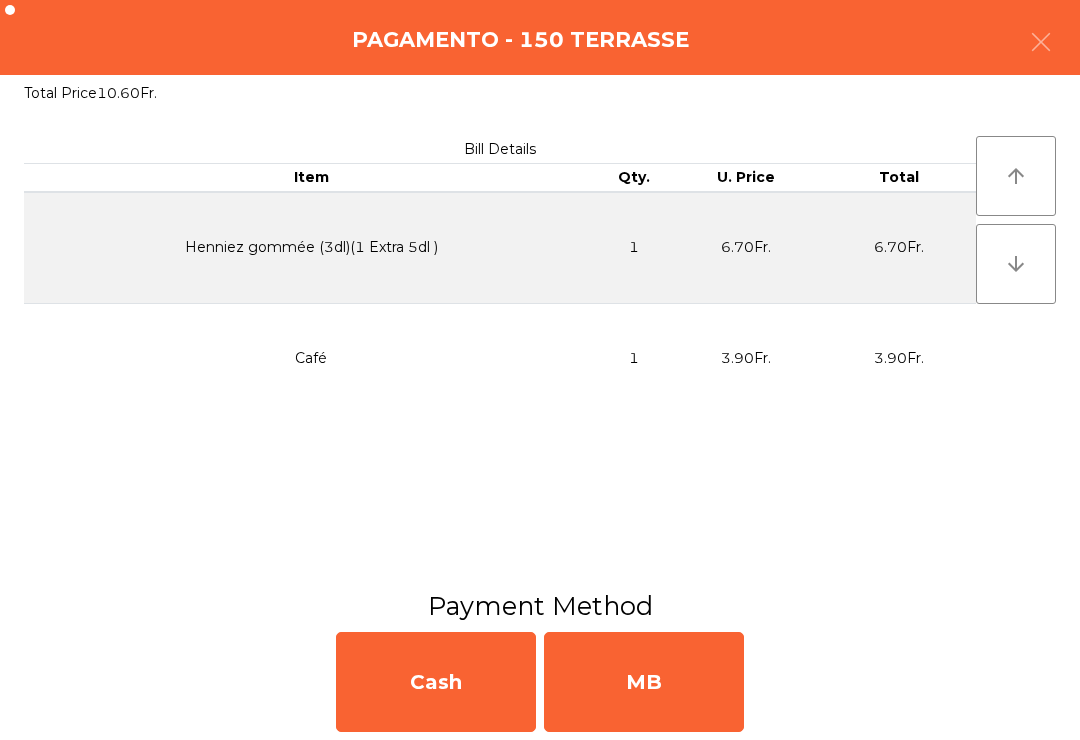 click on "MB" 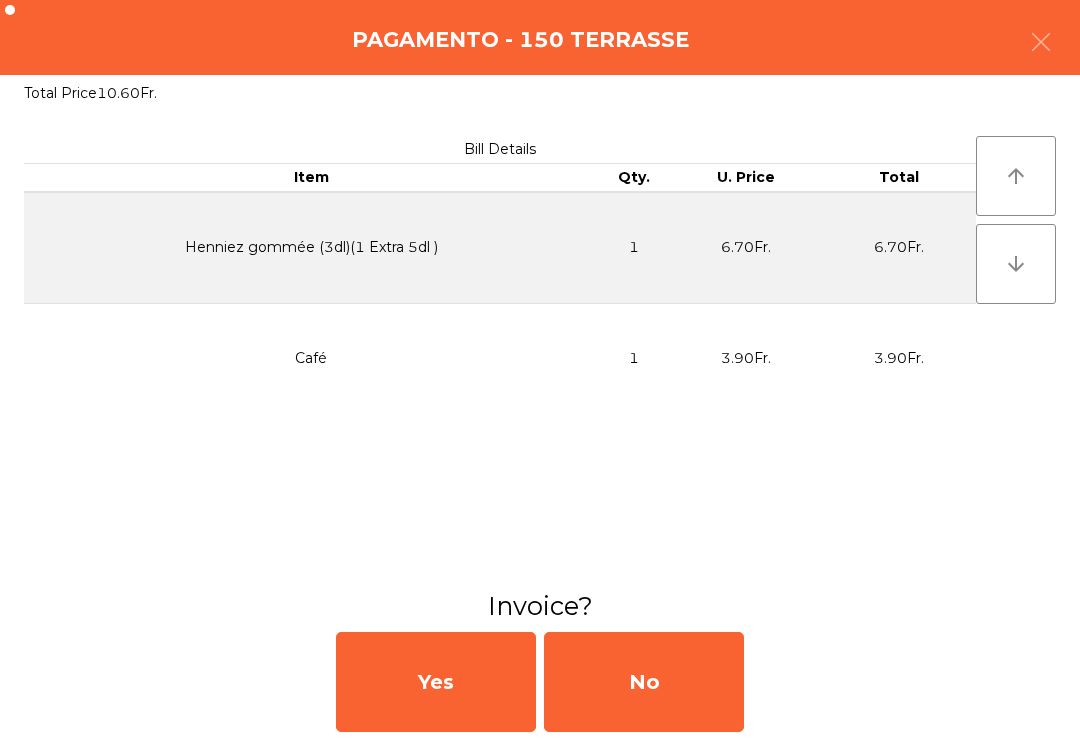 click on "No" 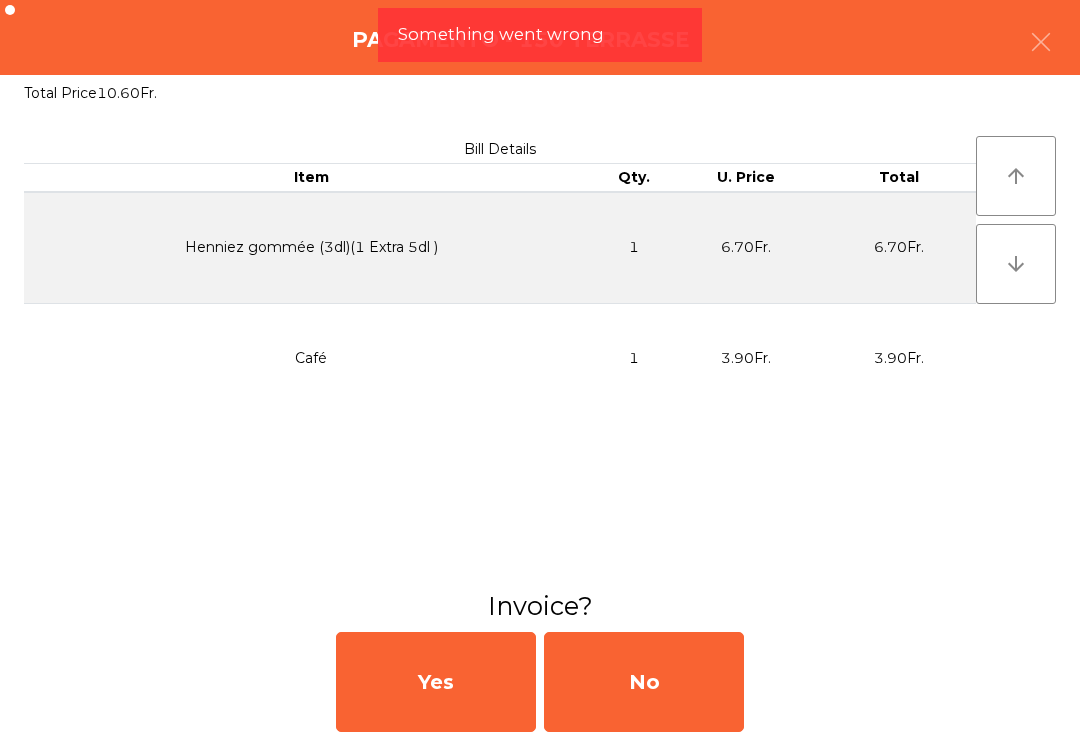 click on "No" 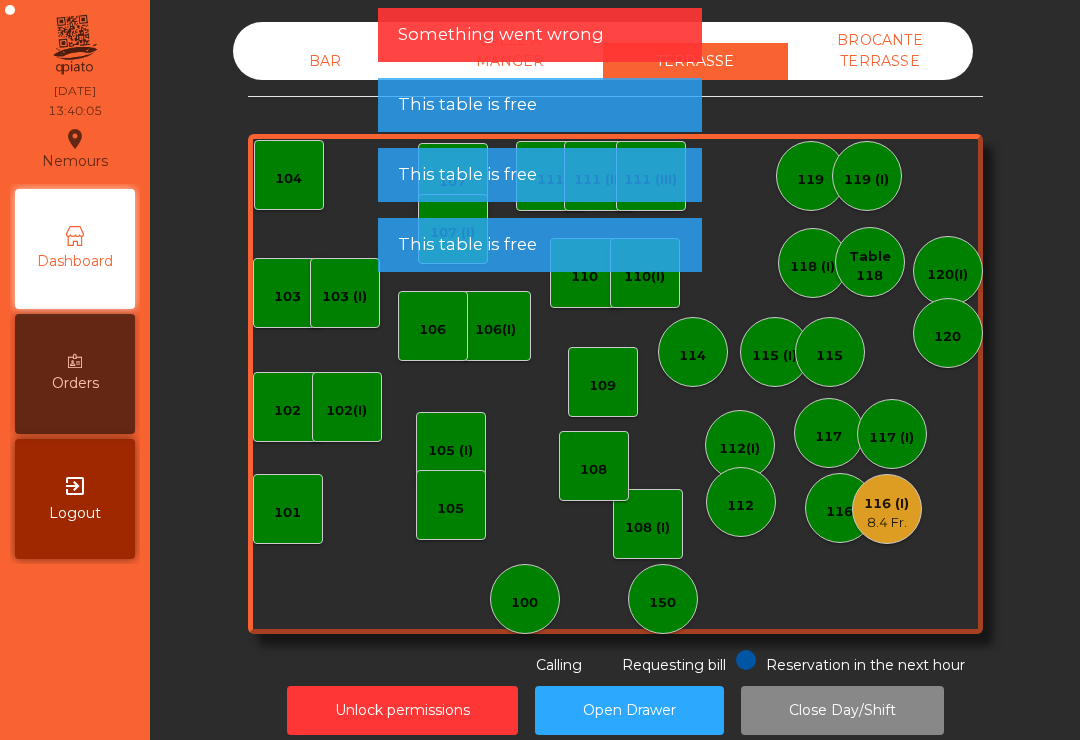 click on "8.4 Fr." 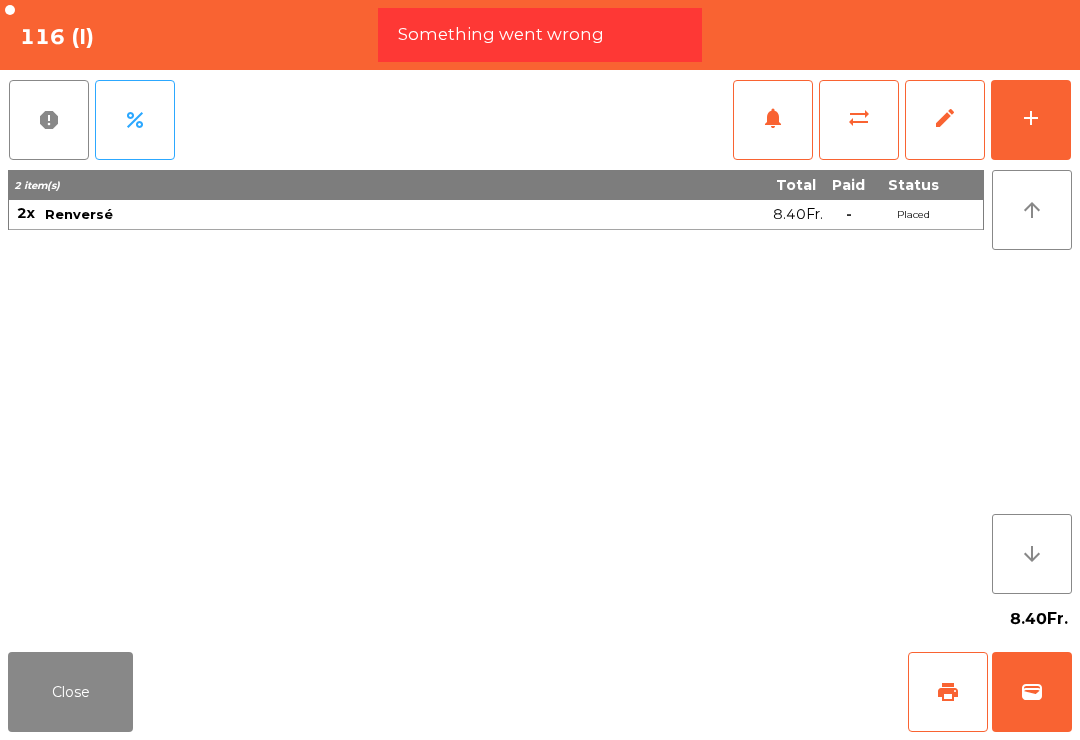 click on "wallet" 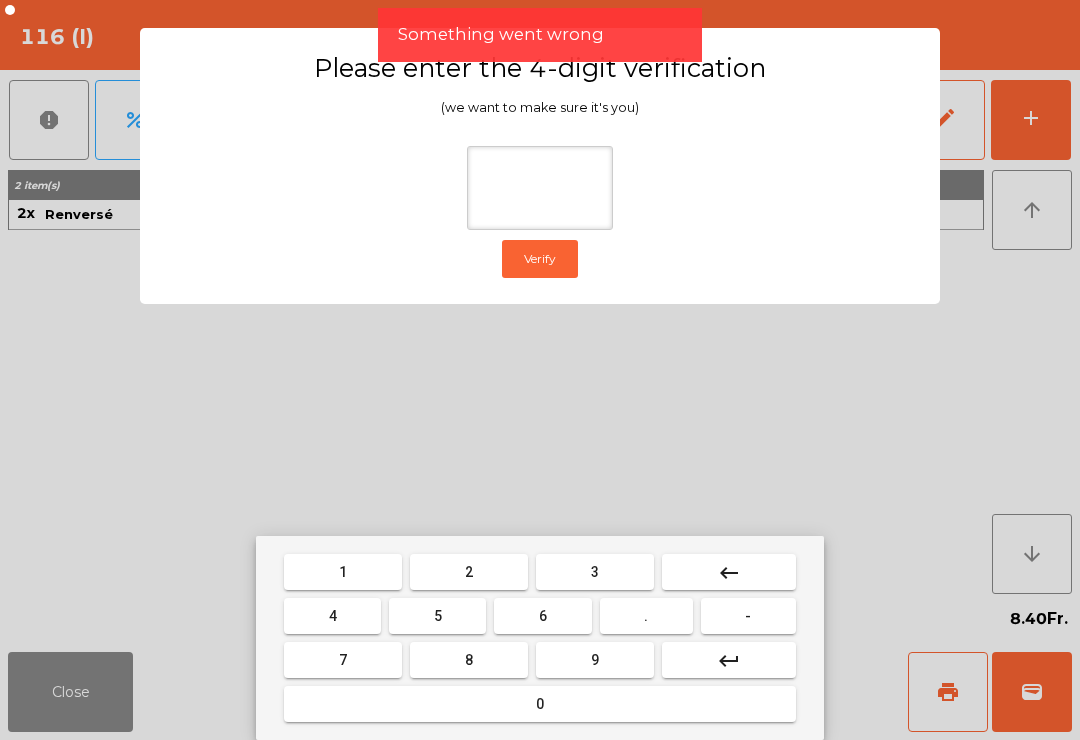 type on "*" 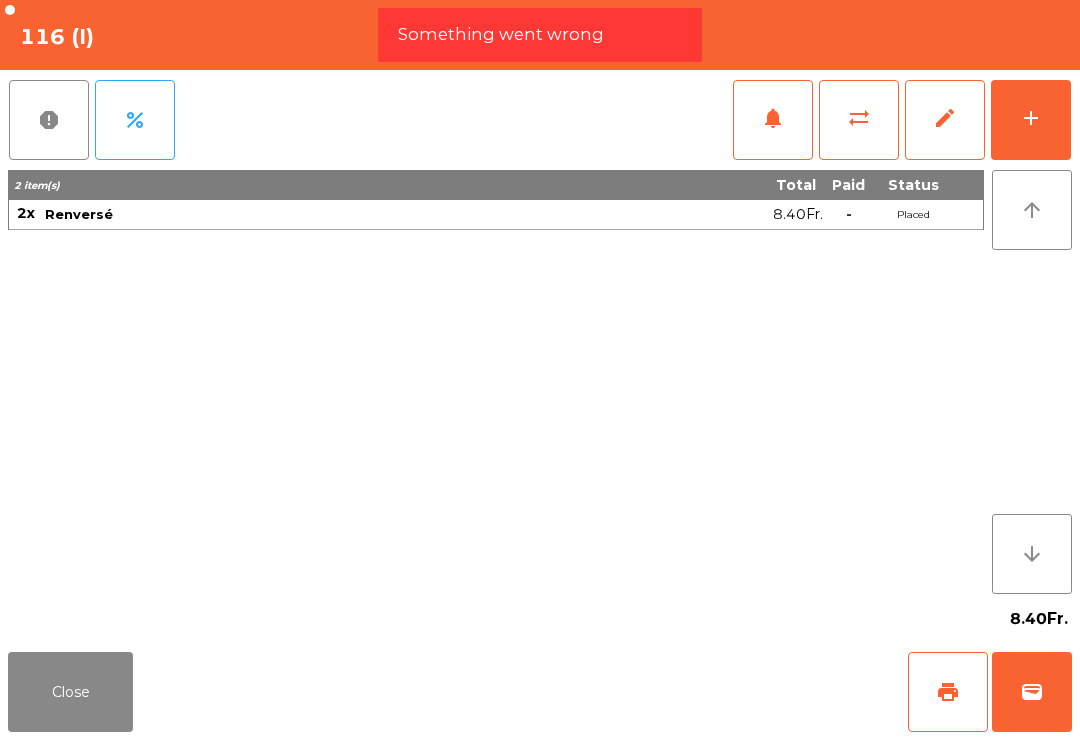 click on "Close   print   wallet" 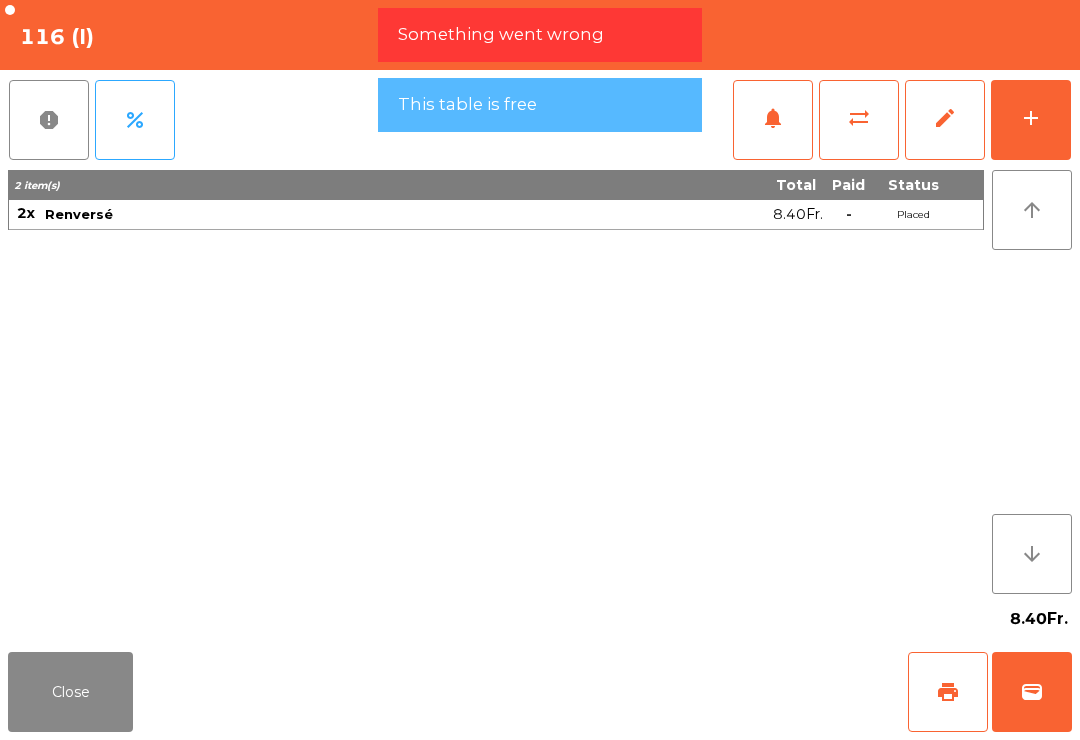 click on "Close   print   wallet" 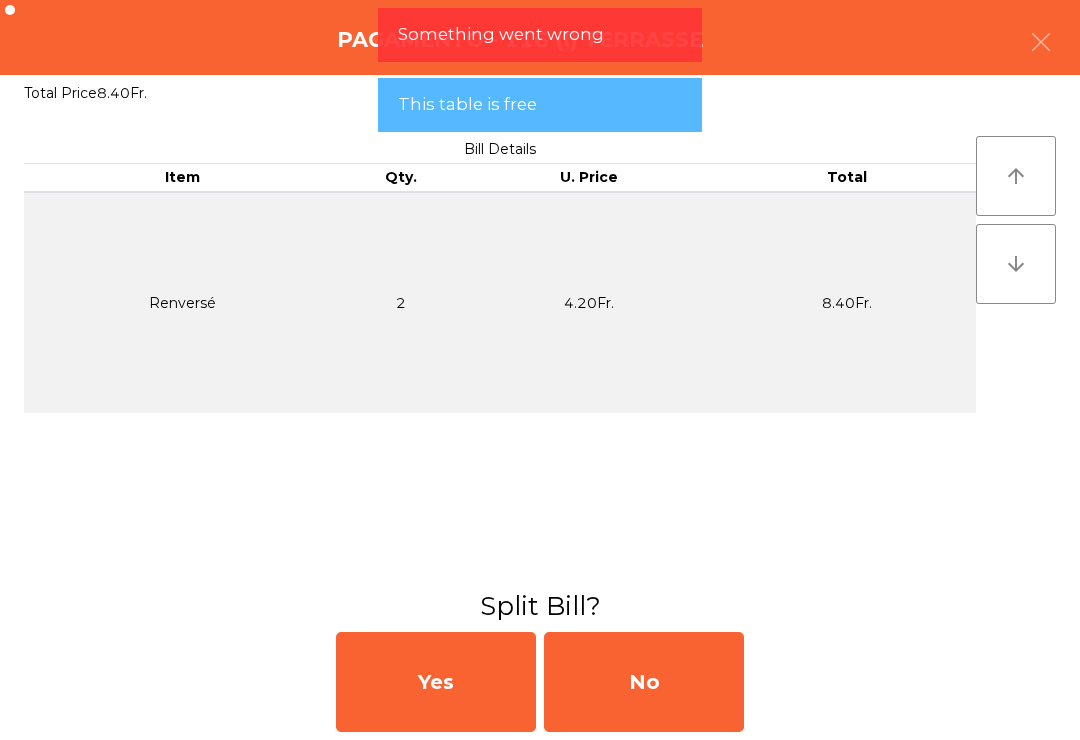 click on "No" 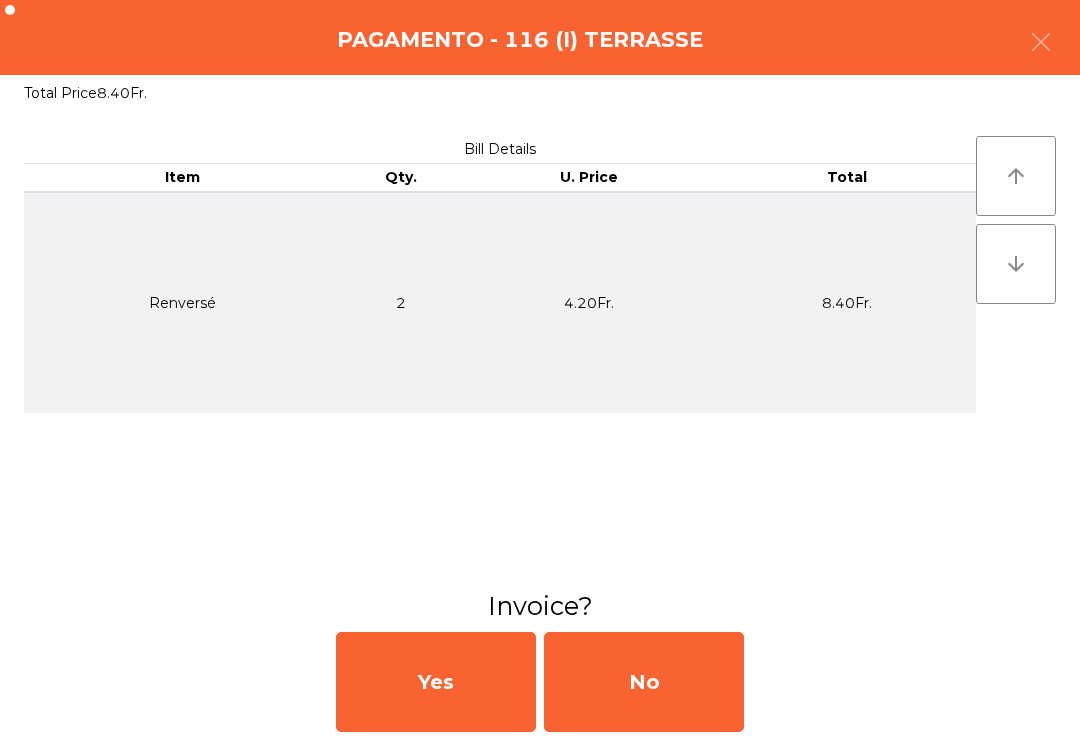 click on "No" 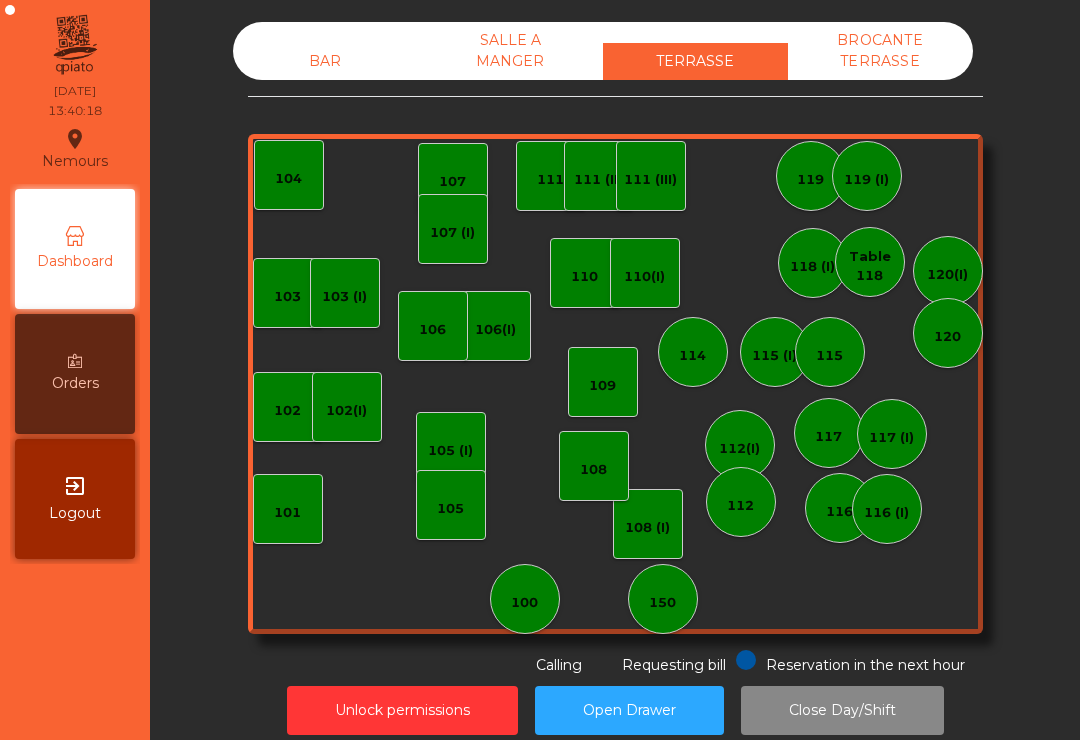 click on "BAR" 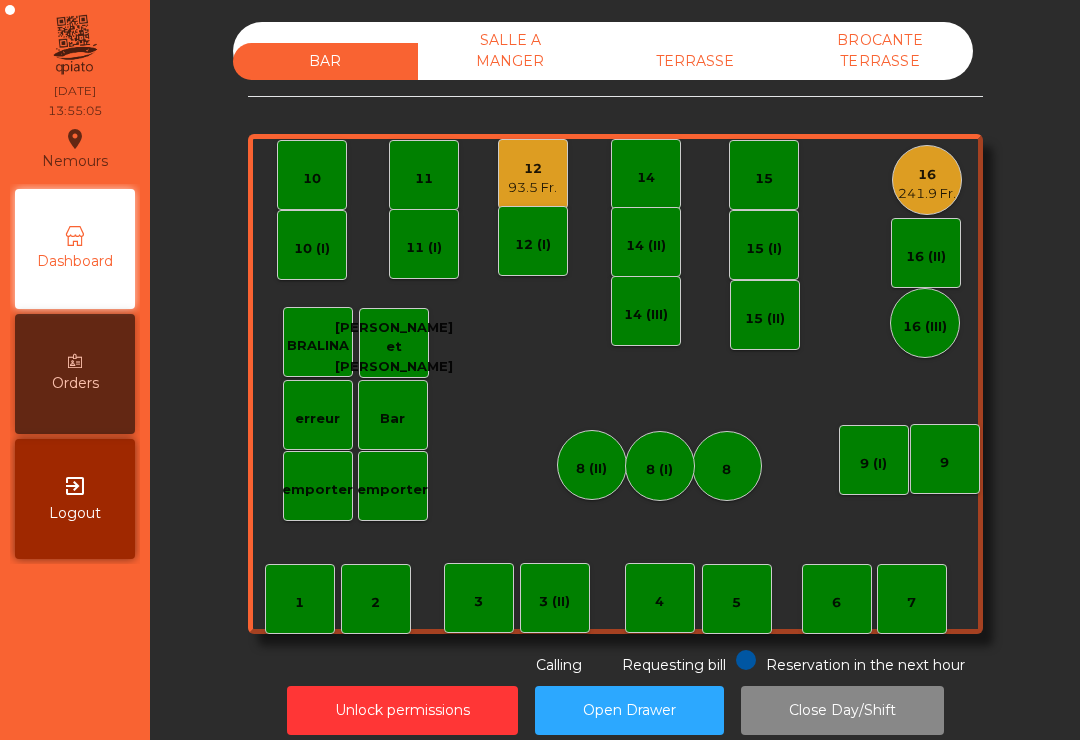 click on "12" 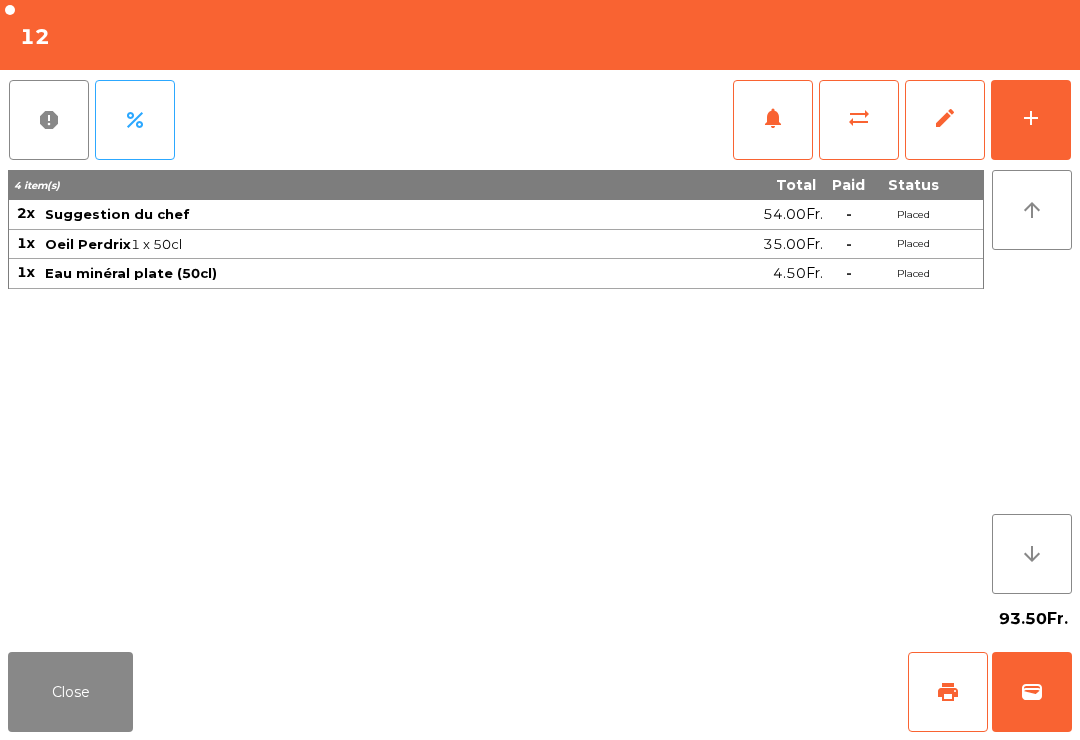 click on "add" 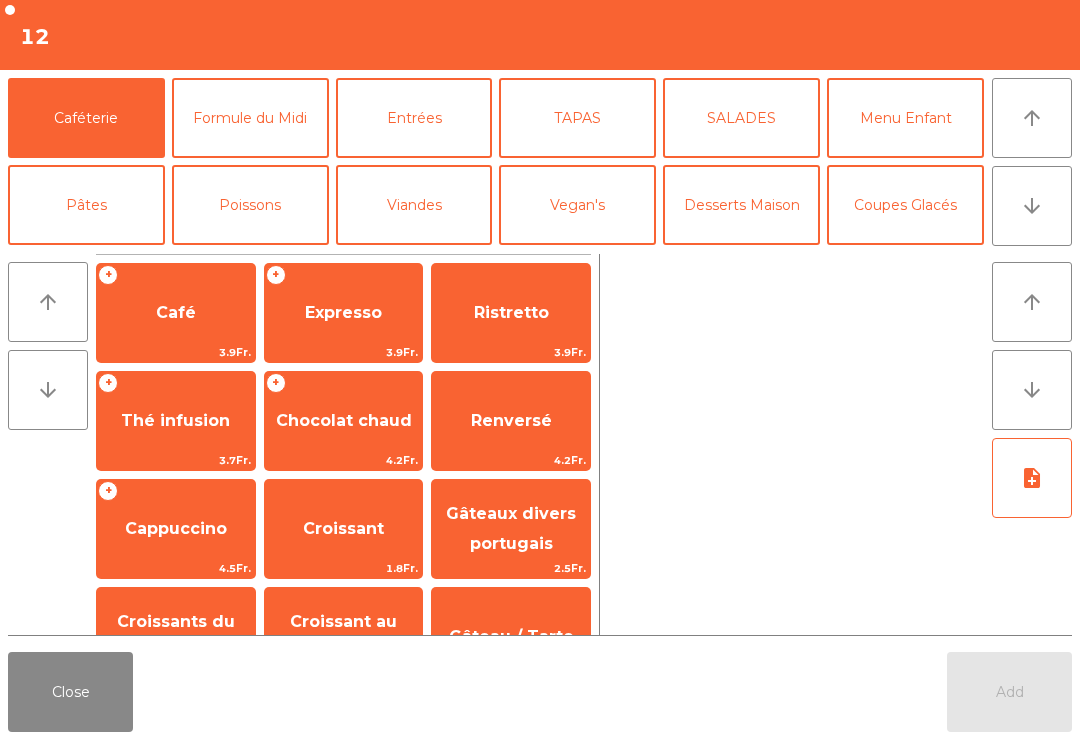 click on "Desserts Maison" 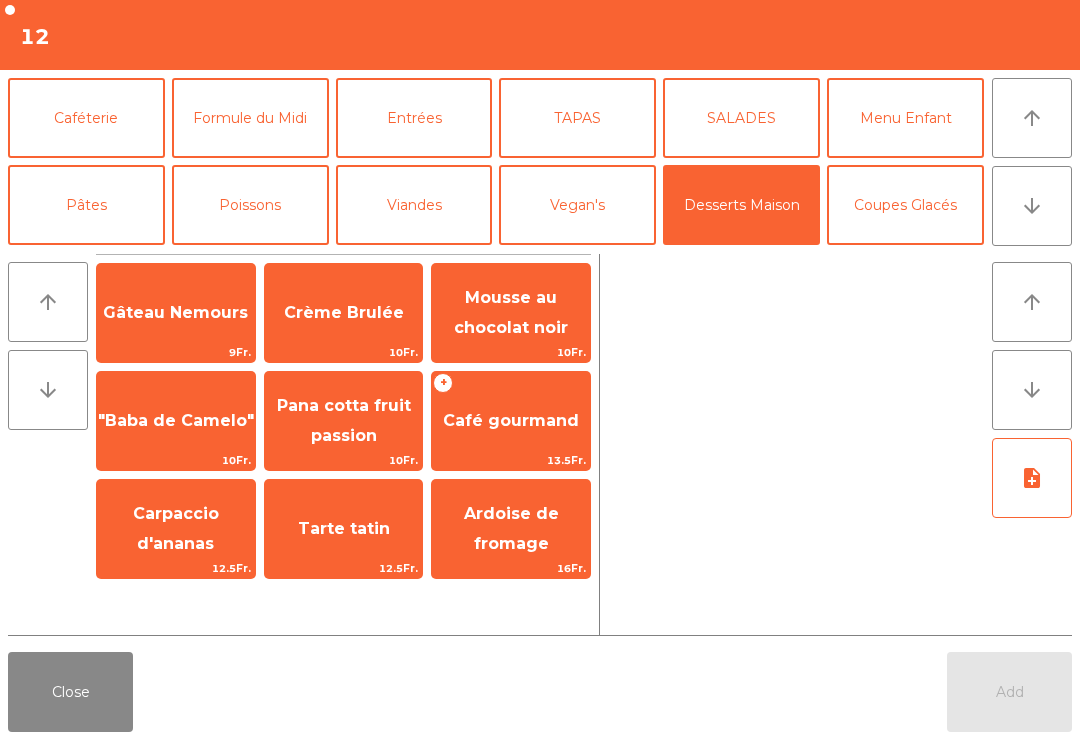 click on "Tarte tatin" 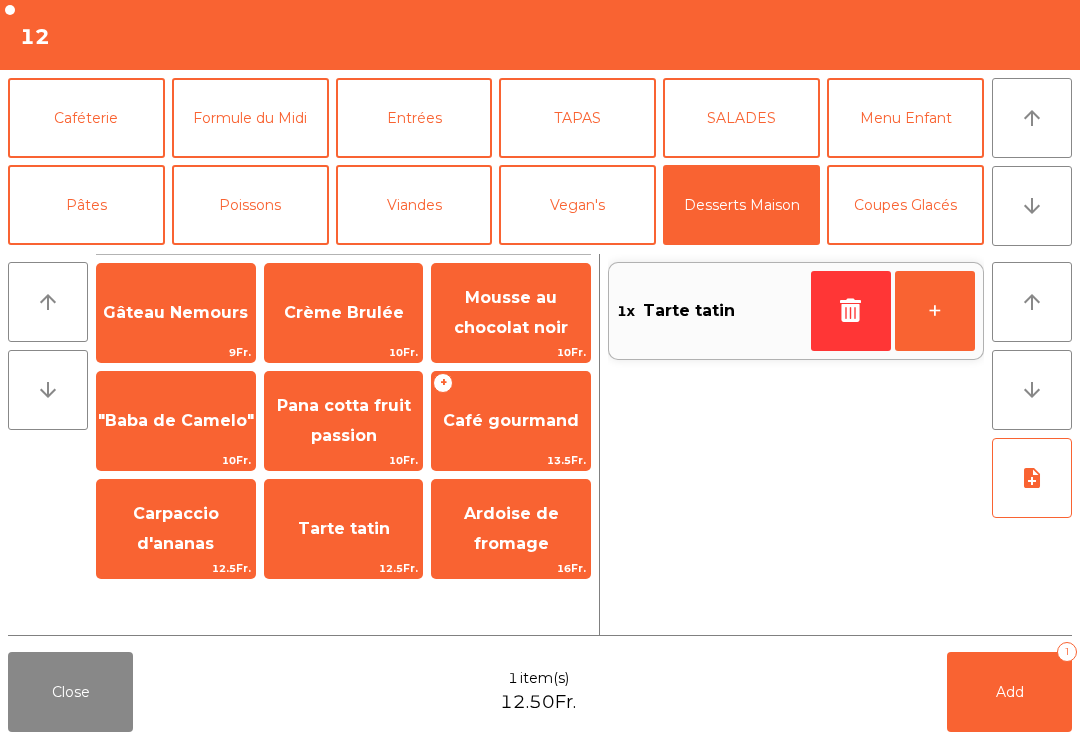 click on "Carpaccio d'ananas" 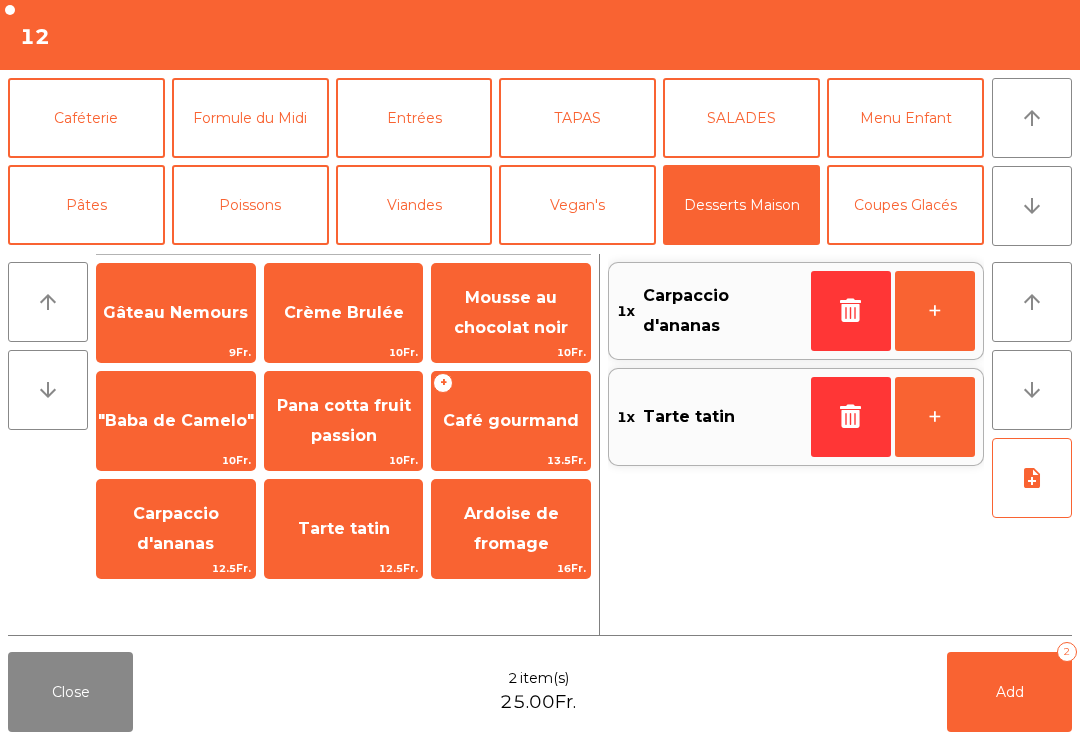 click on "Add" 